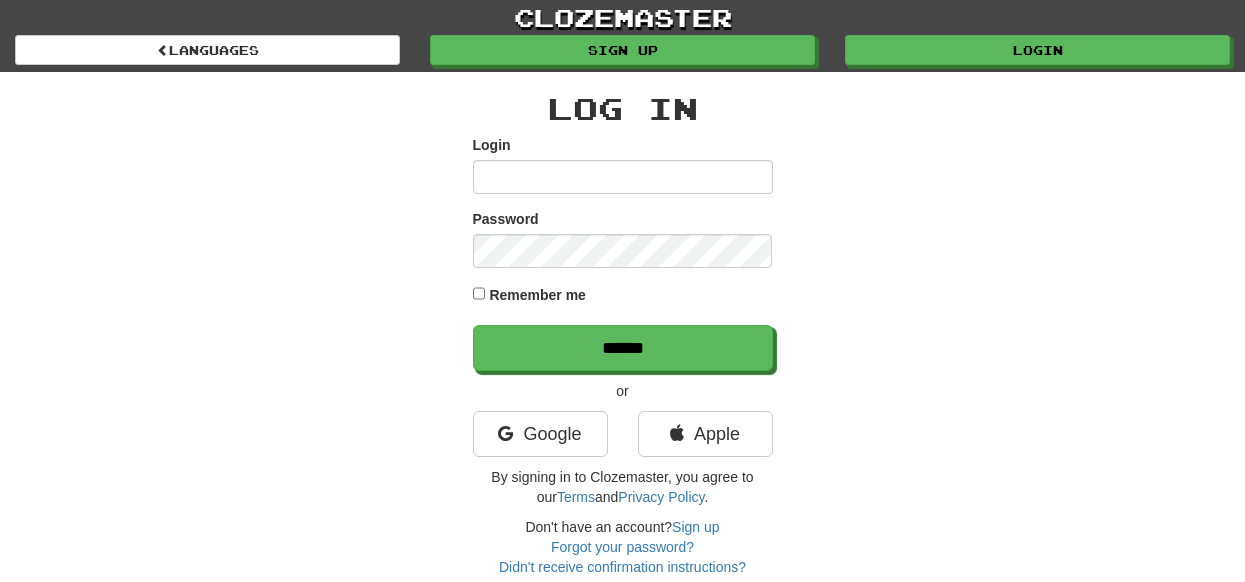 scroll, scrollTop: 0, scrollLeft: 0, axis: both 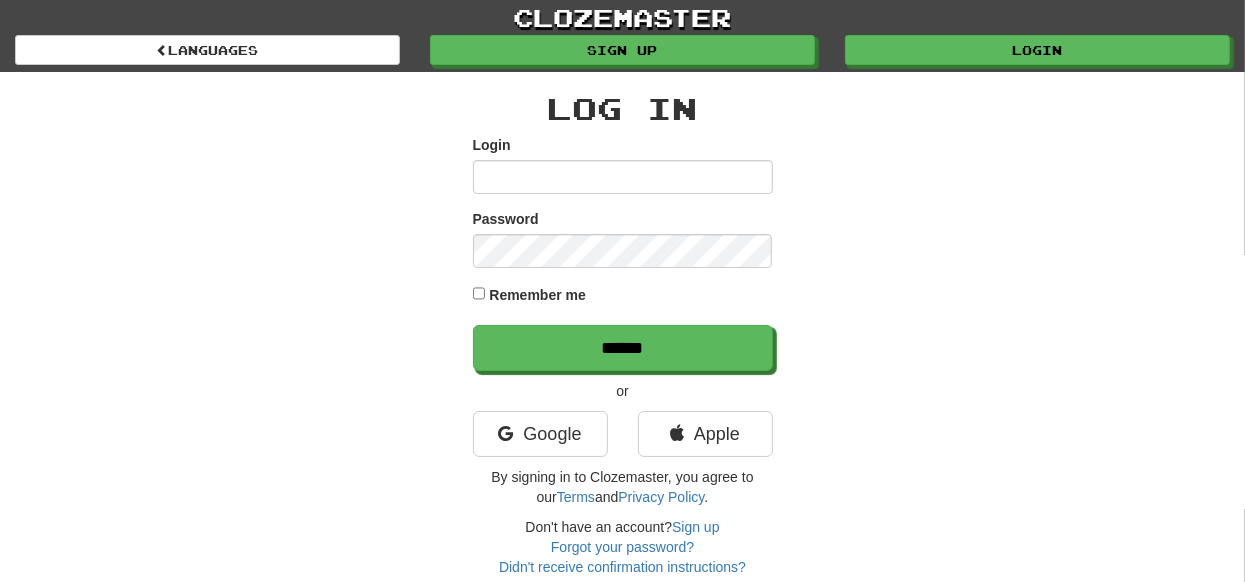 click on "Login" at bounding box center (623, 177) 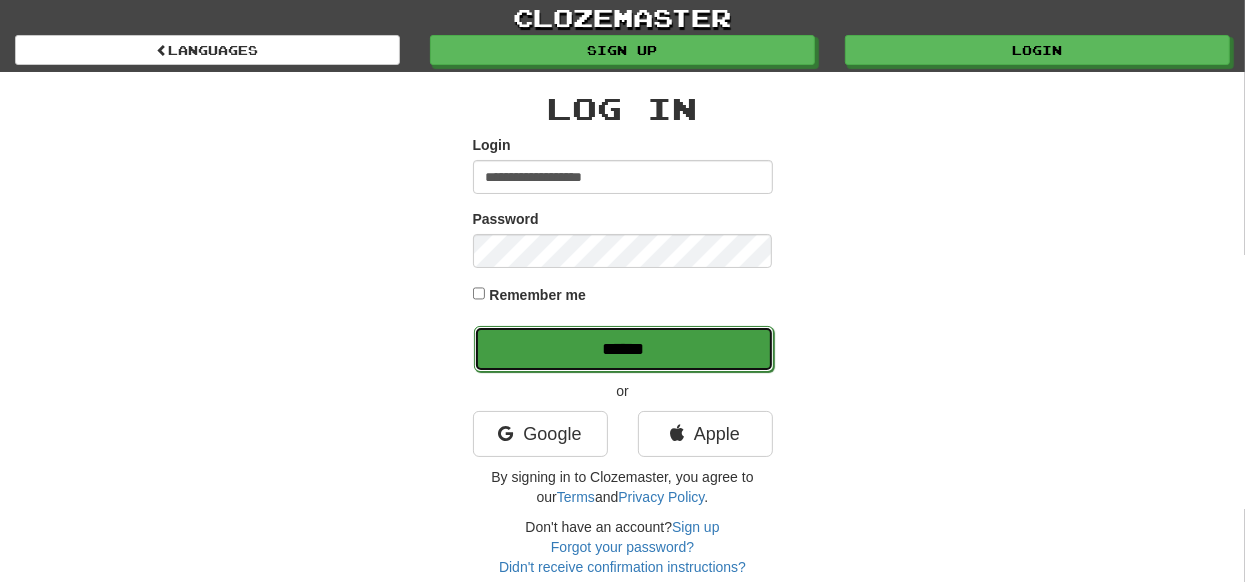 click on "******" at bounding box center [624, 349] 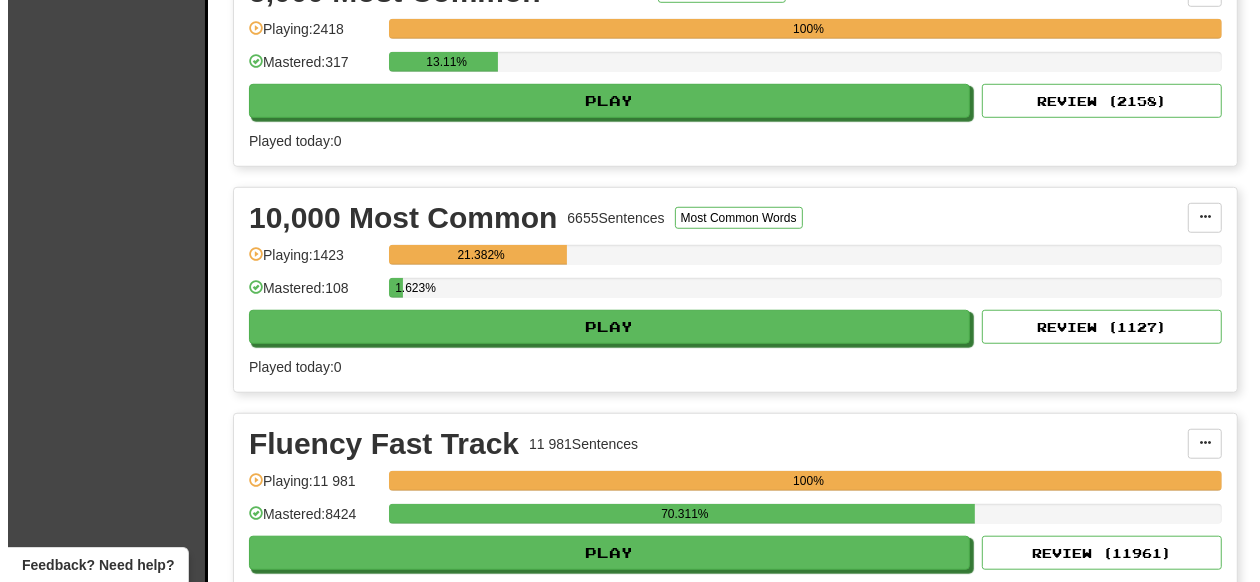 scroll, scrollTop: 999, scrollLeft: 0, axis: vertical 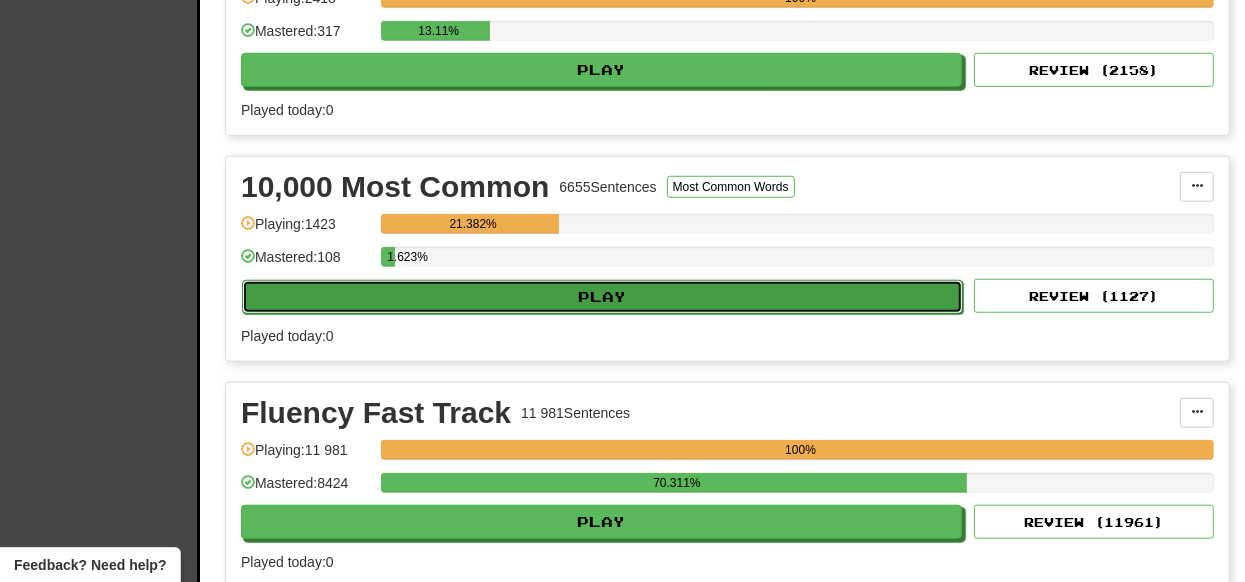 click on "Play" at bounding box center [602, 297] 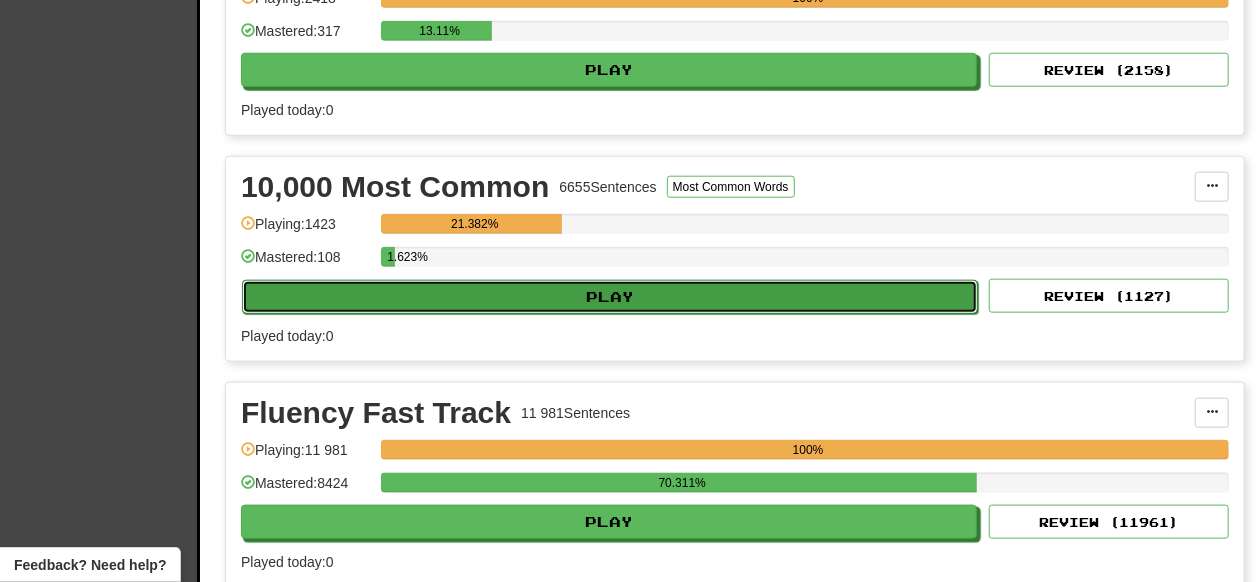 select on "**" 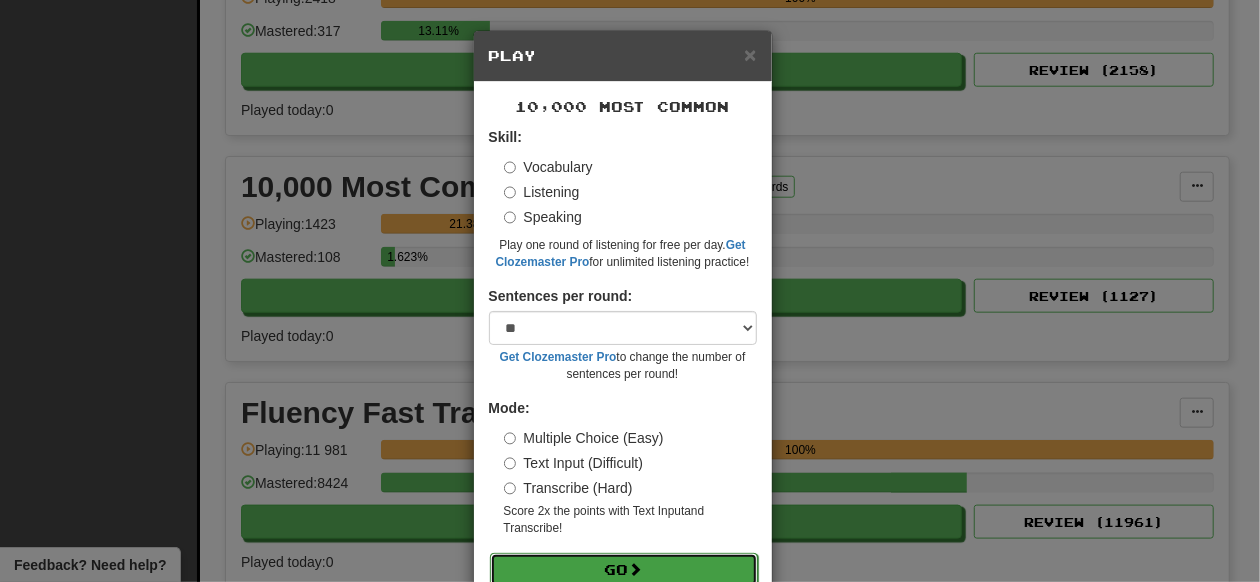 click on "Go" at bounding box center [624, 570] 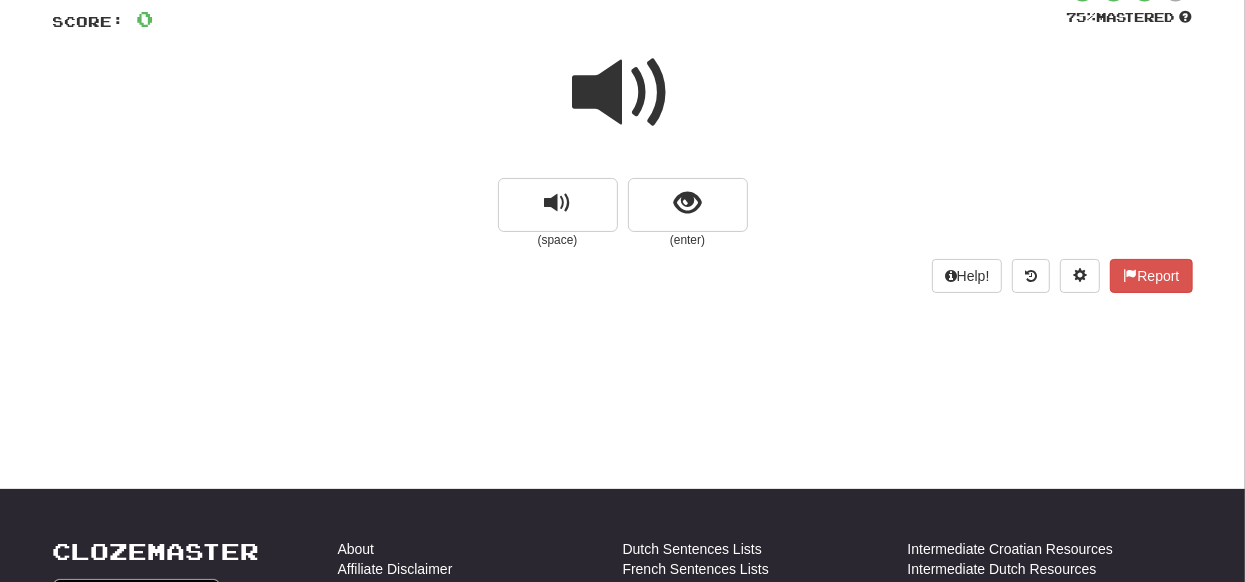 scroll, scrollTop: 199, scrollLeft: 0, axis: vertical 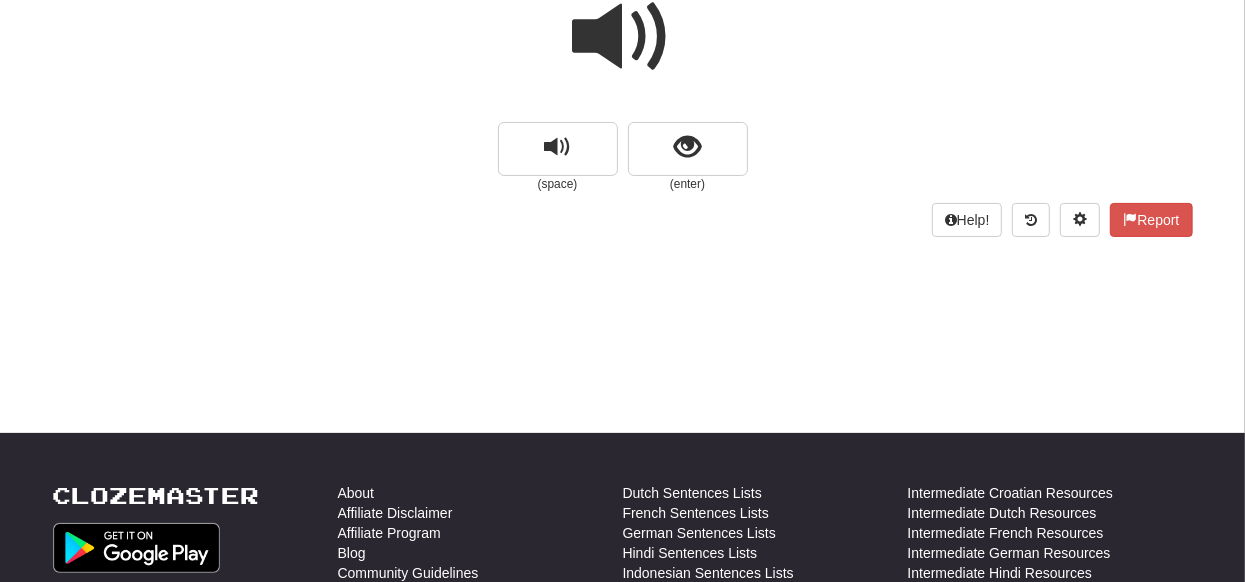 click at bounding box center (623, 37) 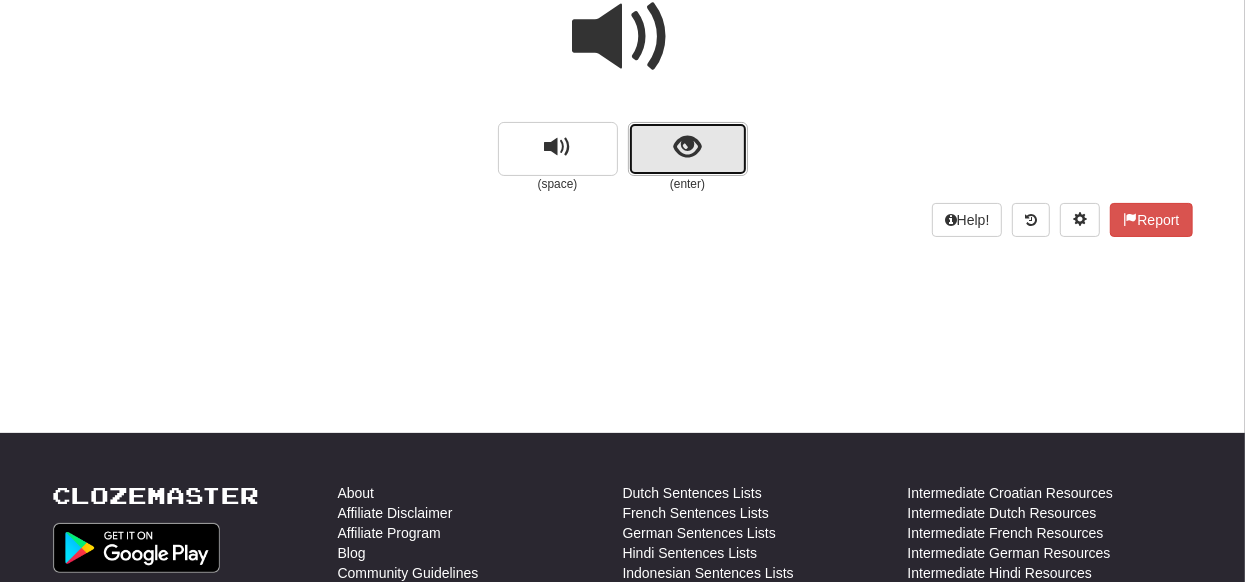 click at bounding box center [687, 147] 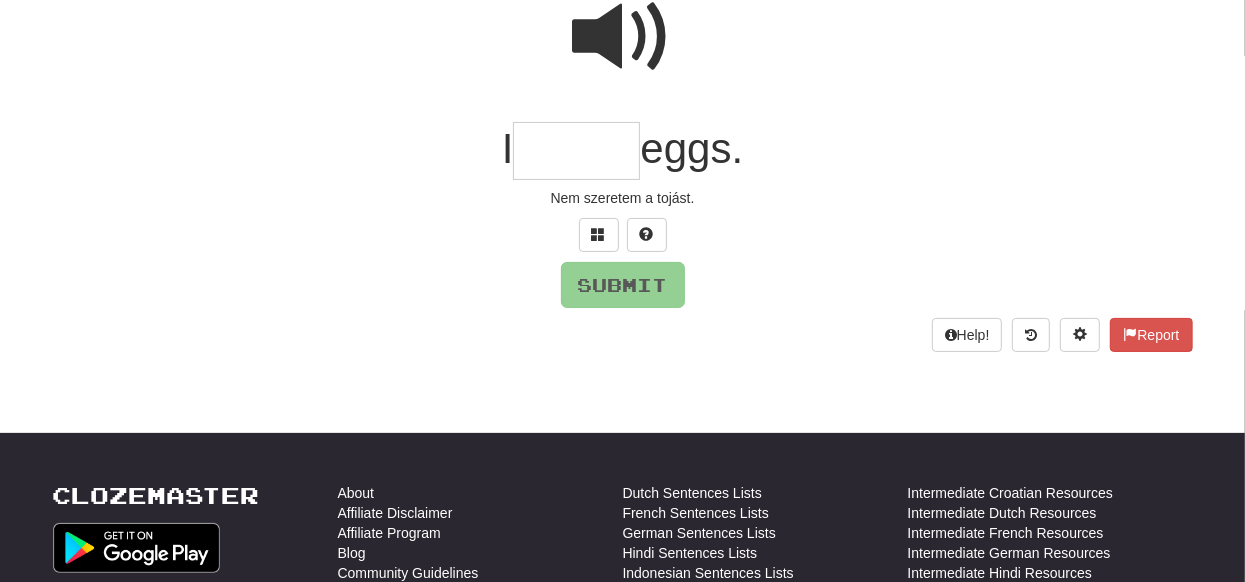click at bounding box center (576, 151) 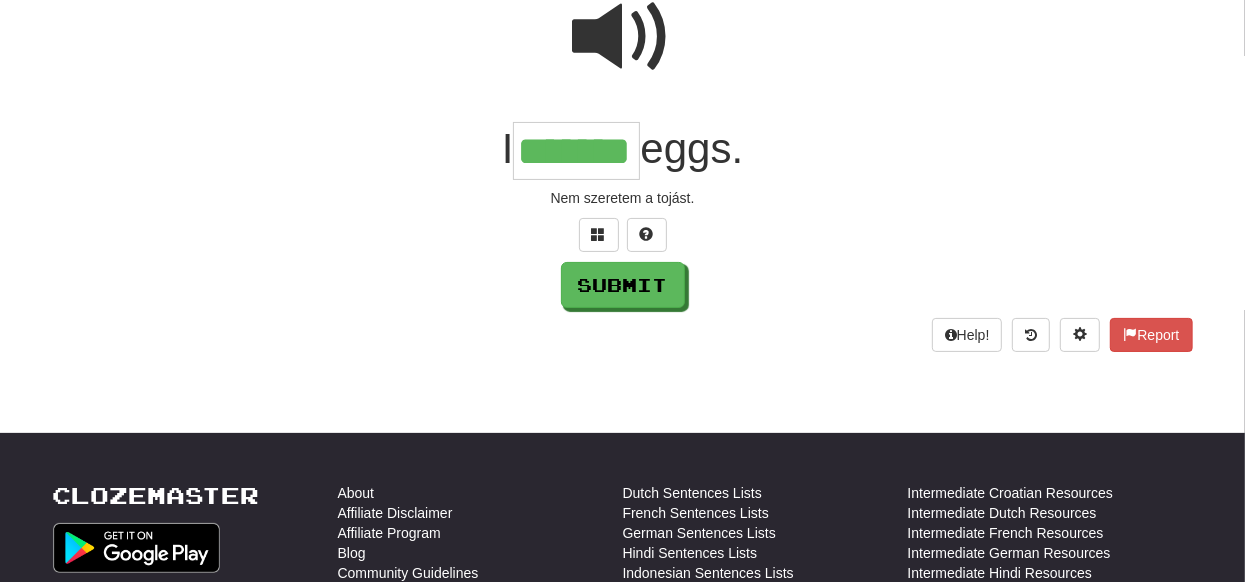 type on "*******" 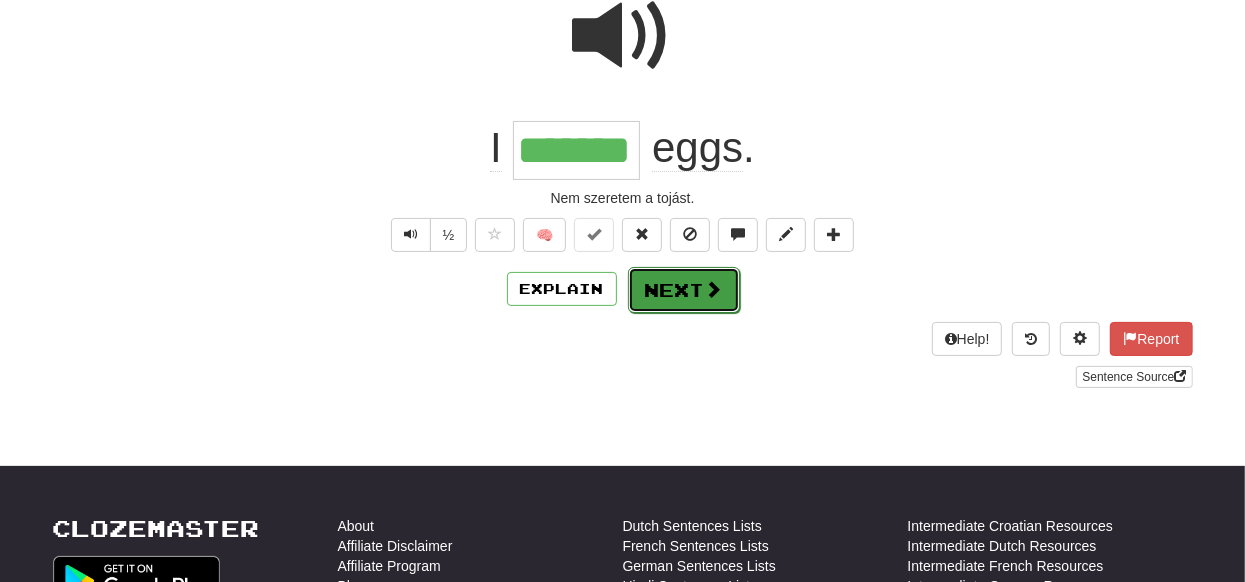 click on "Next" at bounding box center [684, 290] 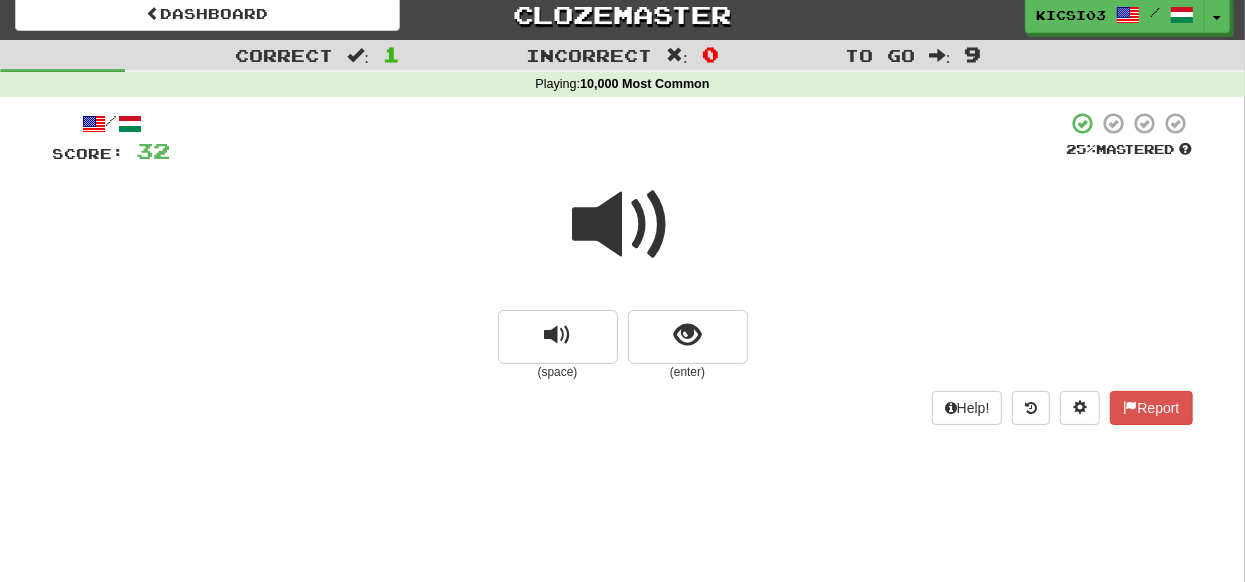 scroll, scrollTop: 83, scrollLeft: 0, axis: vertical 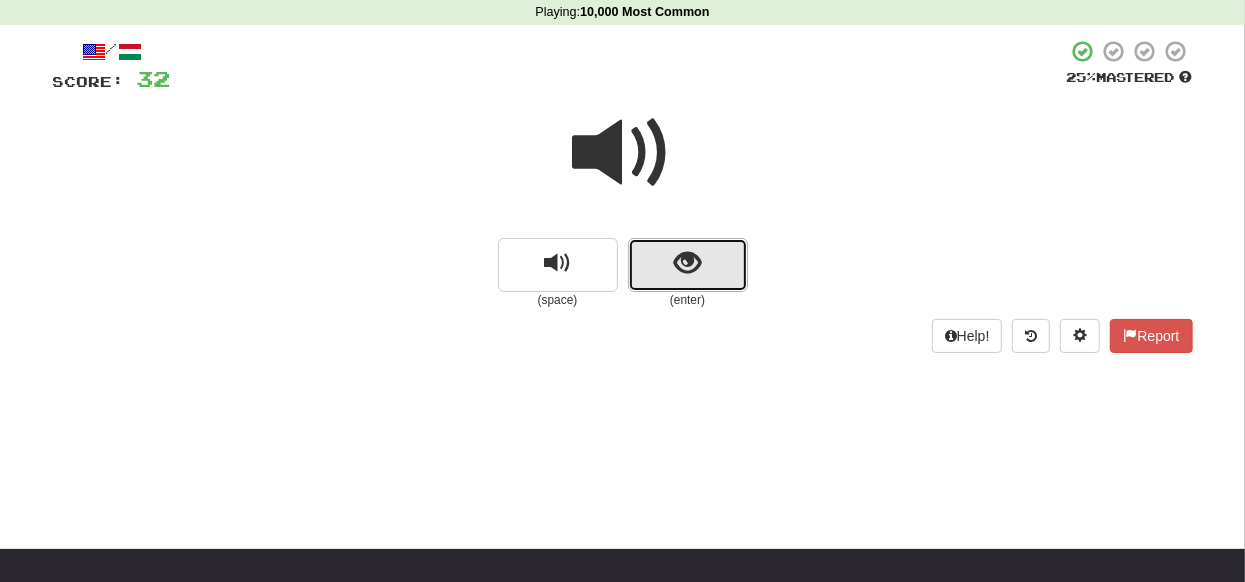 click at bounding box center (688, 265) 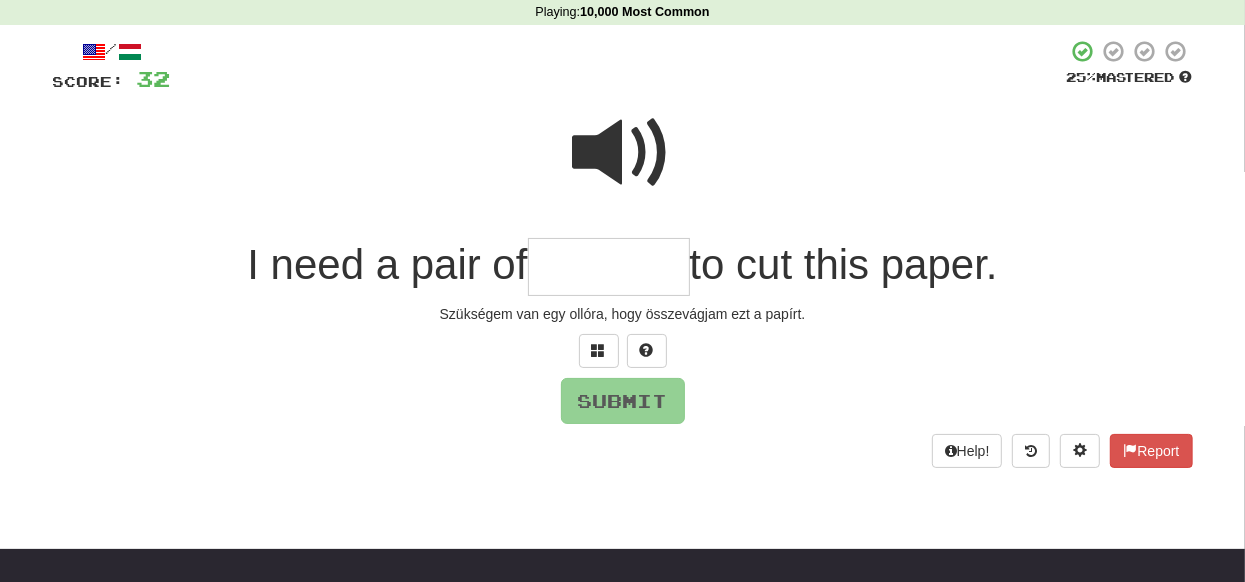 click at bounding box center (609, 267) 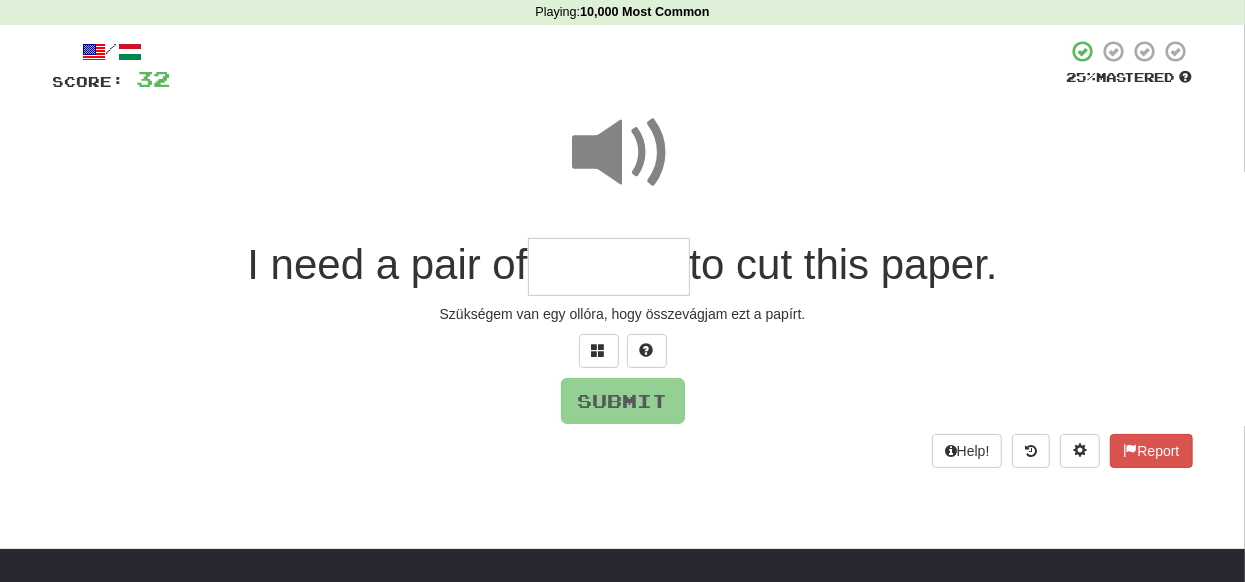 click at bounding box center [609, 267] 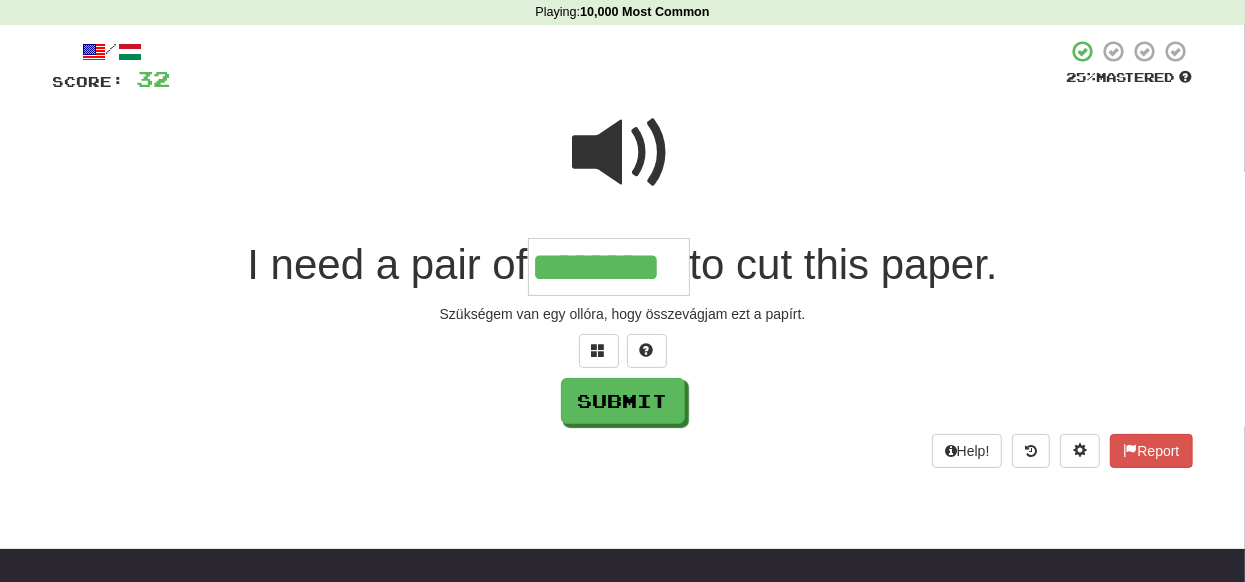 type on "********" 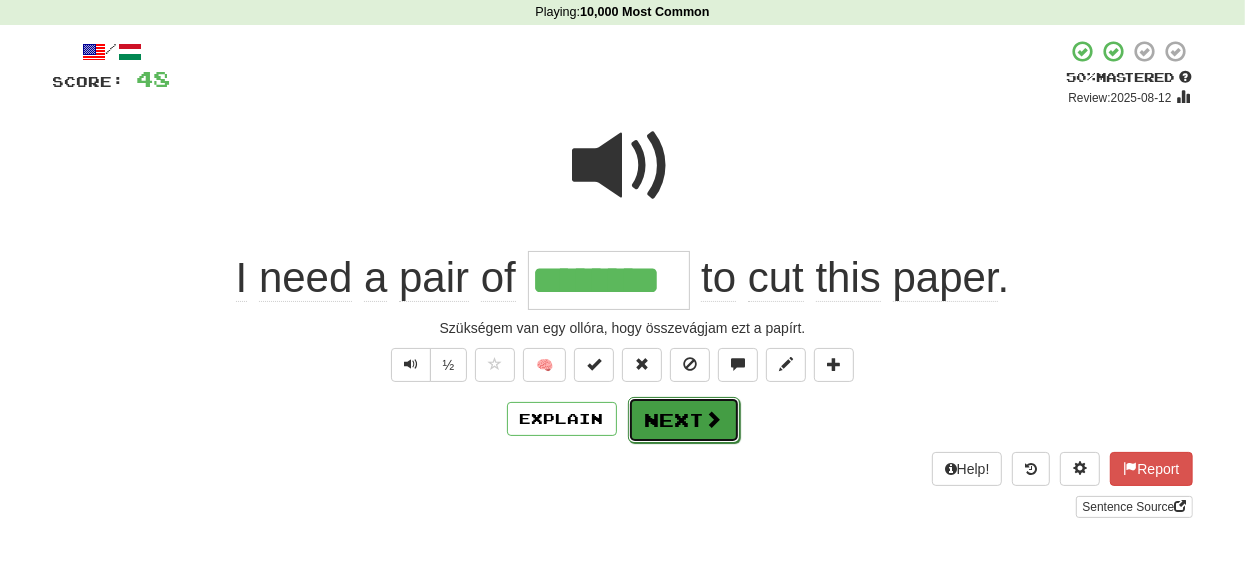 click on "Next" at bounding box center (684, 420) 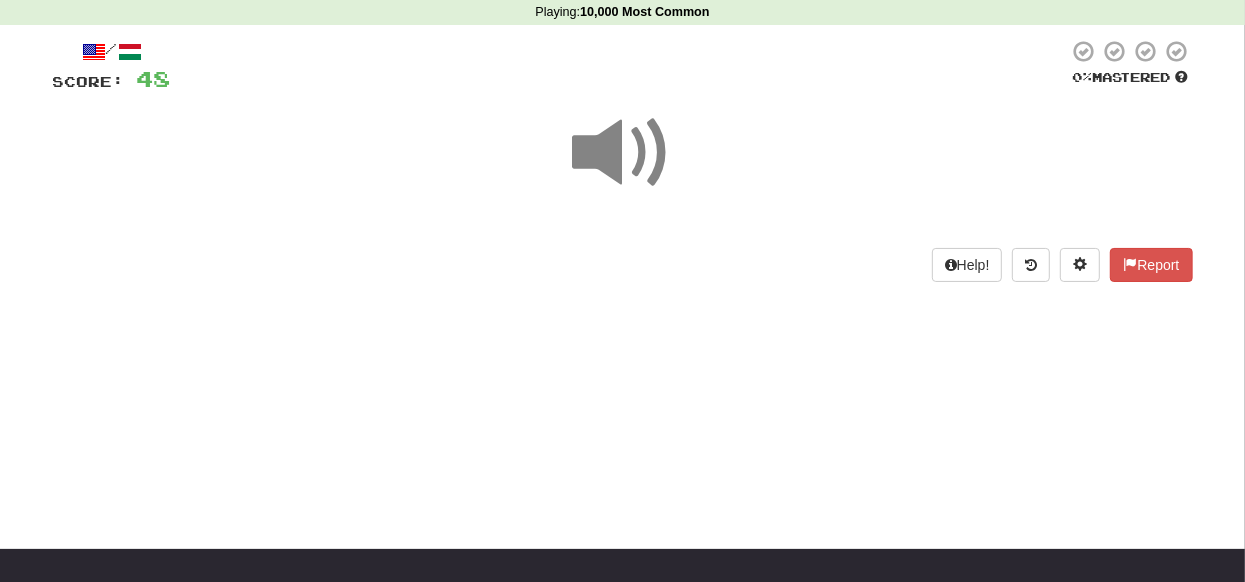 scroll, scrollTop: 0, scrollLeft: 0, axis: both 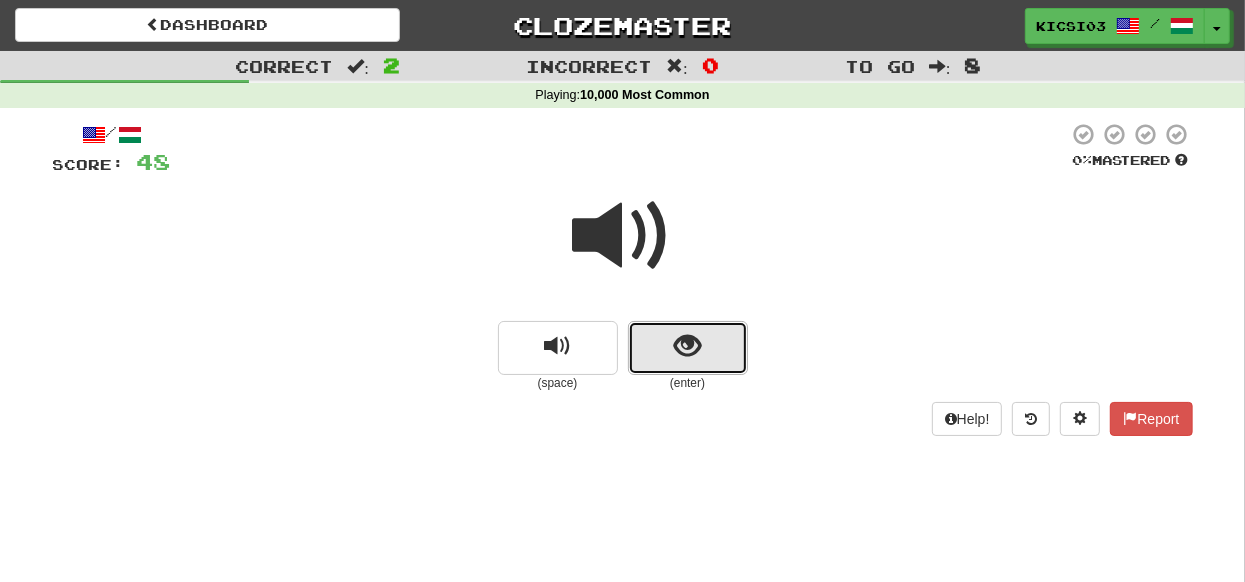 click at bounding box center (687, 346) 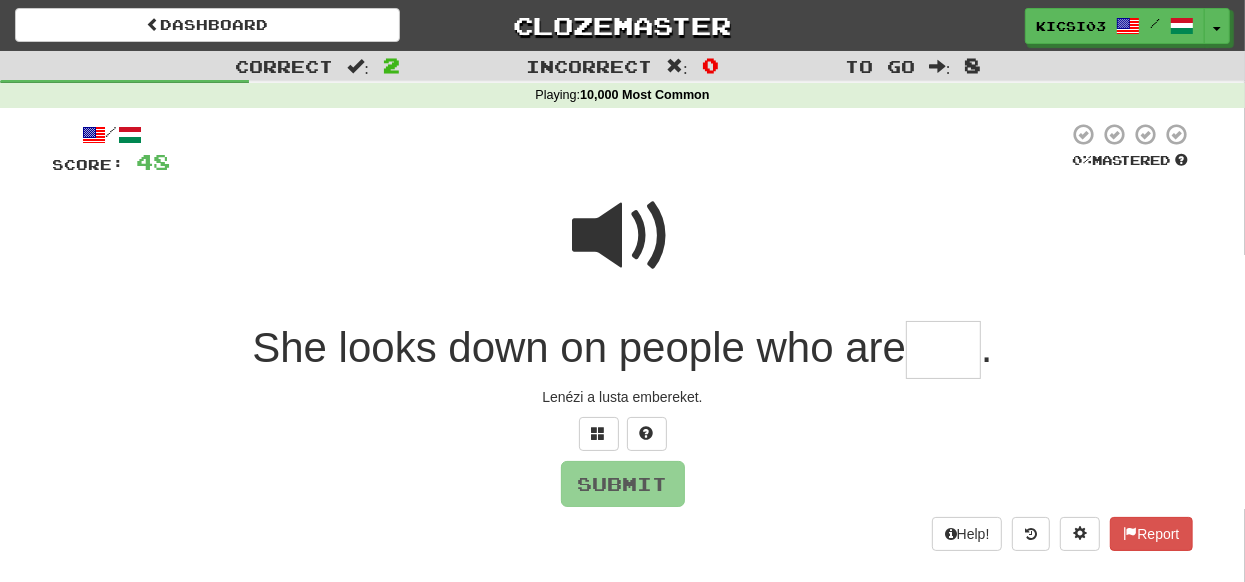click on "She looks down on people who are" at bounding box center (579, 347) 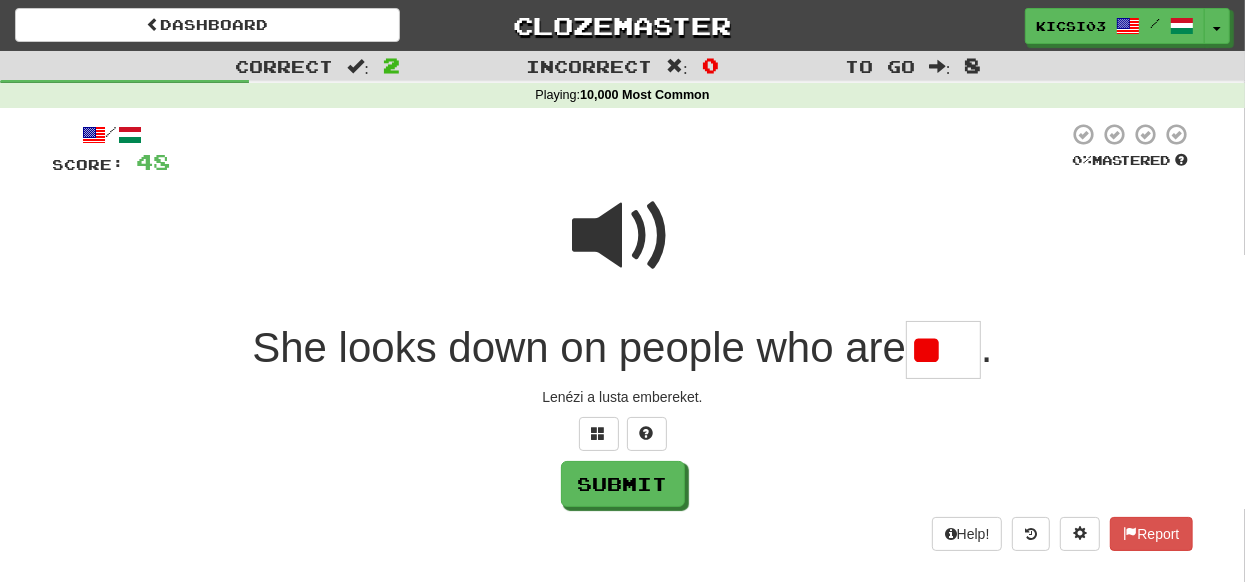 type on "*" 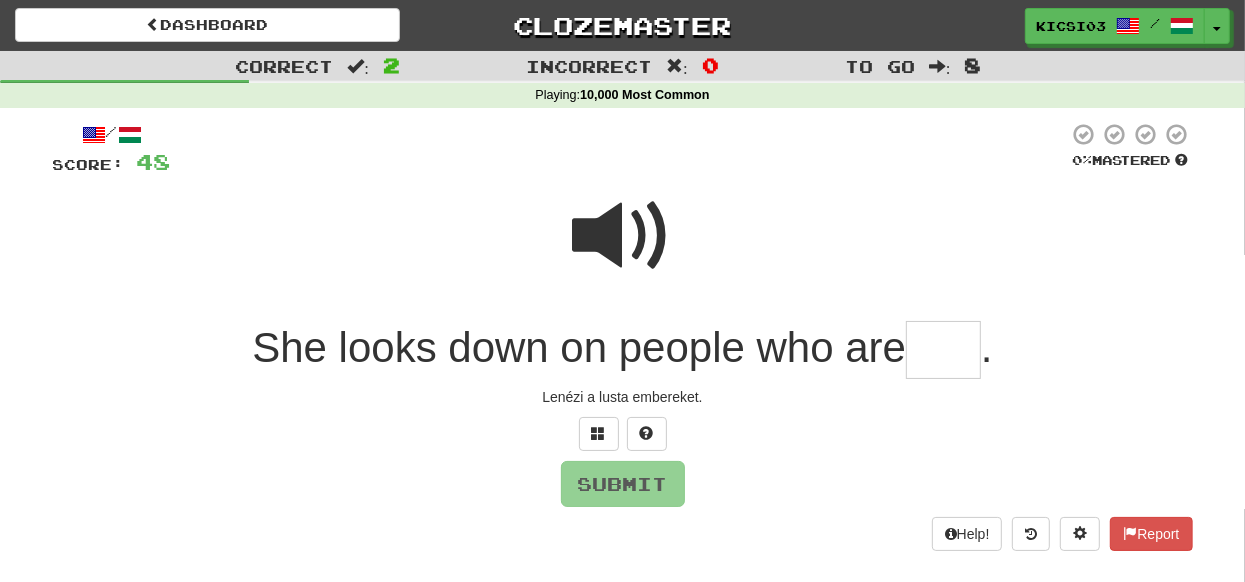 click at bounding box center [623, 236] 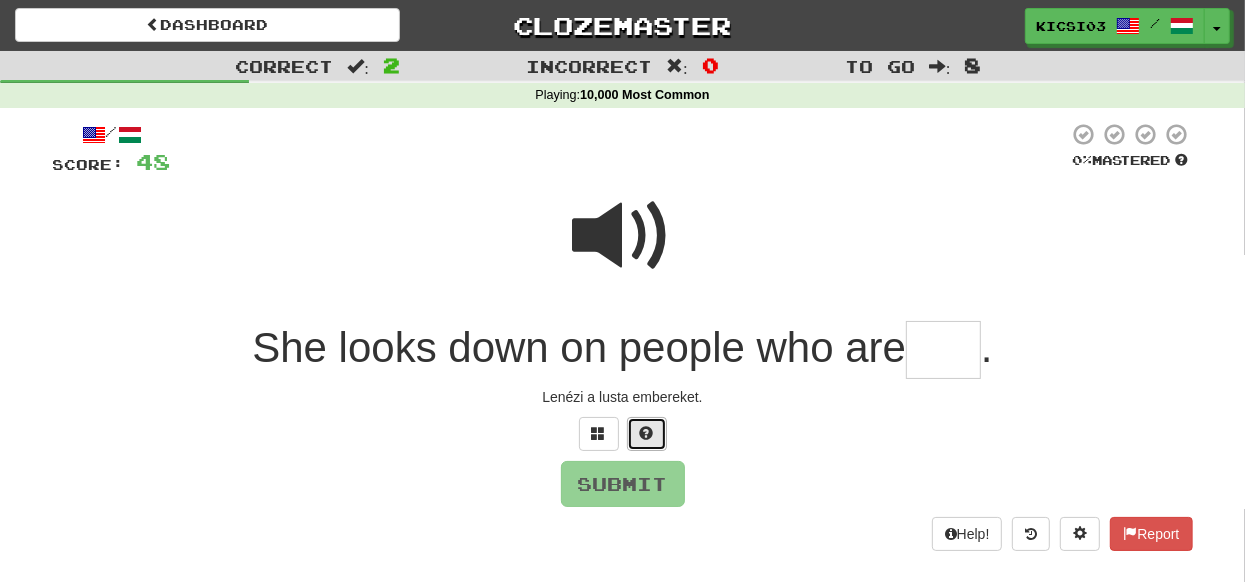 click at bounding box center (647, 433) 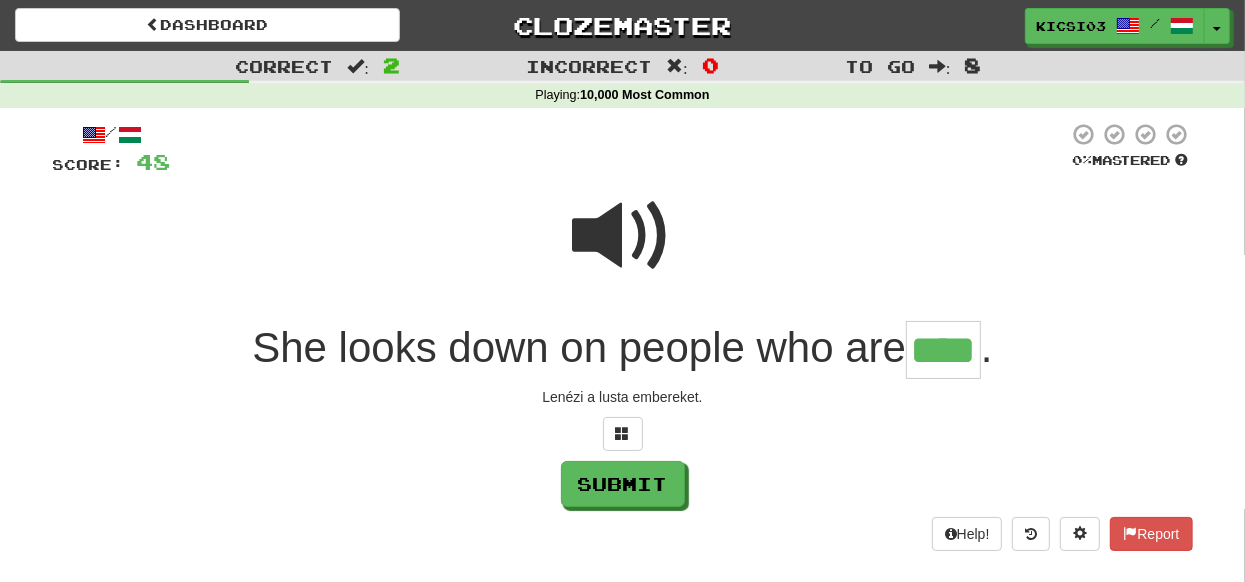 type on "****" 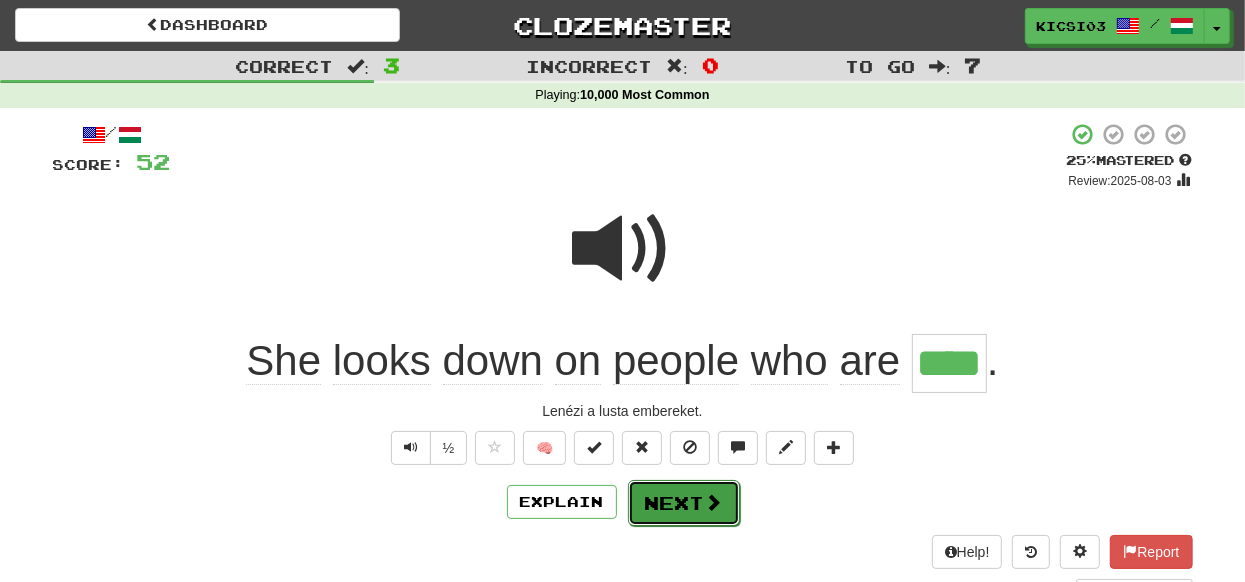 click on "Next" at bounding box center [684, 503] 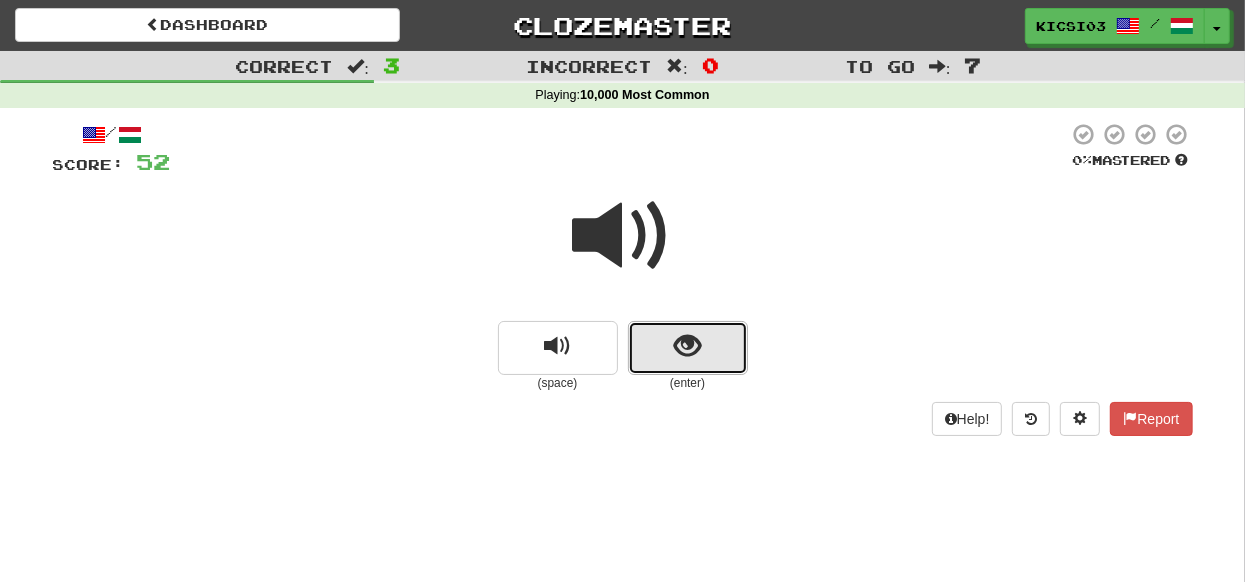 click at bounding box center (687, 346) 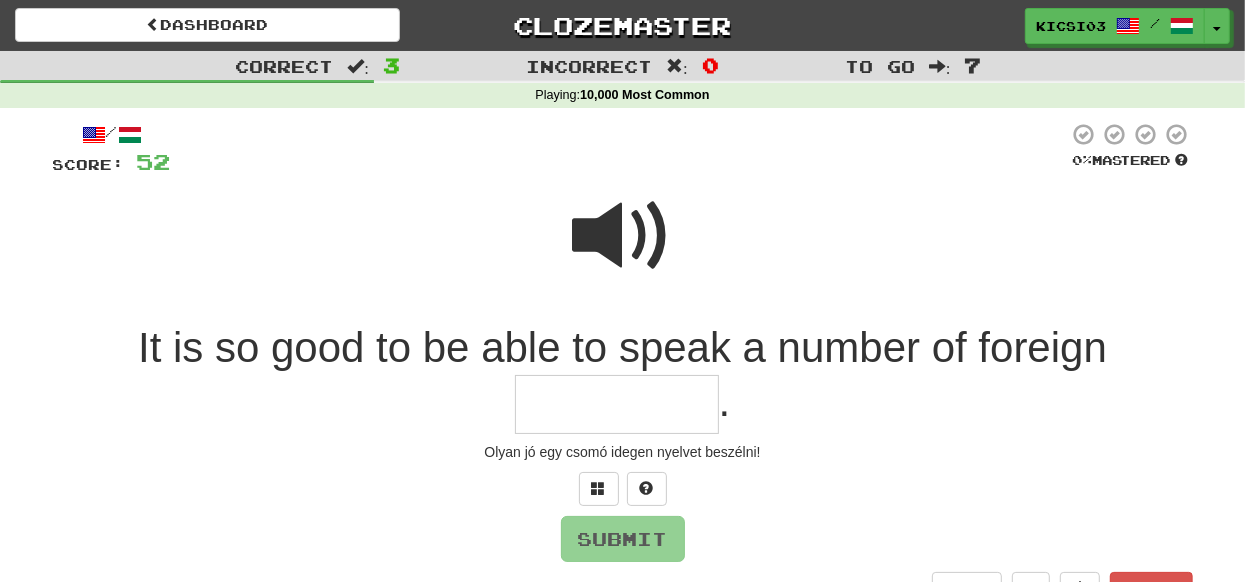 click at bounding box center [617, 404] 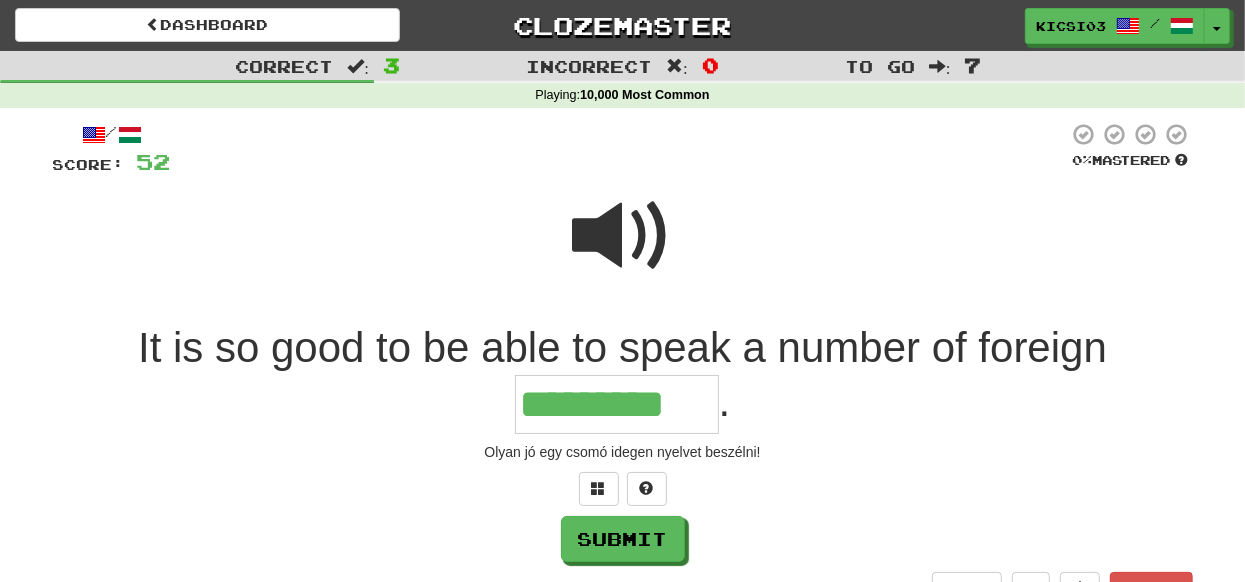 type on "*********" 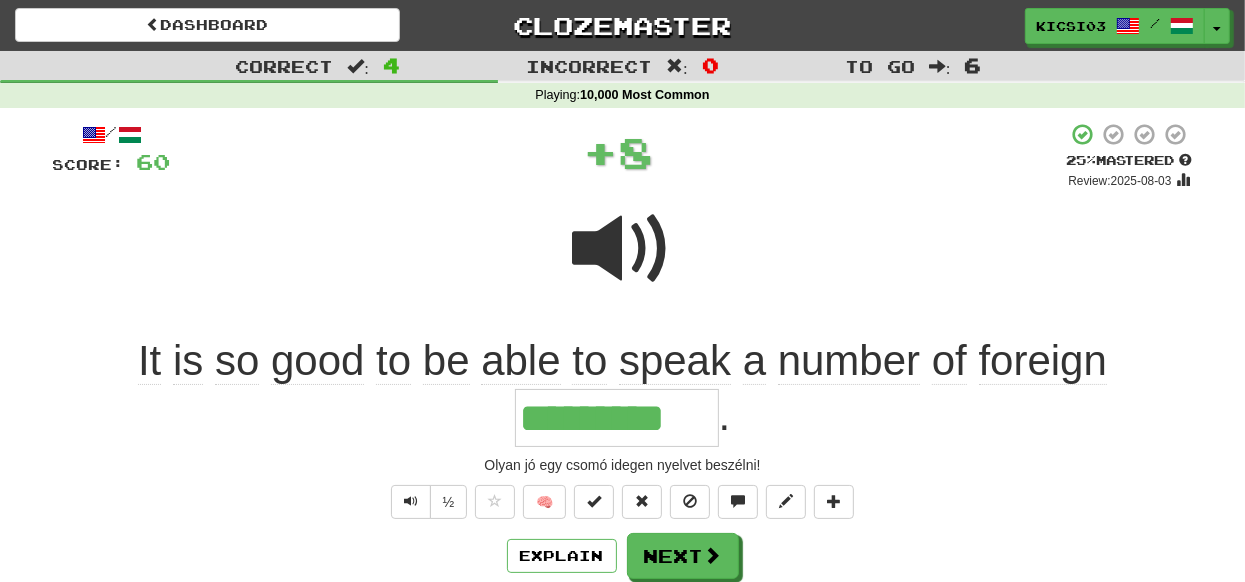 type 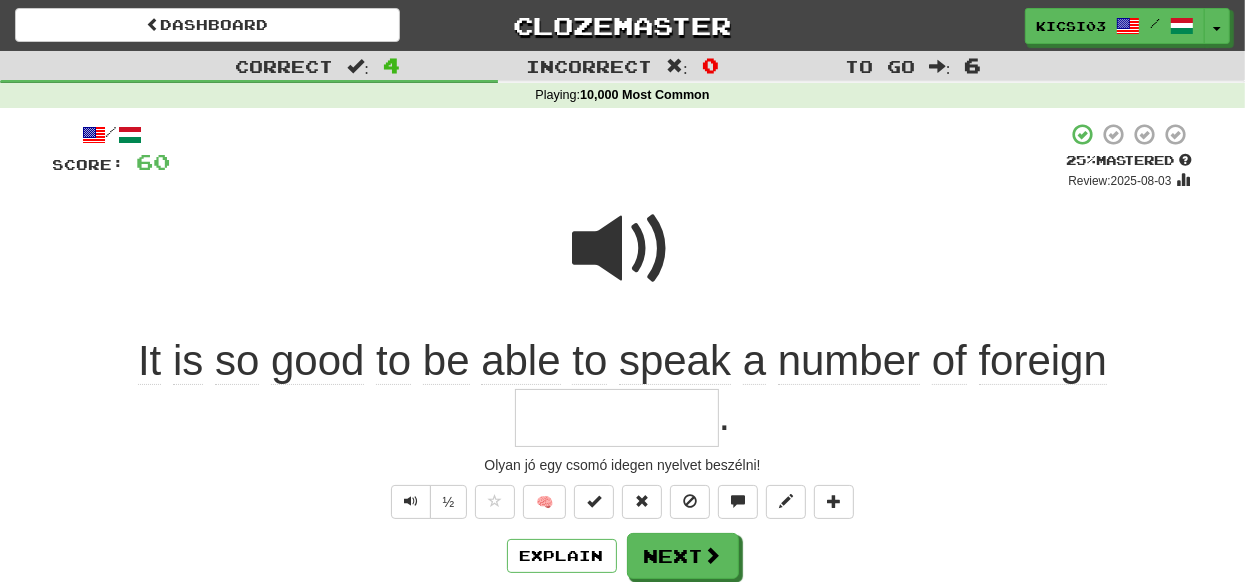 click at bounding box center [617, 418] 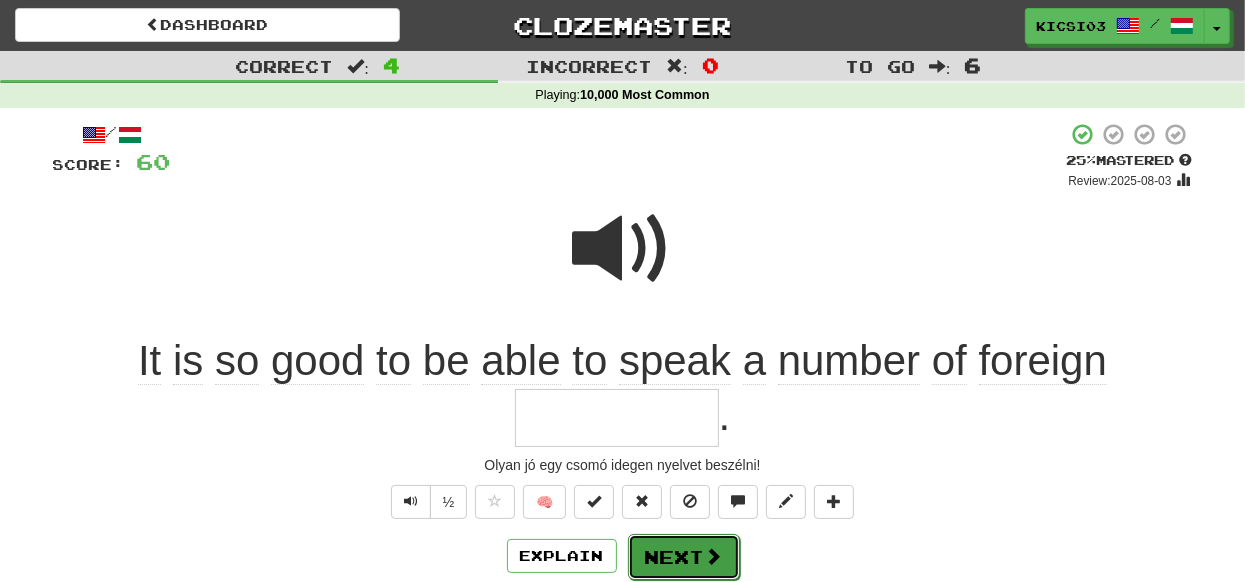 click on "Next" at bounding box center [684, 557] 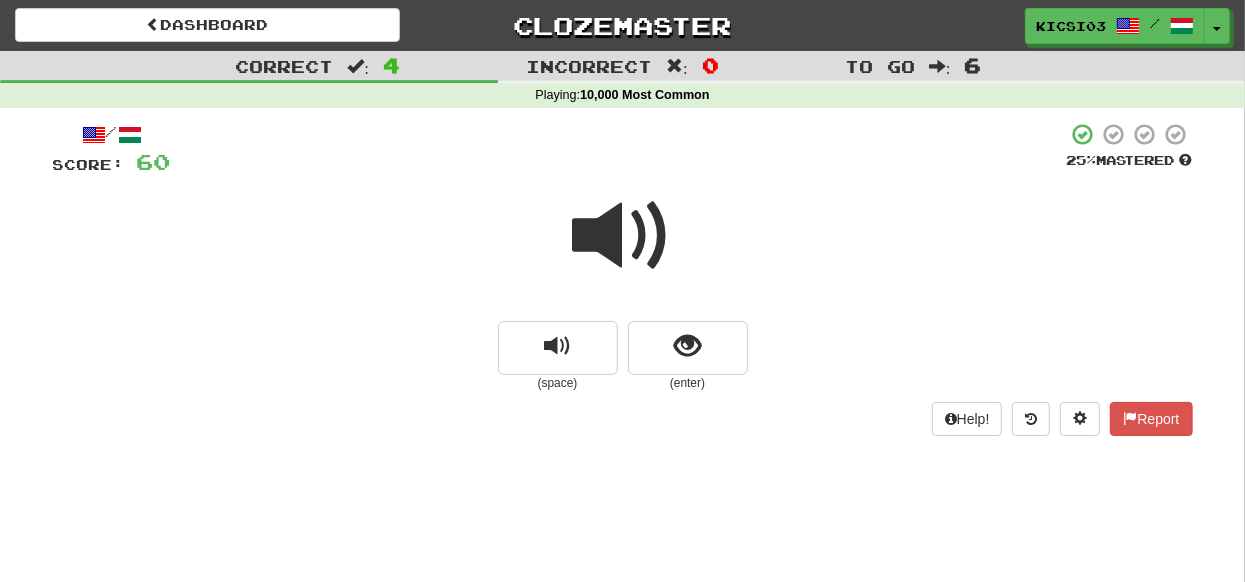 click at bounding box center (623, 236) 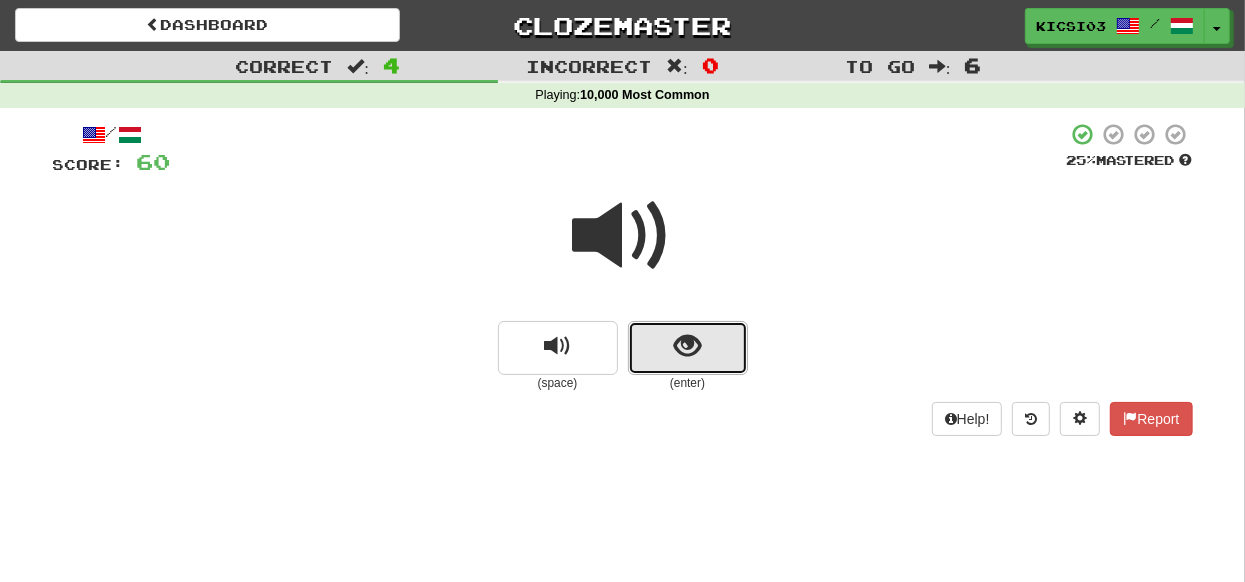 click at bounding box center (687, 346) 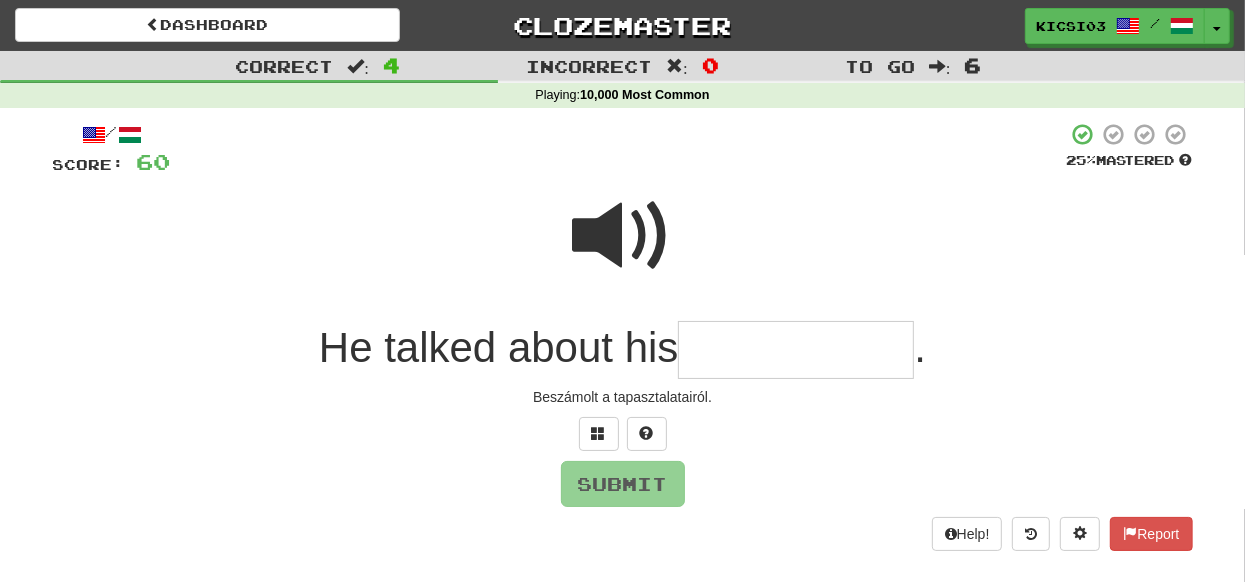 click at bounding box center (796, 350) 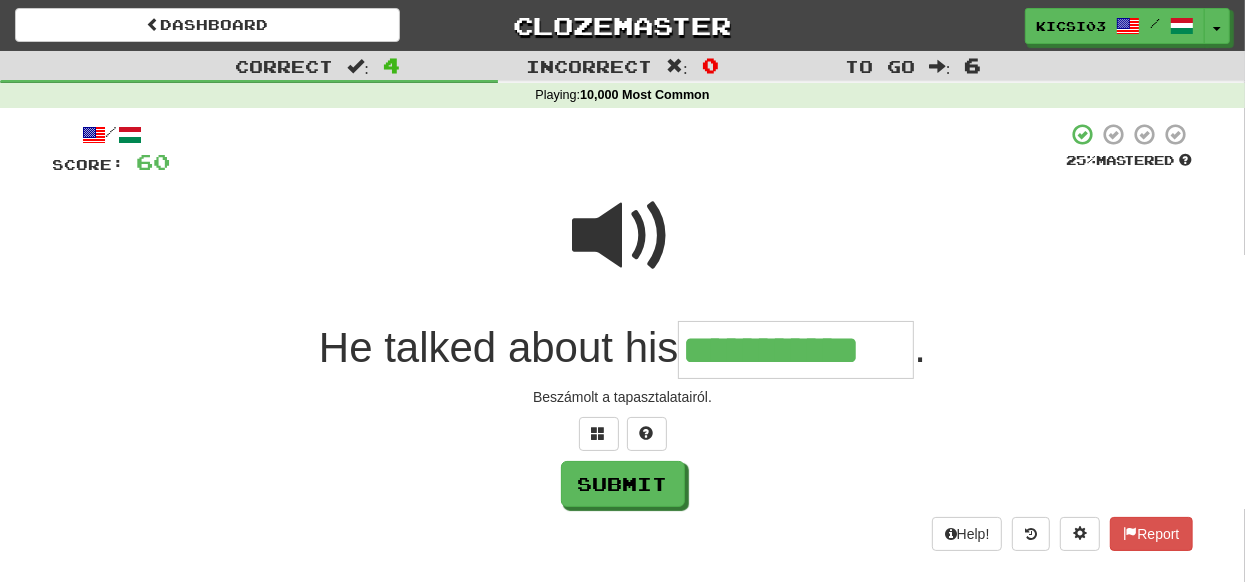 type on "**********" 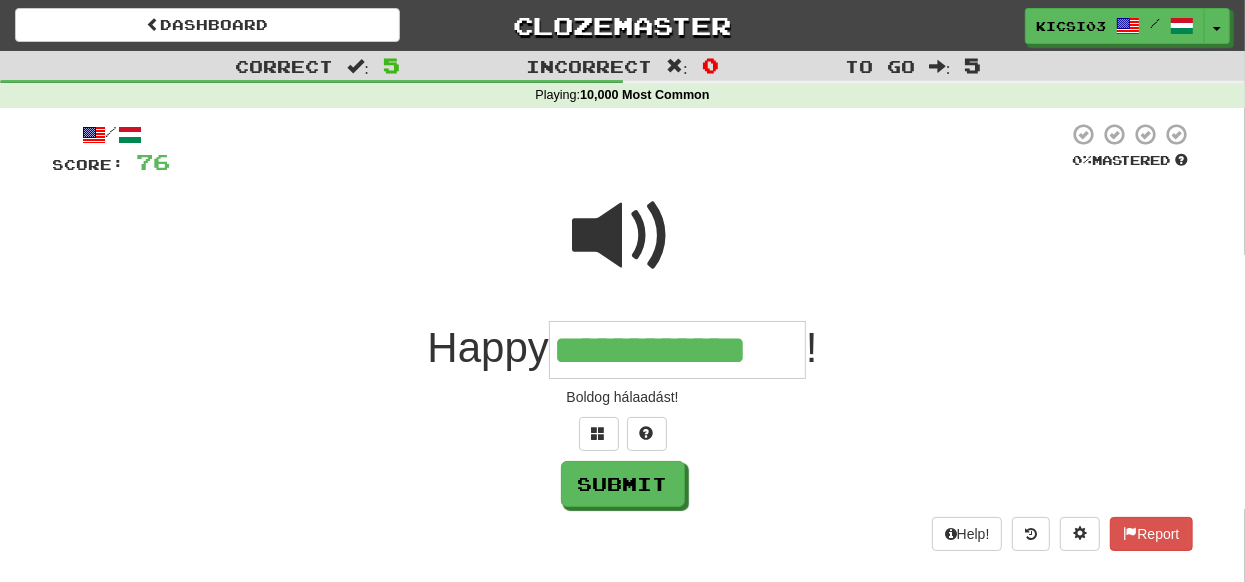 type on "**********" 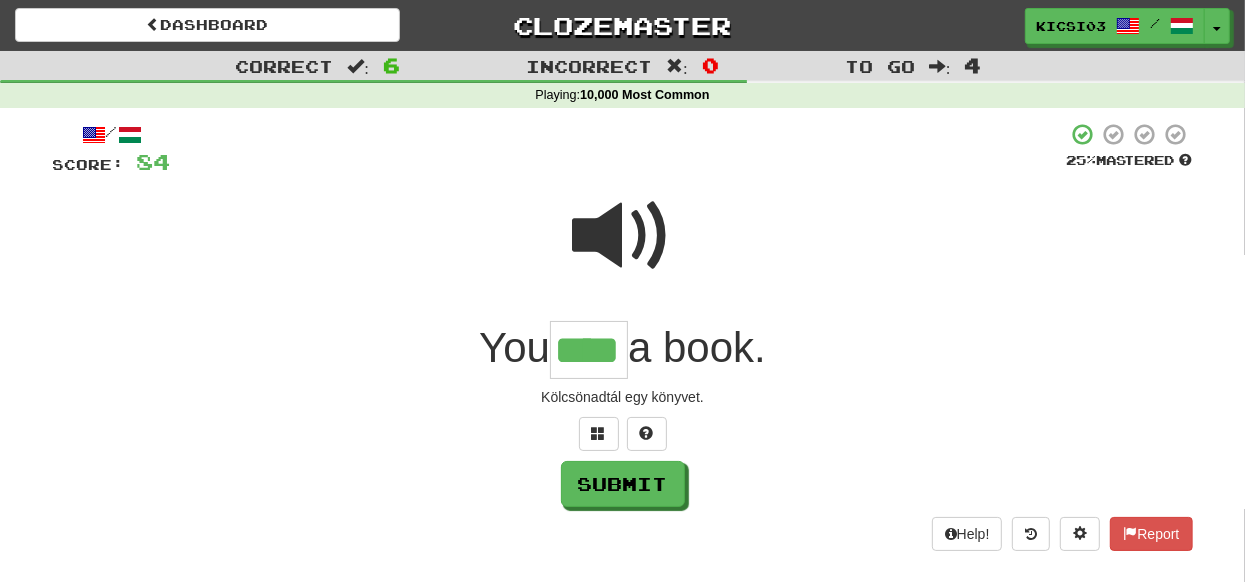 type on "****" 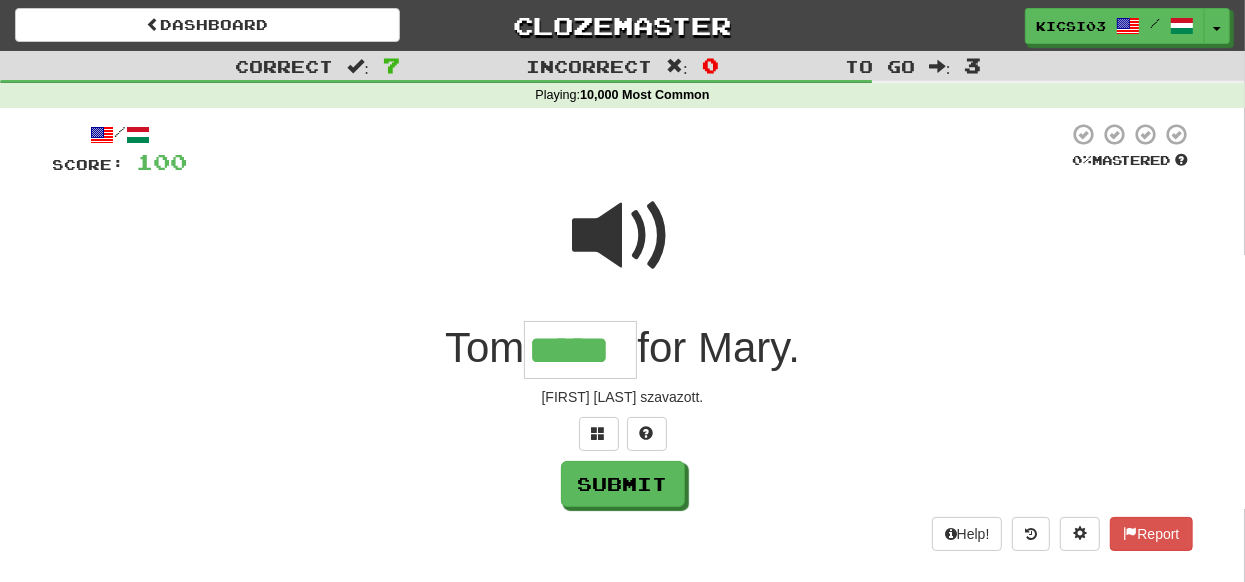 type on "*****" 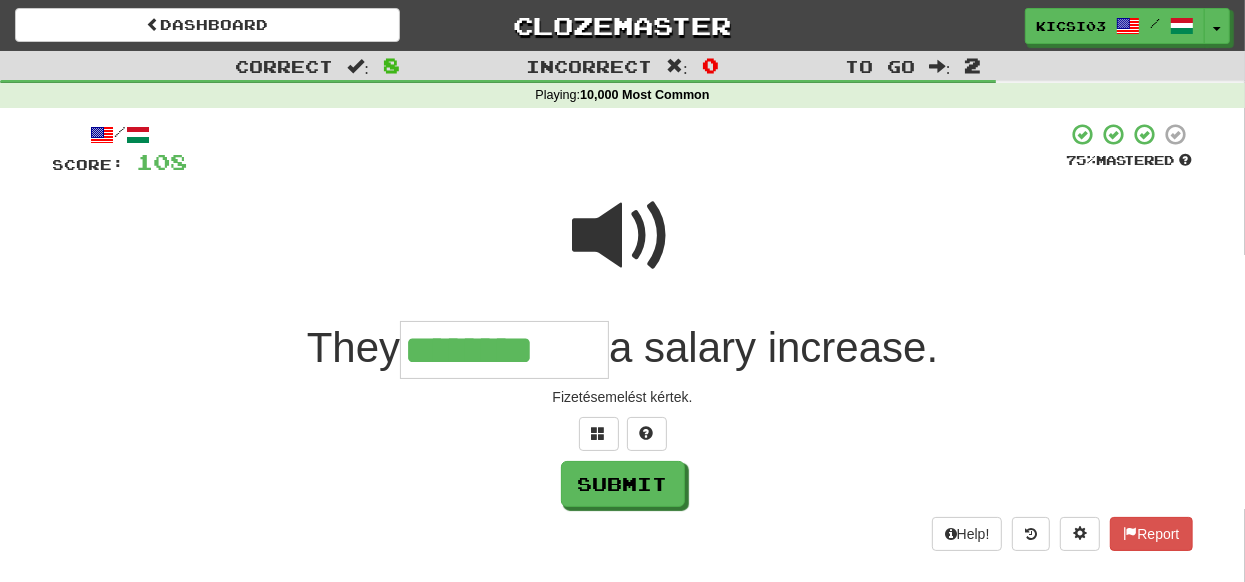 type on "********" 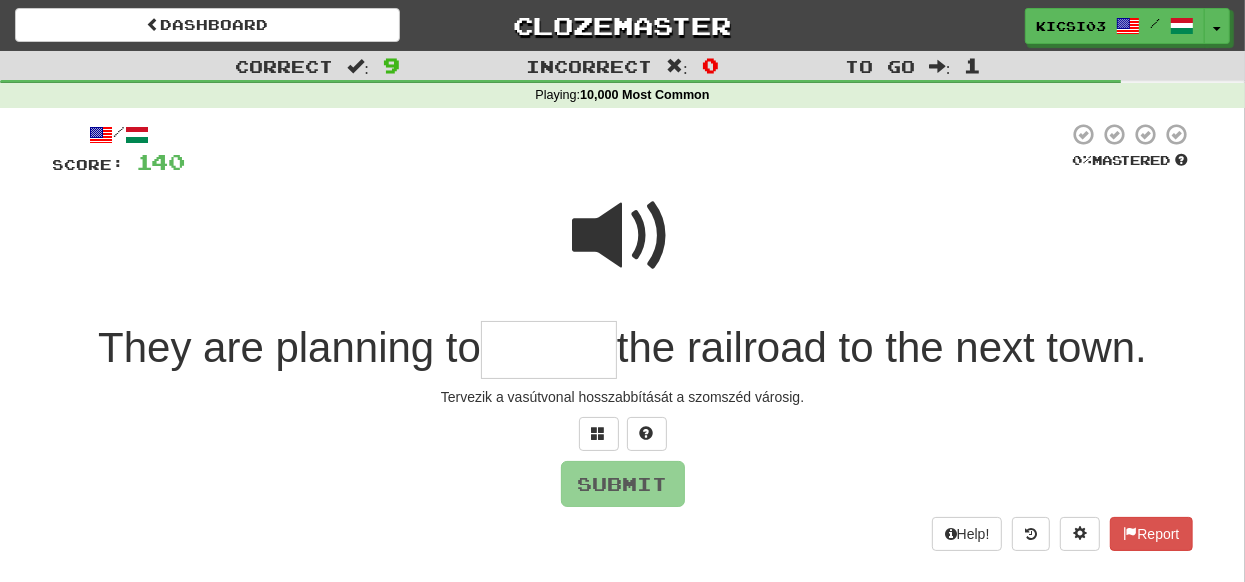 click at bounding box center (623, 236) 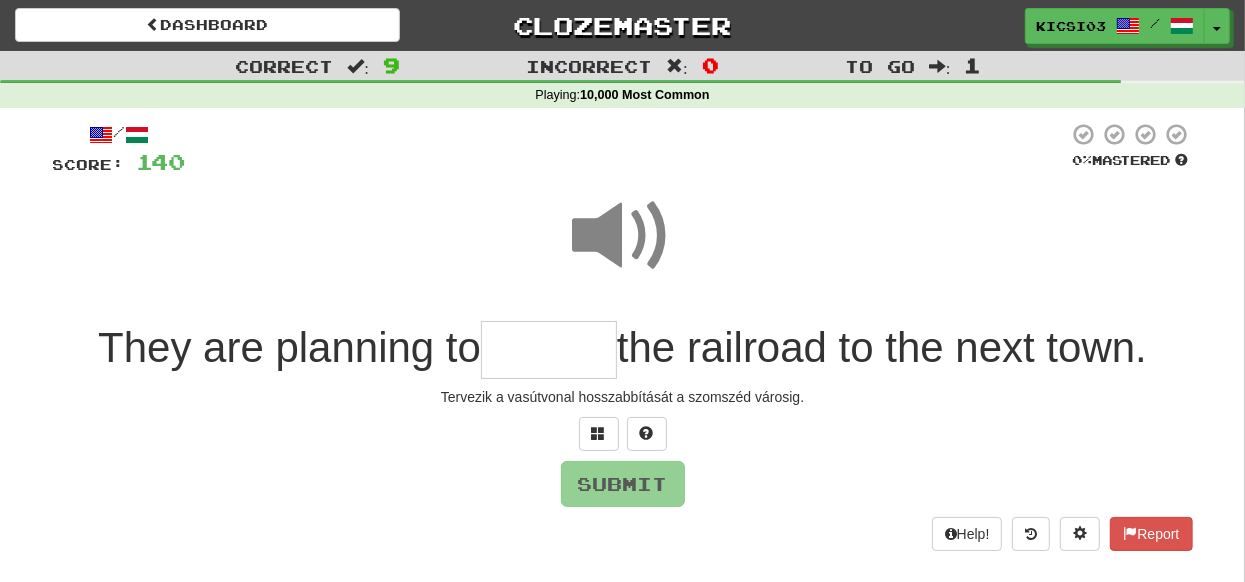 click at bounding box center [549, 350] 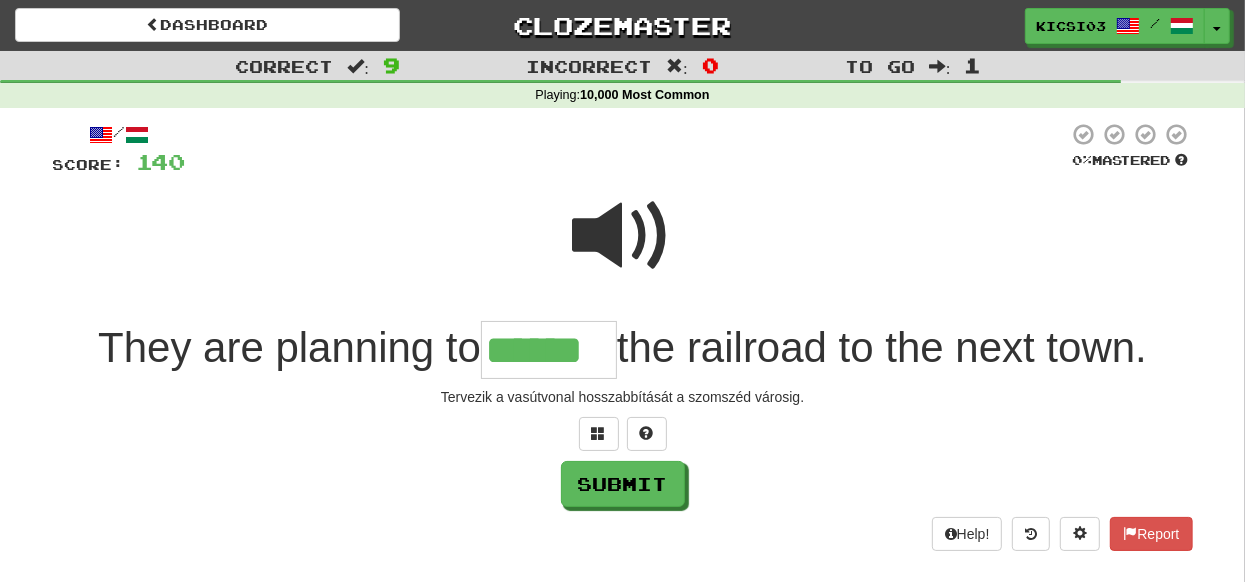 type on "******" 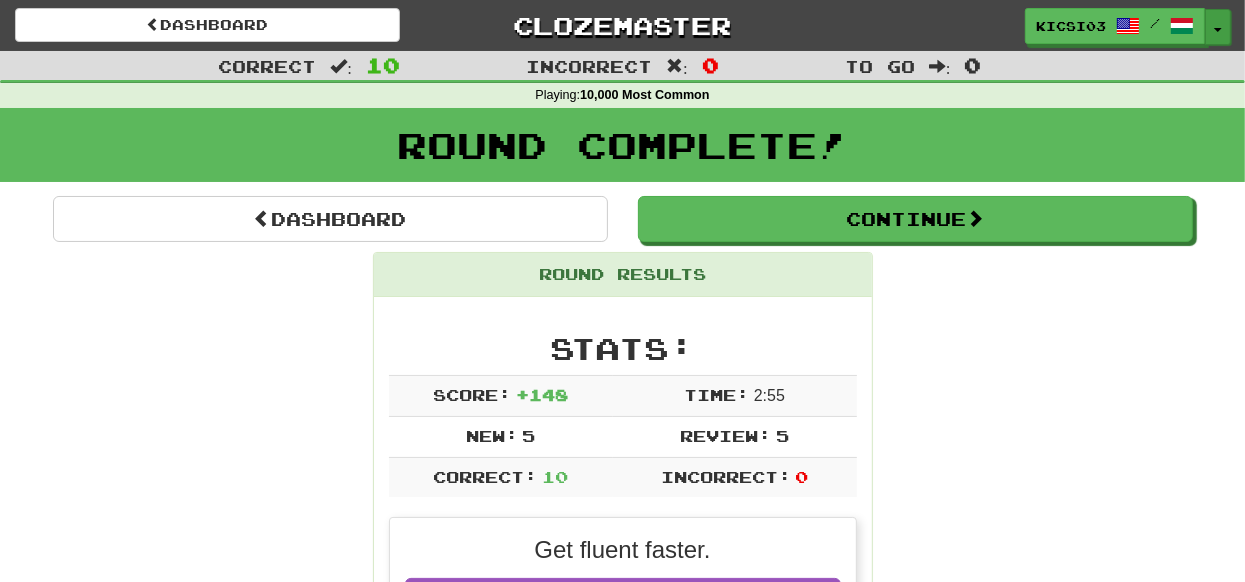 click at bounding box center (1218, 30) 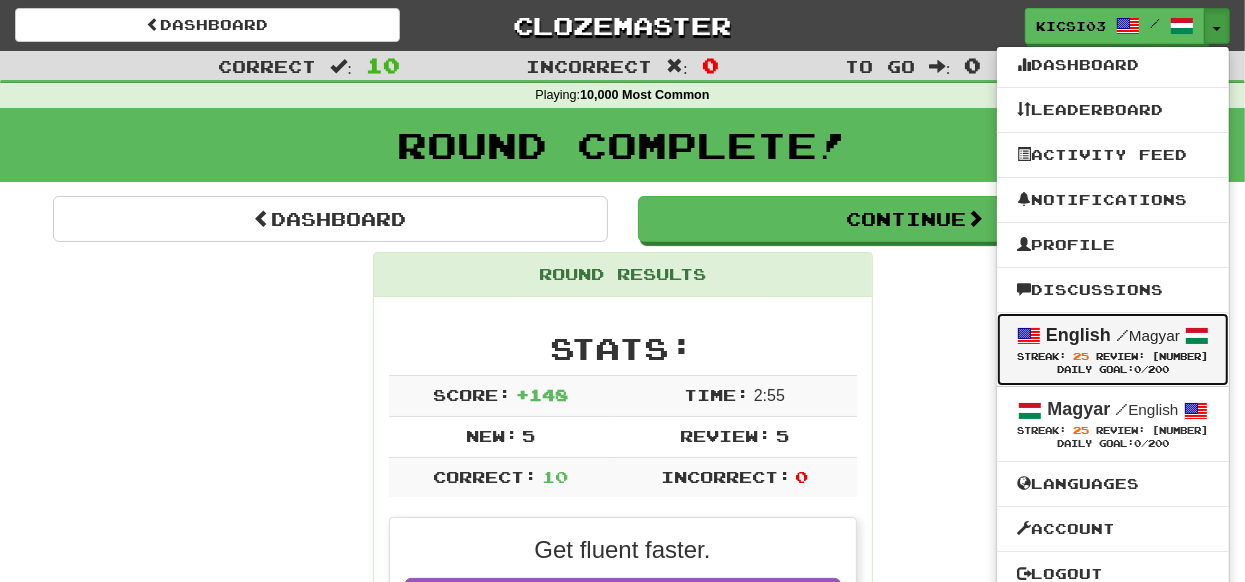 click at bounding box center [1029, 336] 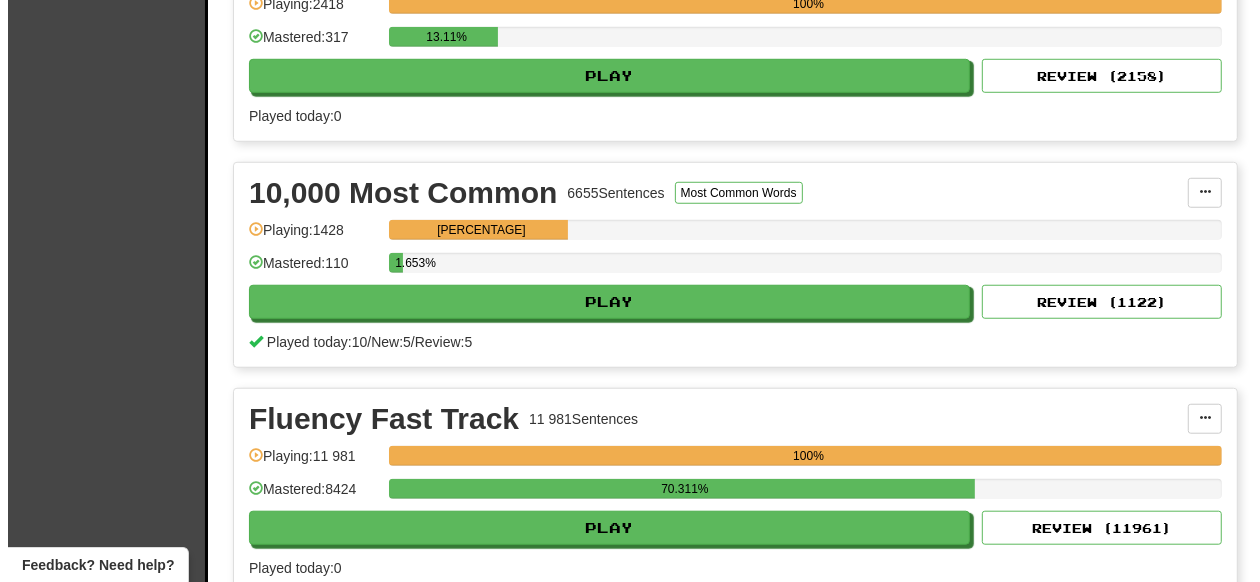 scroll, scrollTop: 999, scrollLeft: 0, axis: vertical 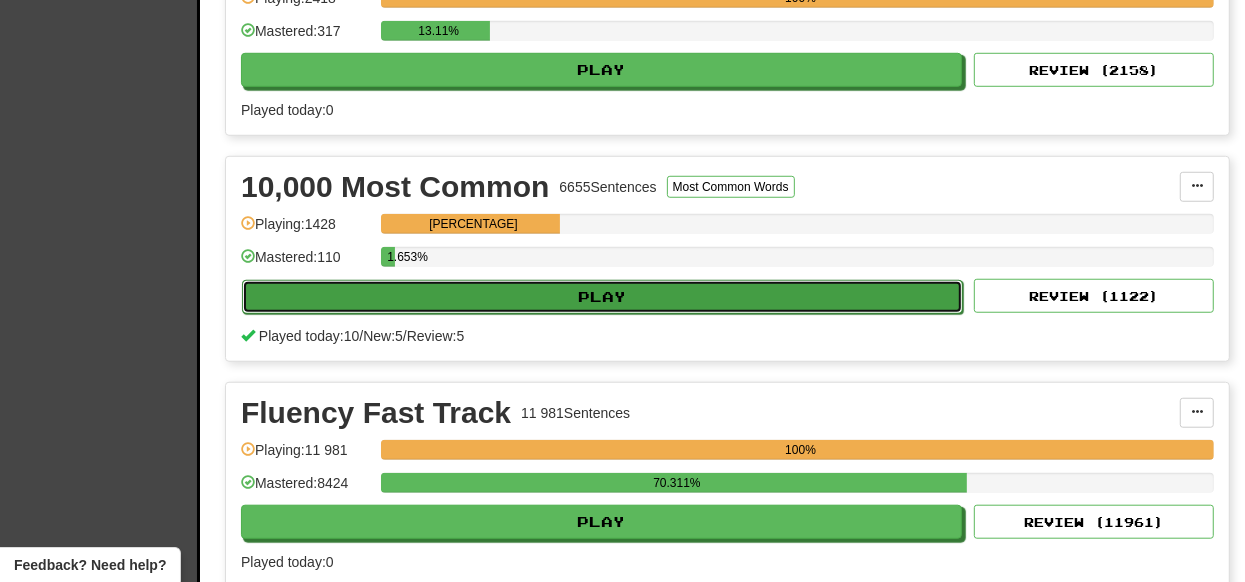 click on "Play" at bounding box center (602, 297) 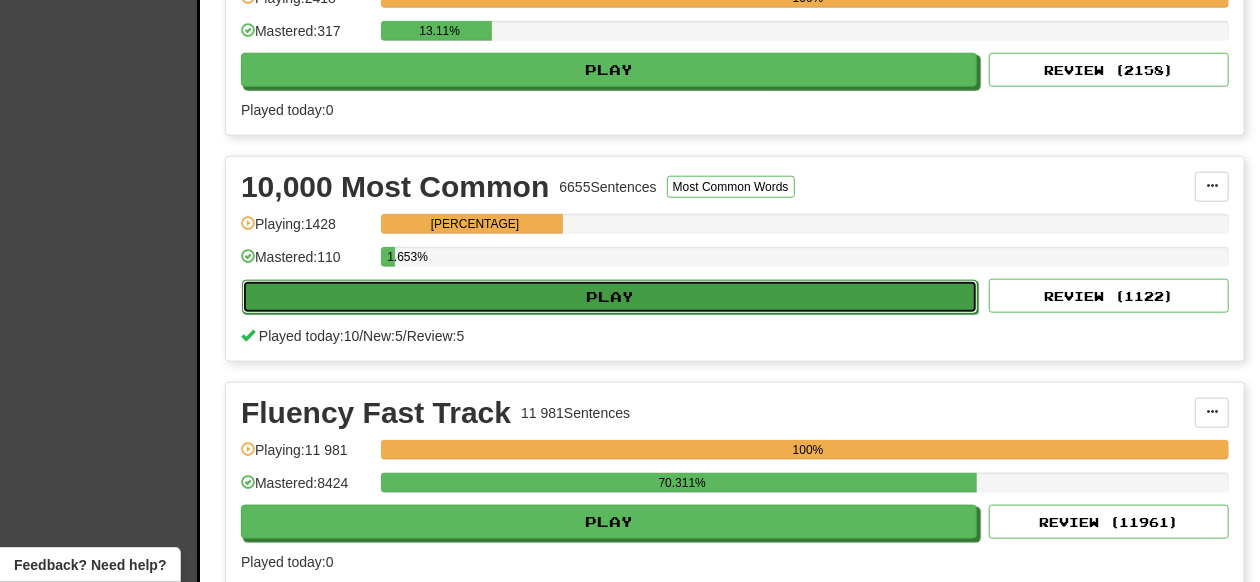 select on "**" 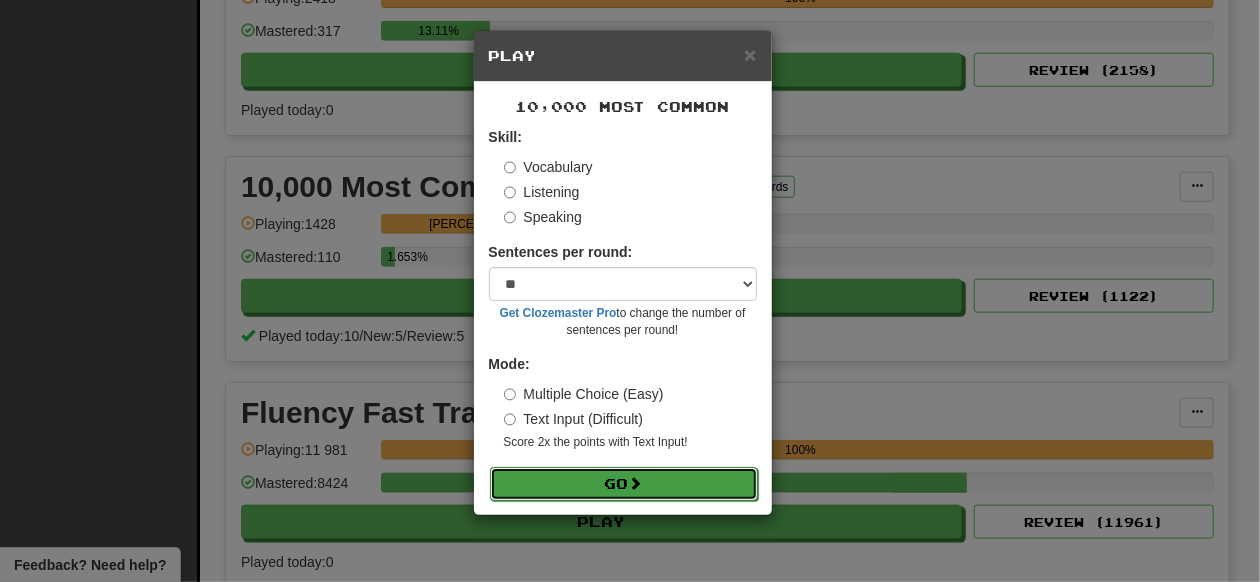 click on "Go" at bounding box center [624, 484] 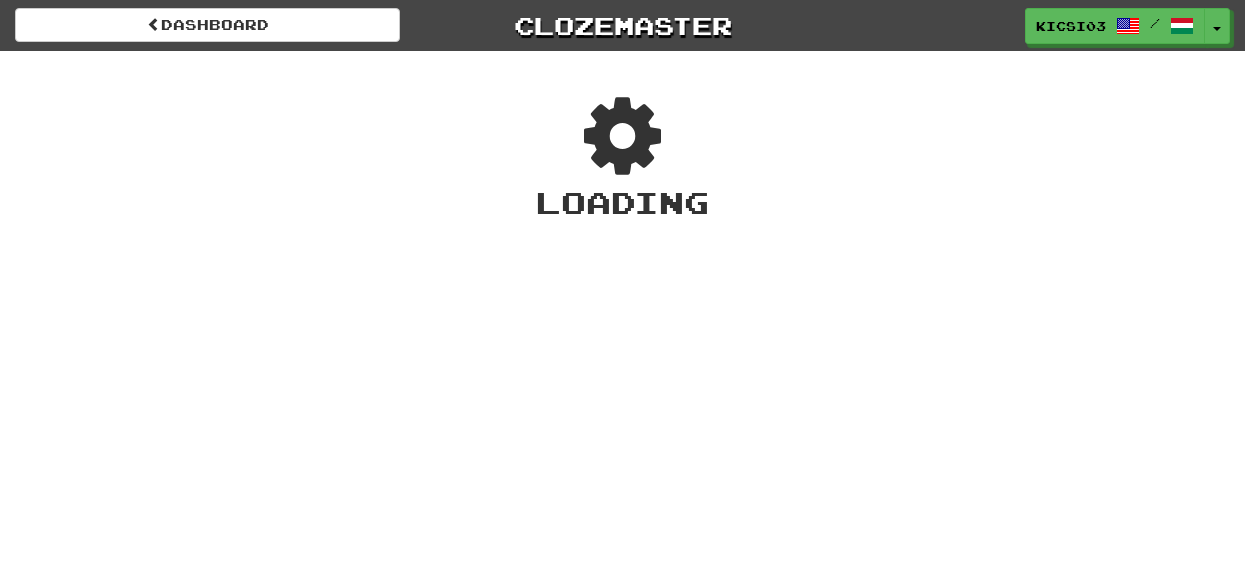 scroll, scrollTop: 0, scrollLeft: 0, axis: both 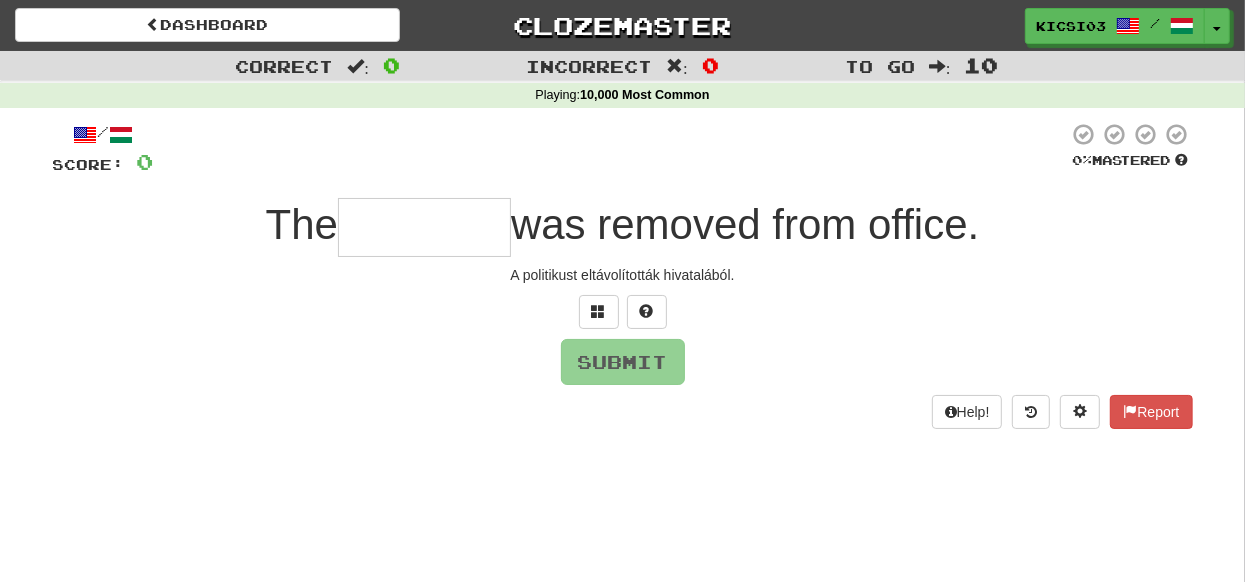 click at bounding box center (424, 227) 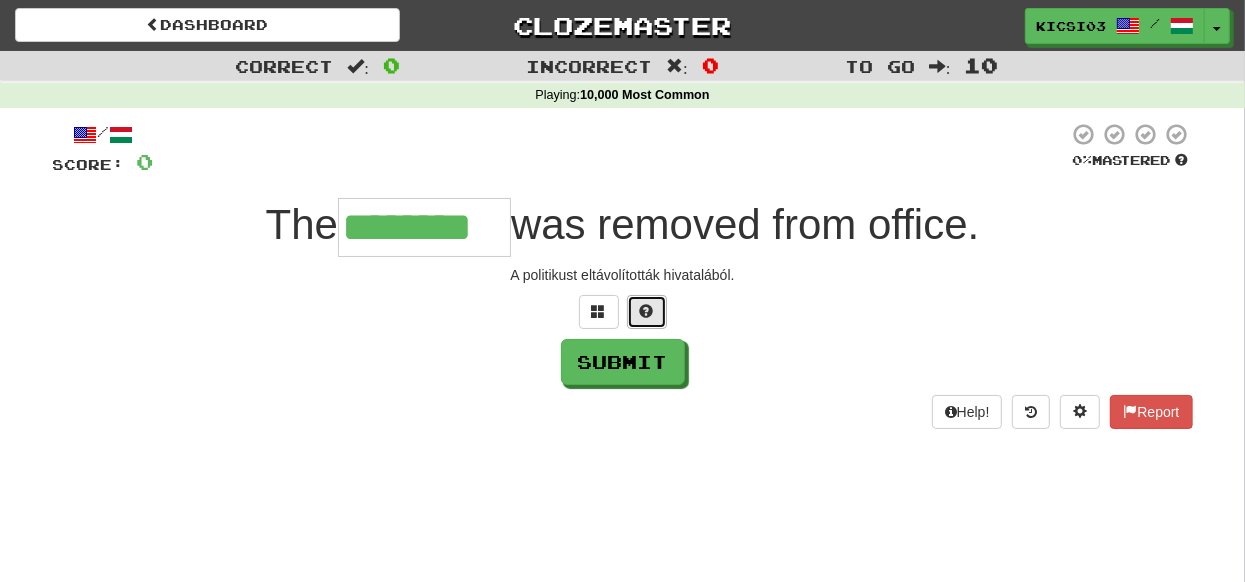 click at bounding box center [647, 311] 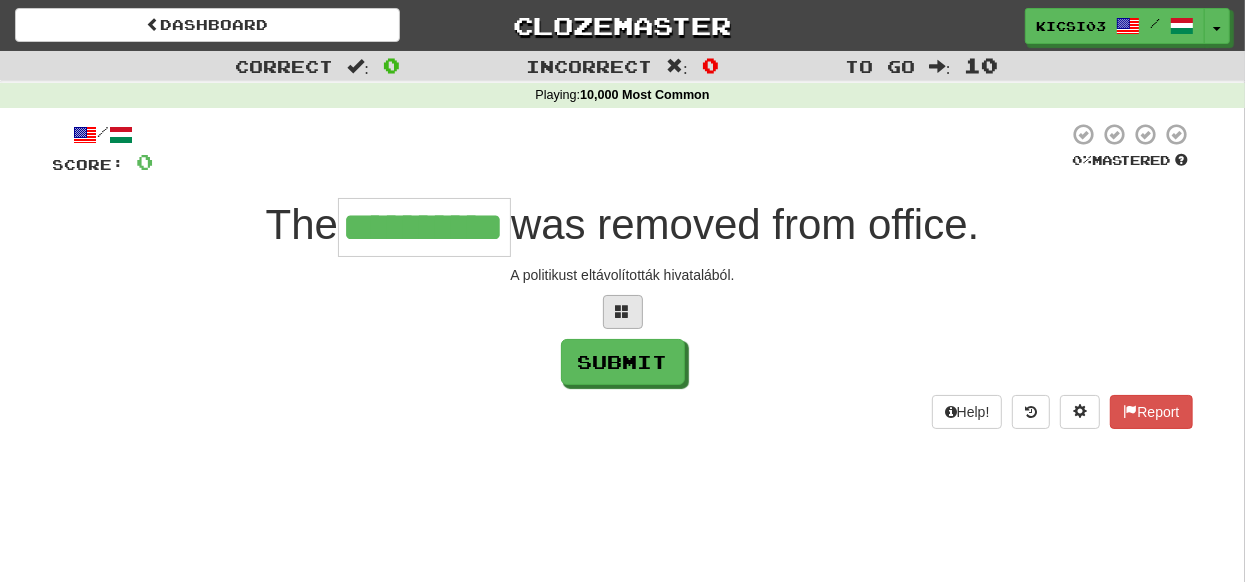 type on "**********" 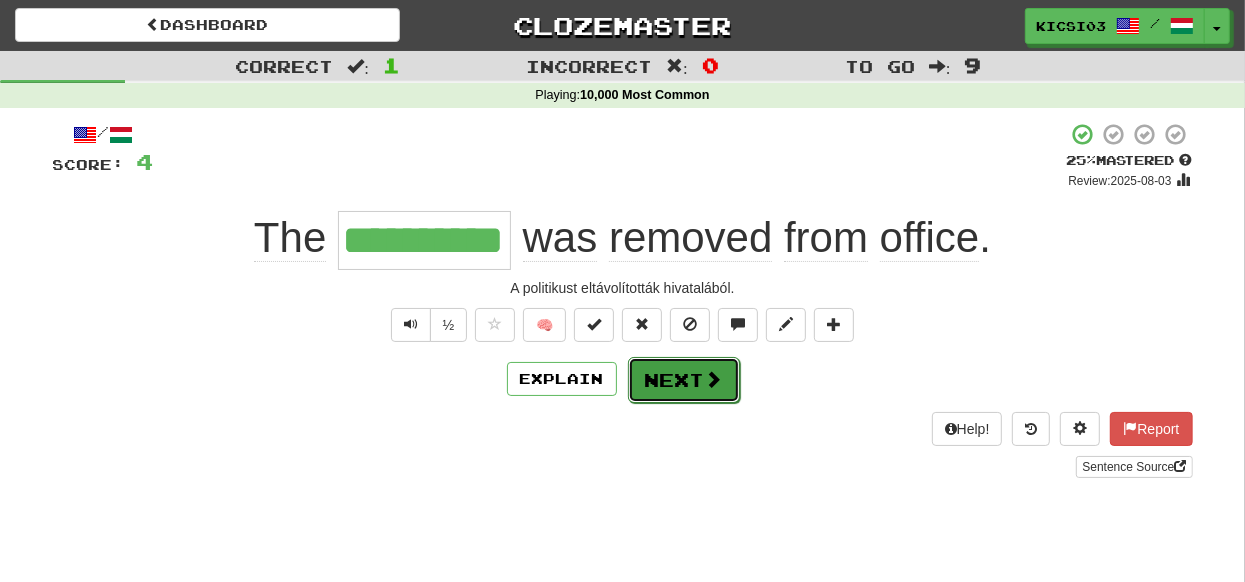 click on "Next" at bounding box center (684, 380) 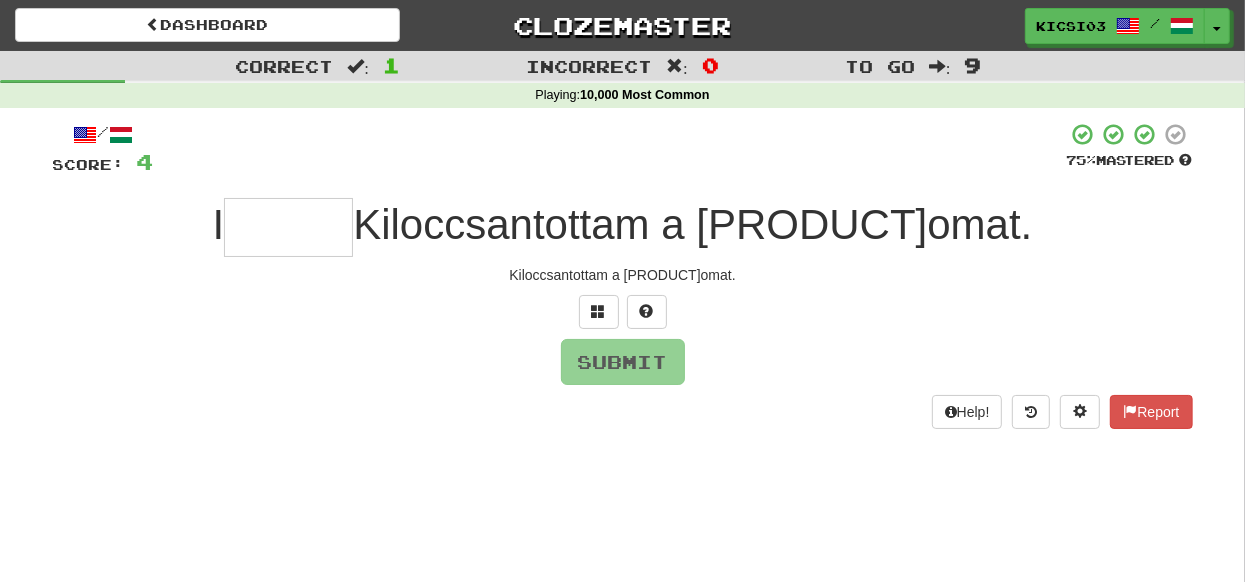 click at bounding box center [288, 227] 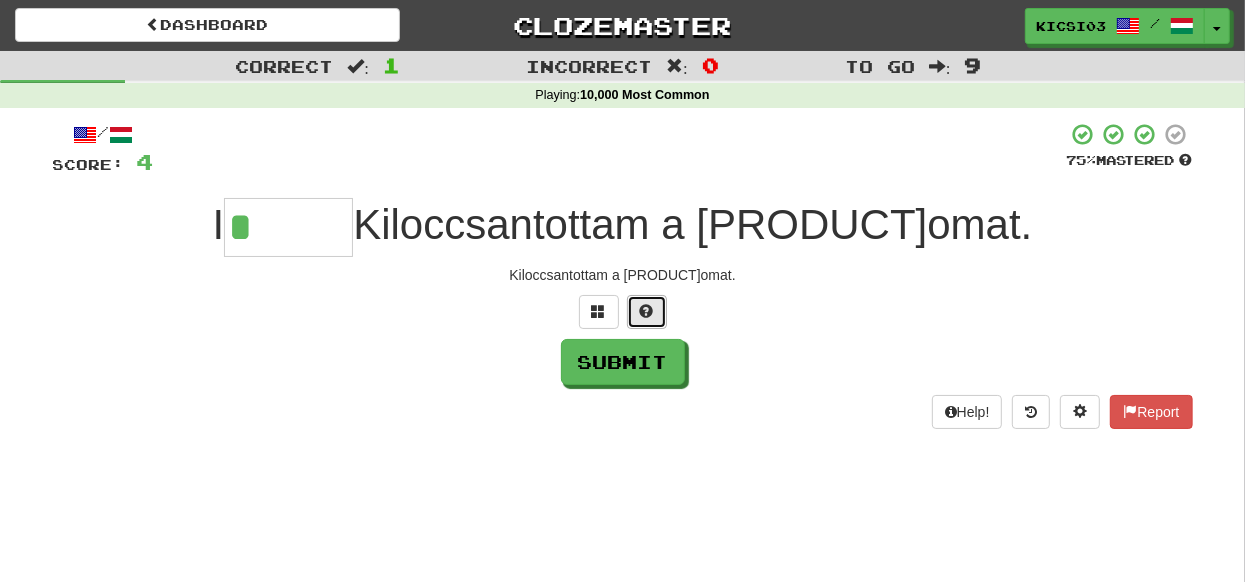 click at bounding box center (647, 311) 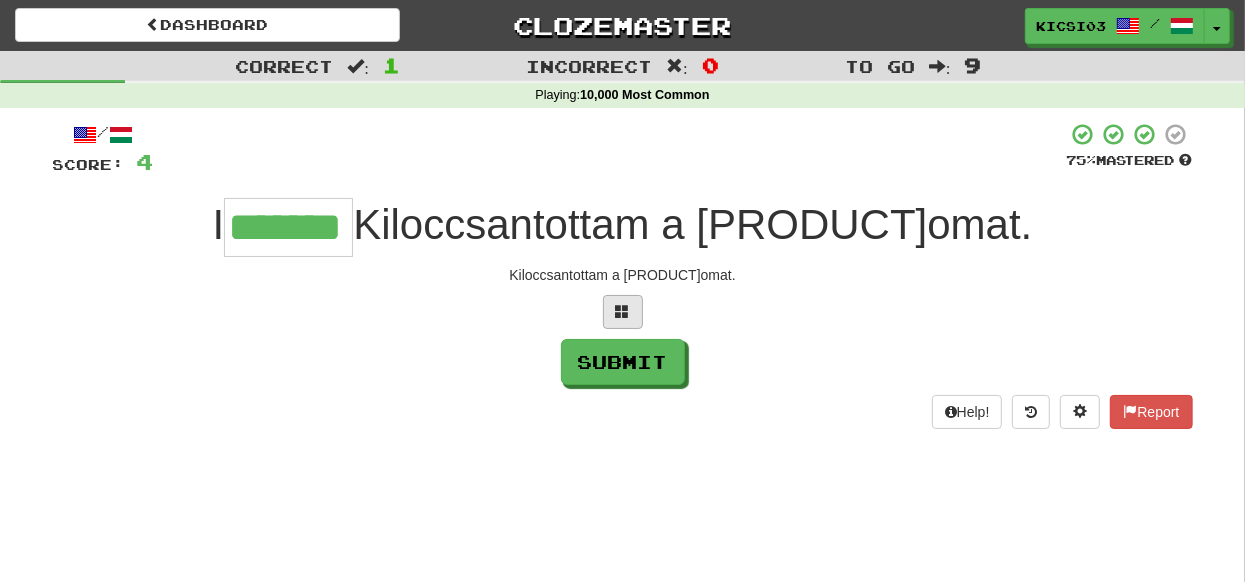 type on "*******" 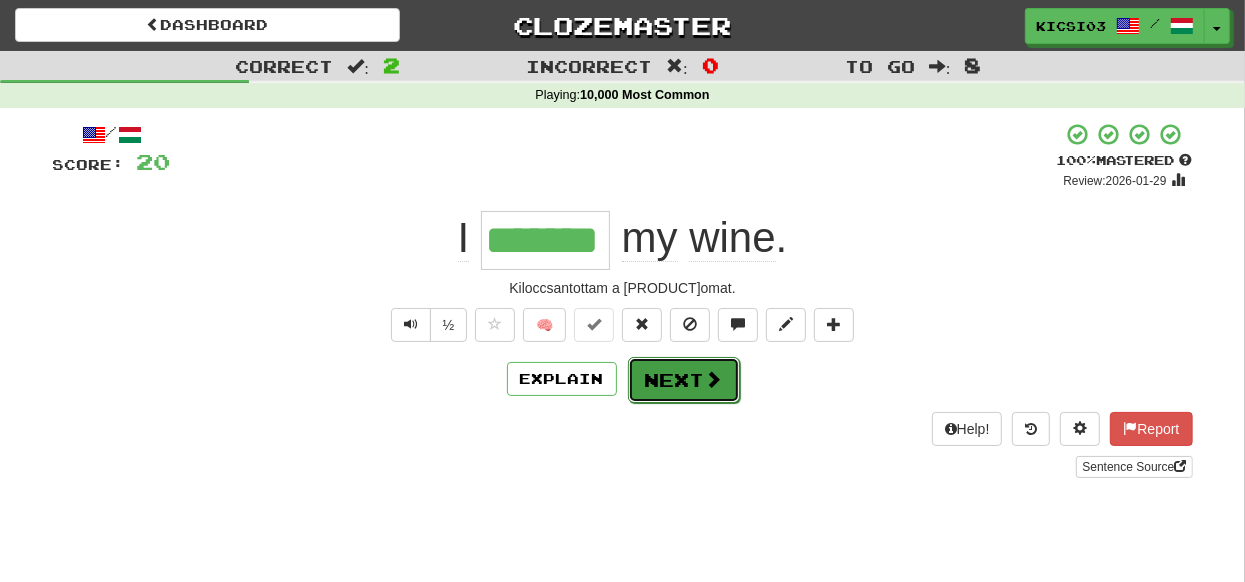 click on "Next" at bounding box center (684, 380) 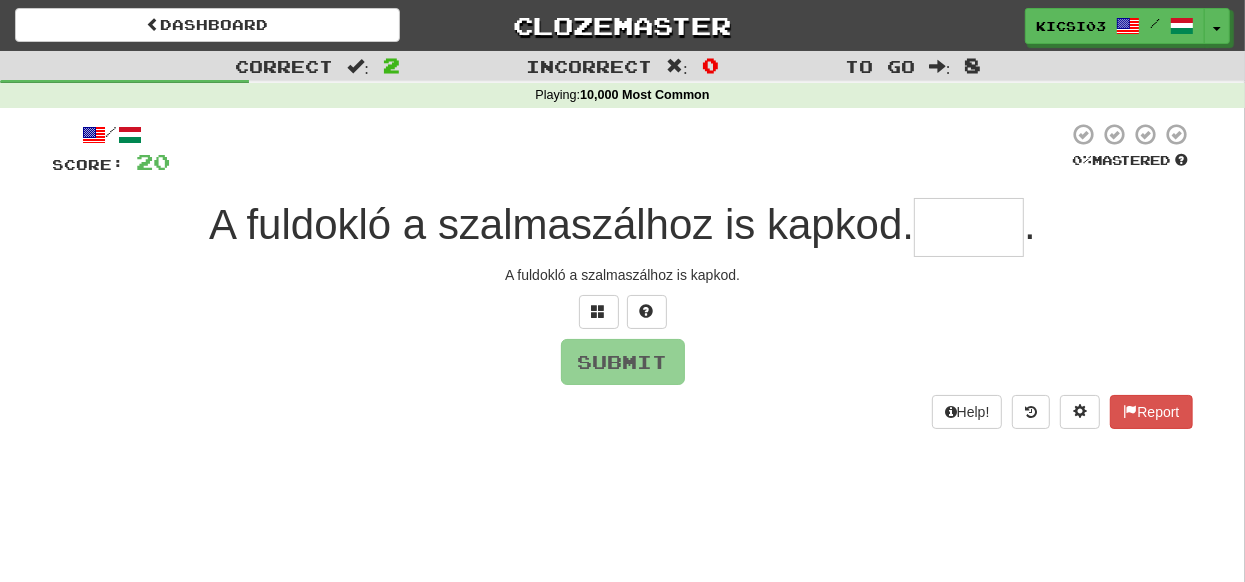 click at bounding box center (969, 227) 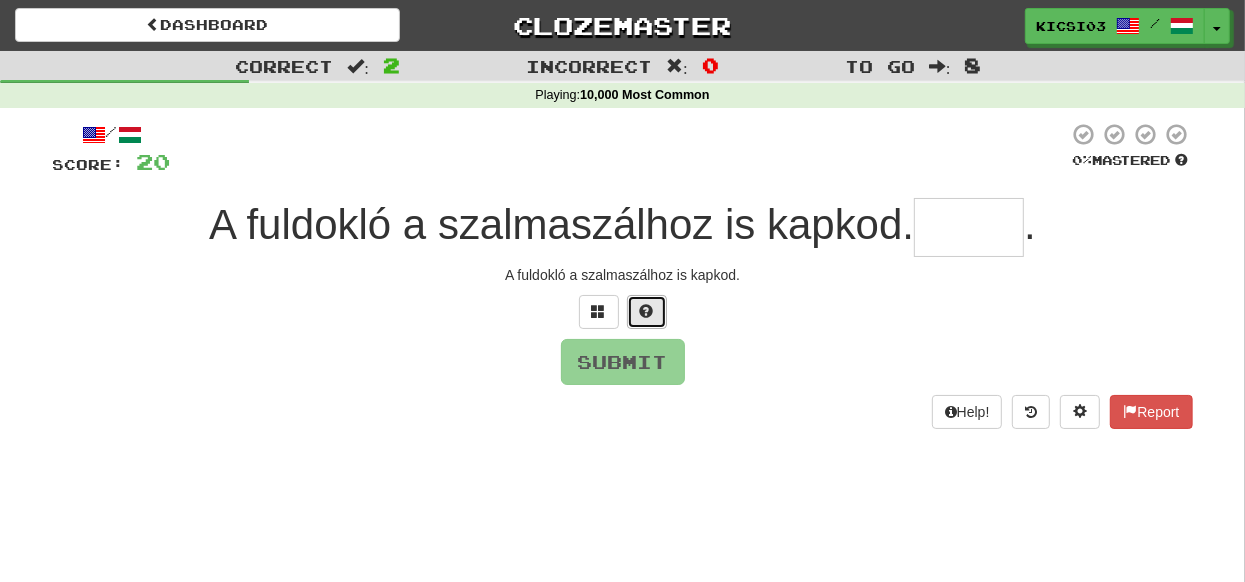 click at bounding box center (647, 311) 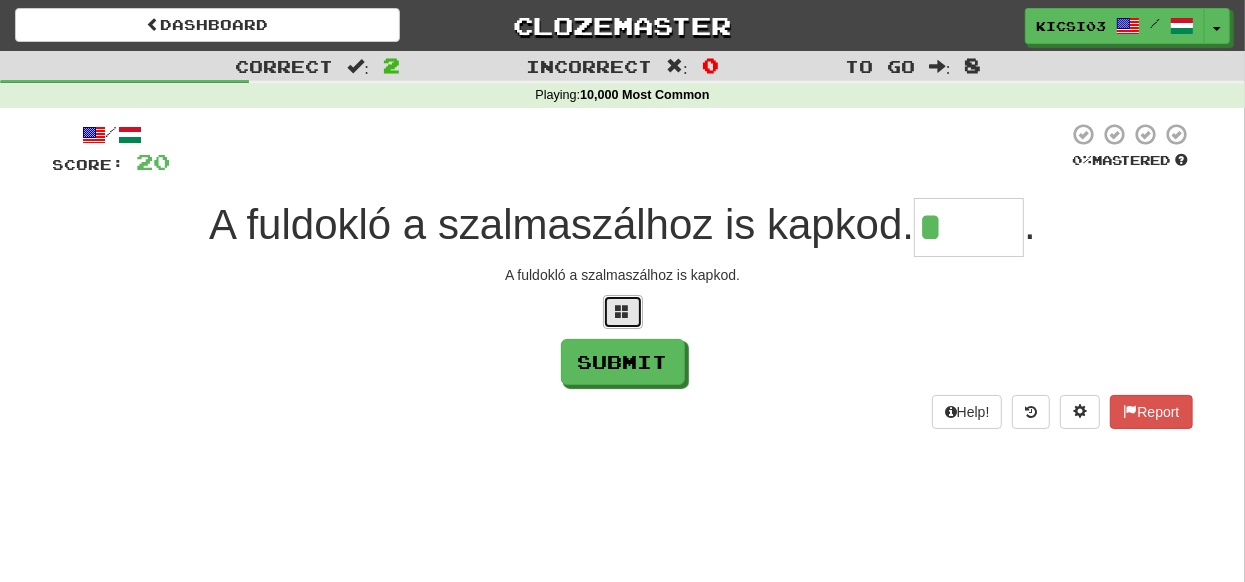 click at bounding box center [623, 312] 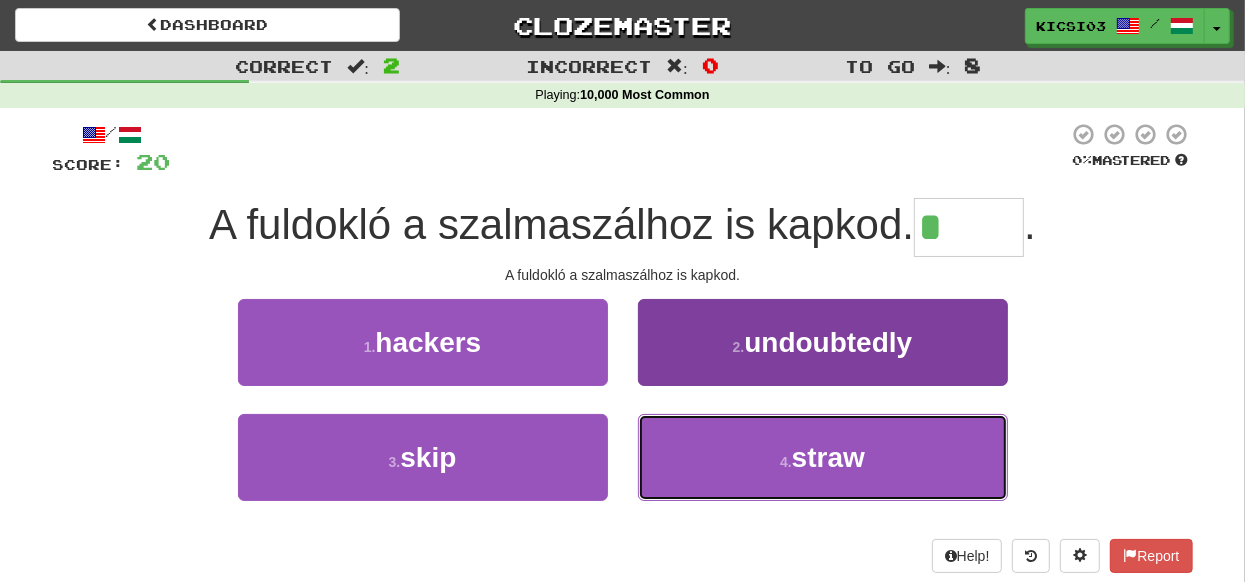 click on "straw" at bounding box center [828, 457] 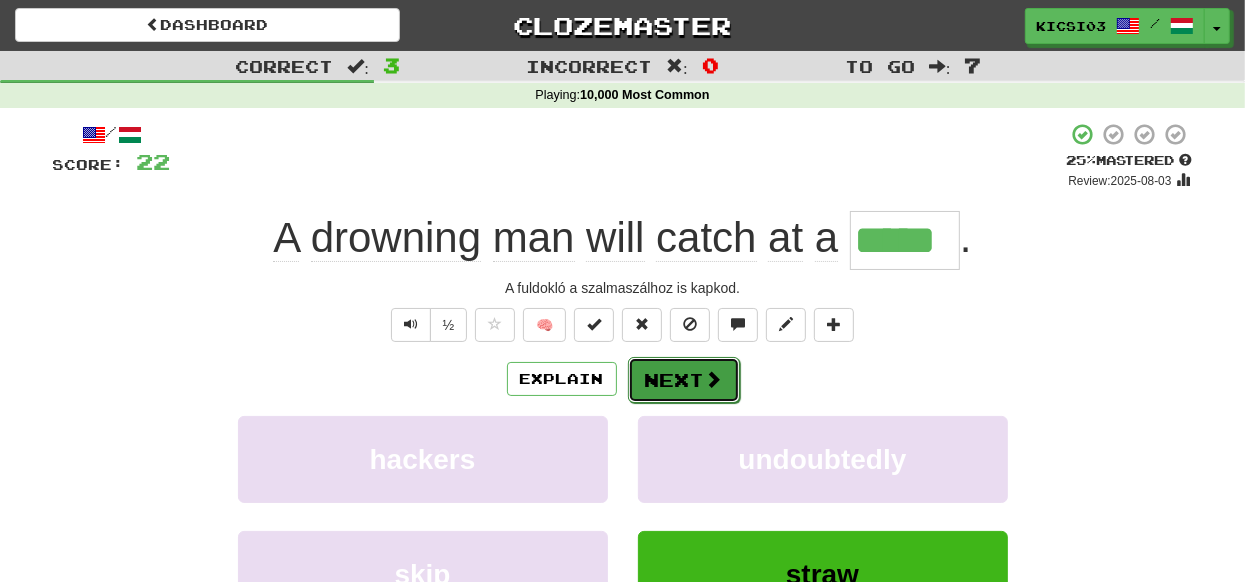 click on "Next" at bounding box center (684, 380) 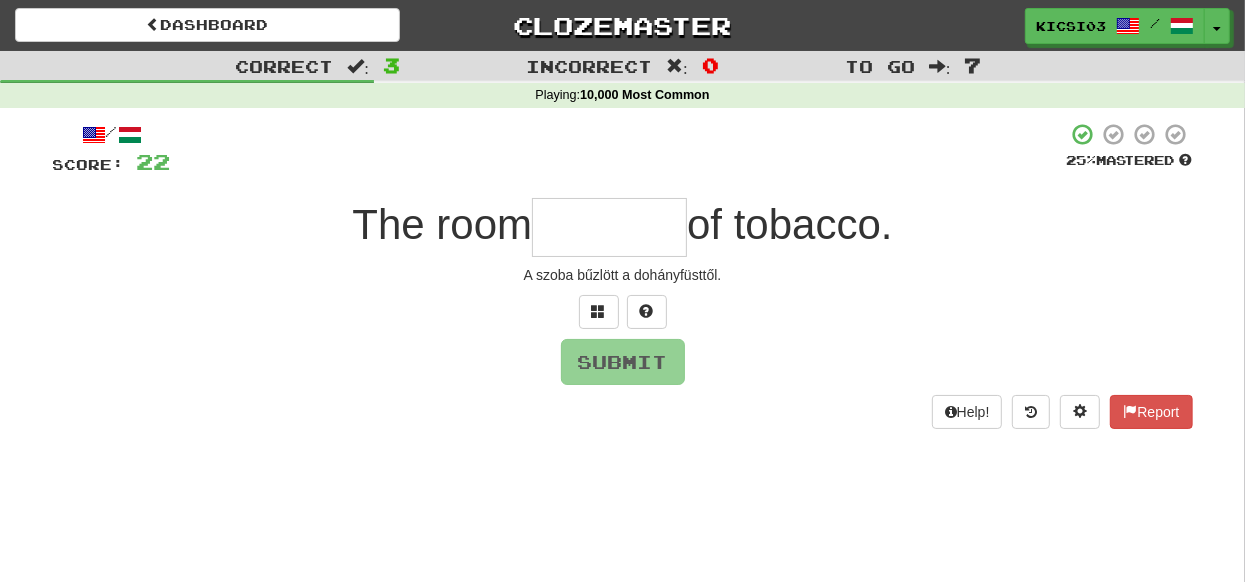 click at bounding box center (609, 227) 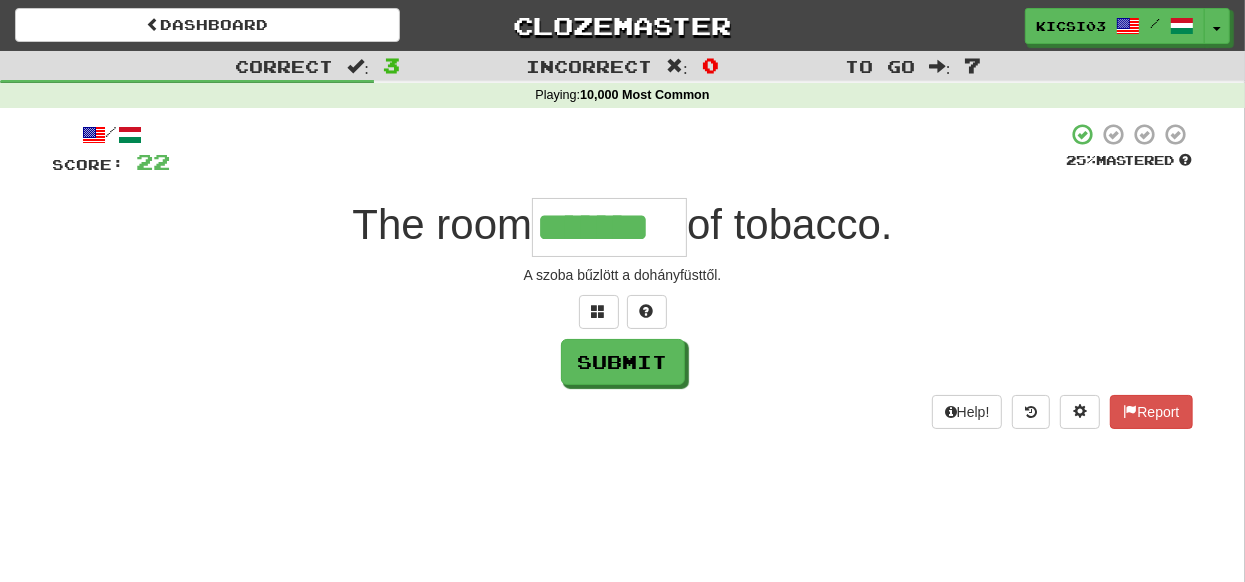 type on "*******" 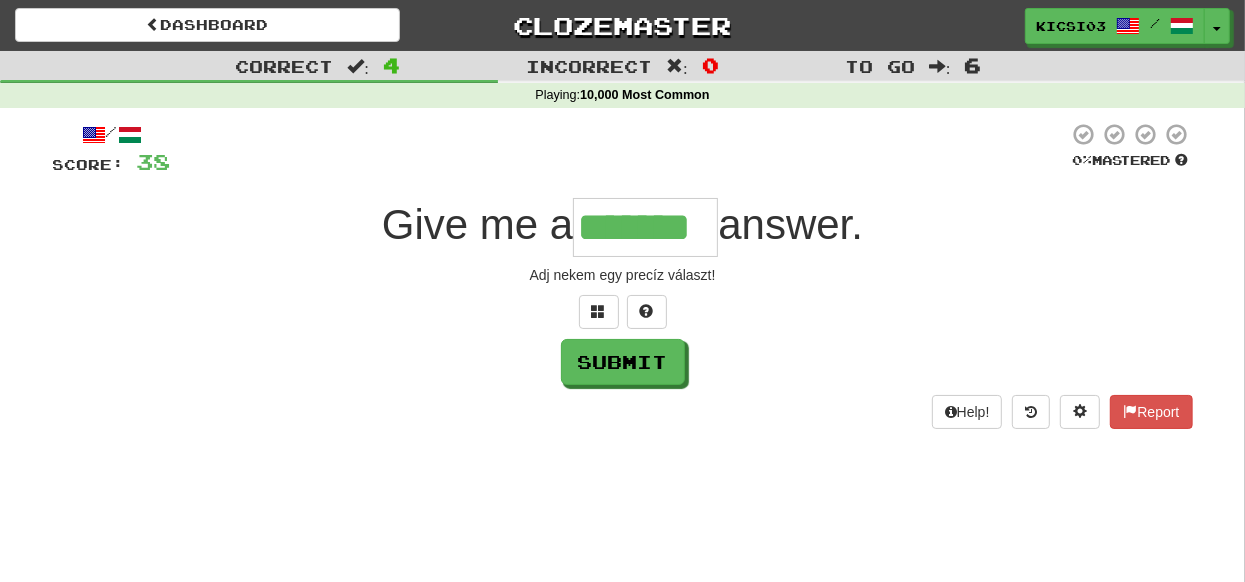type on "*******" 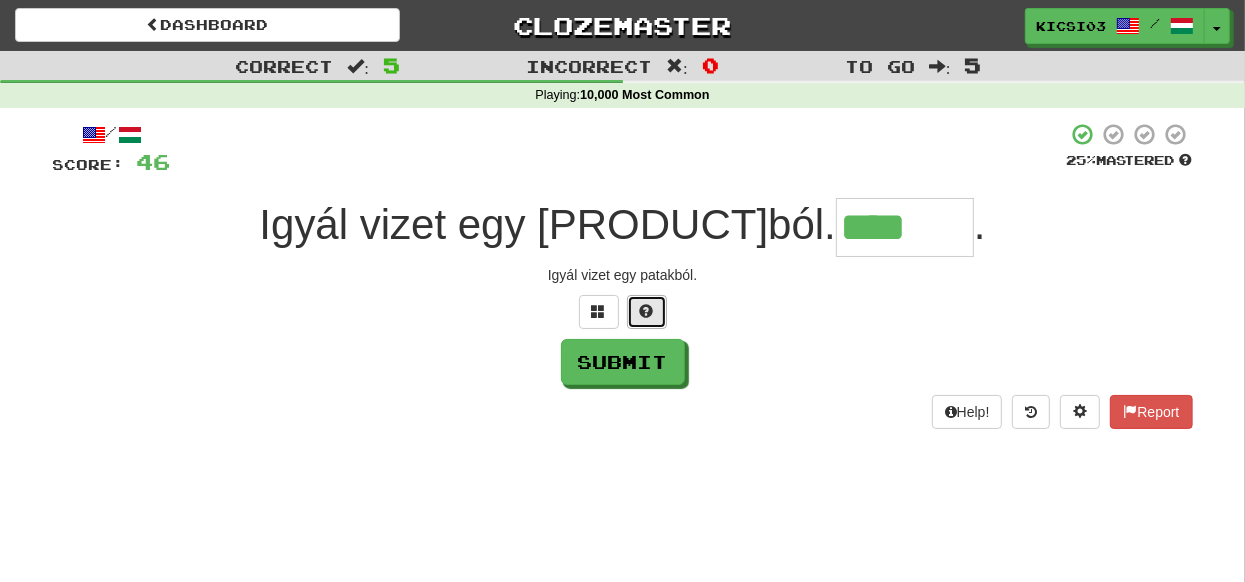 click at bounding box center [647, 311] 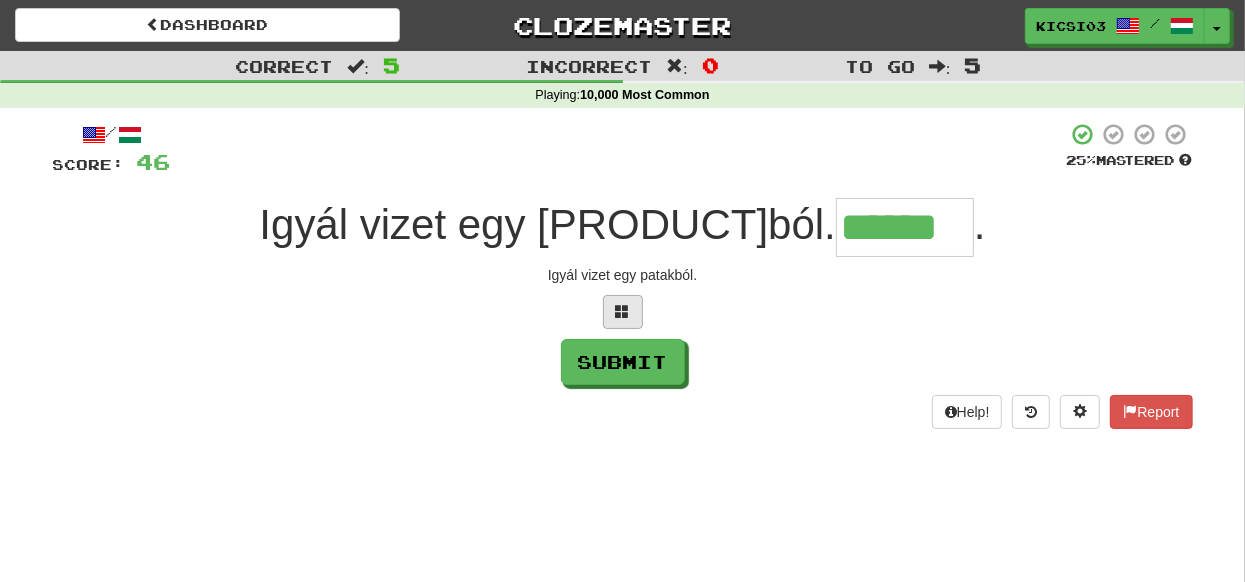 type on "******" 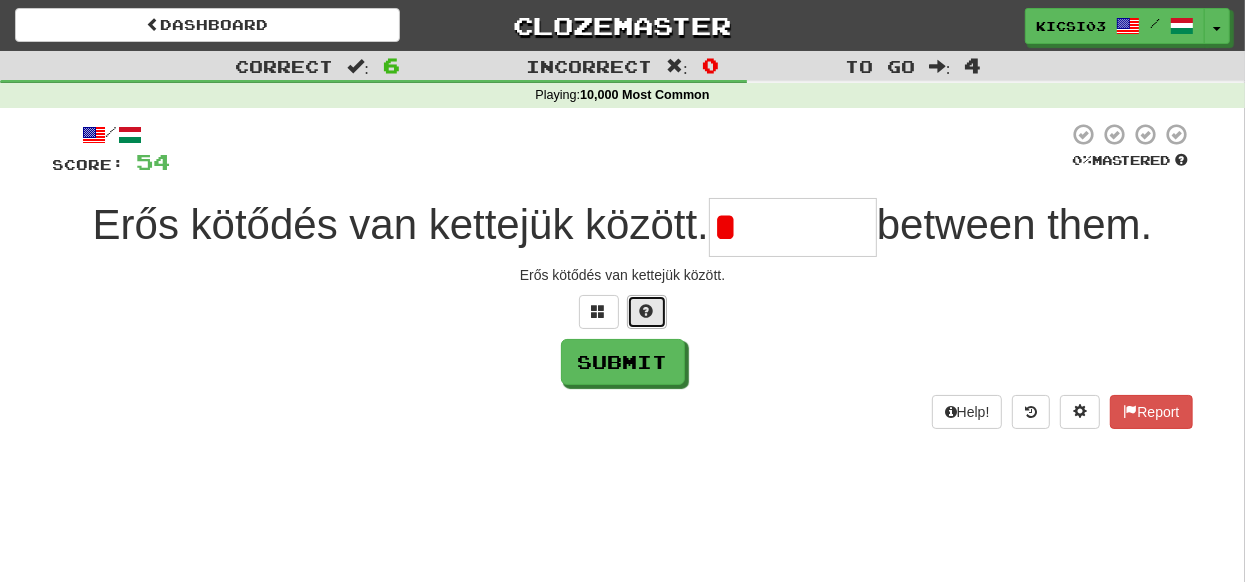 click at bounding box center (647, 311) 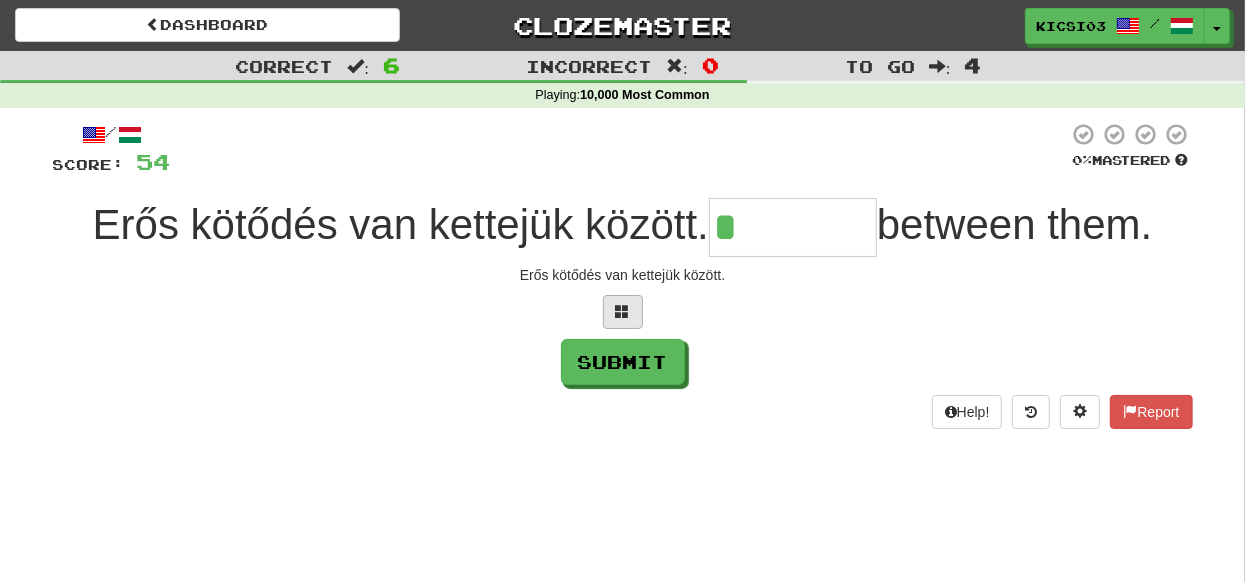 click at bounding box center [623, 312] 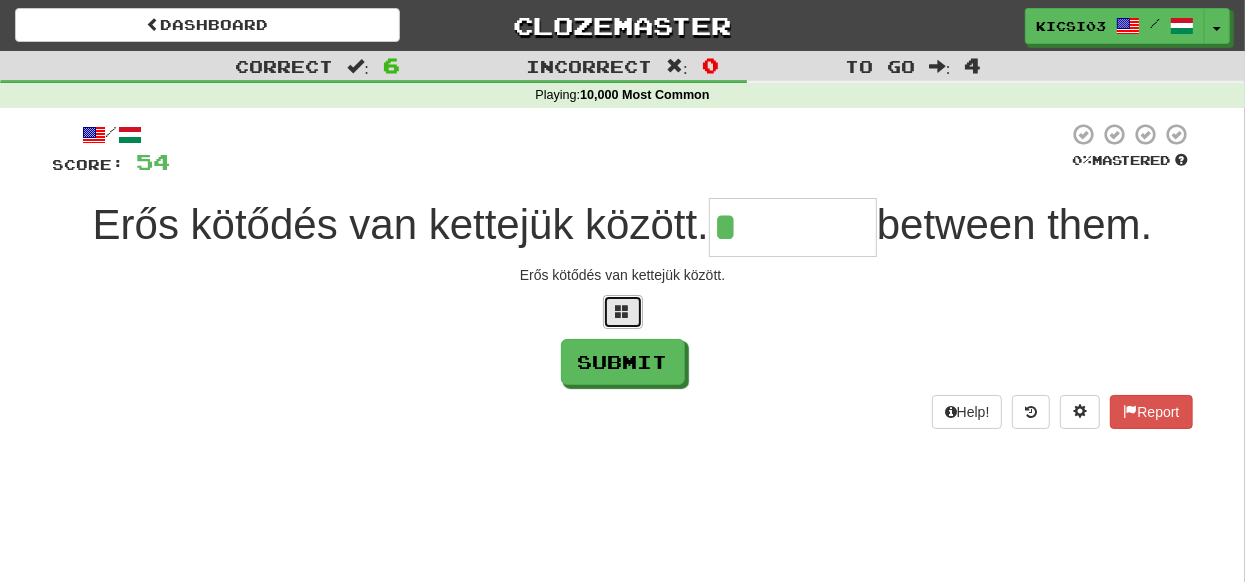click at bounding box center (623, 312) 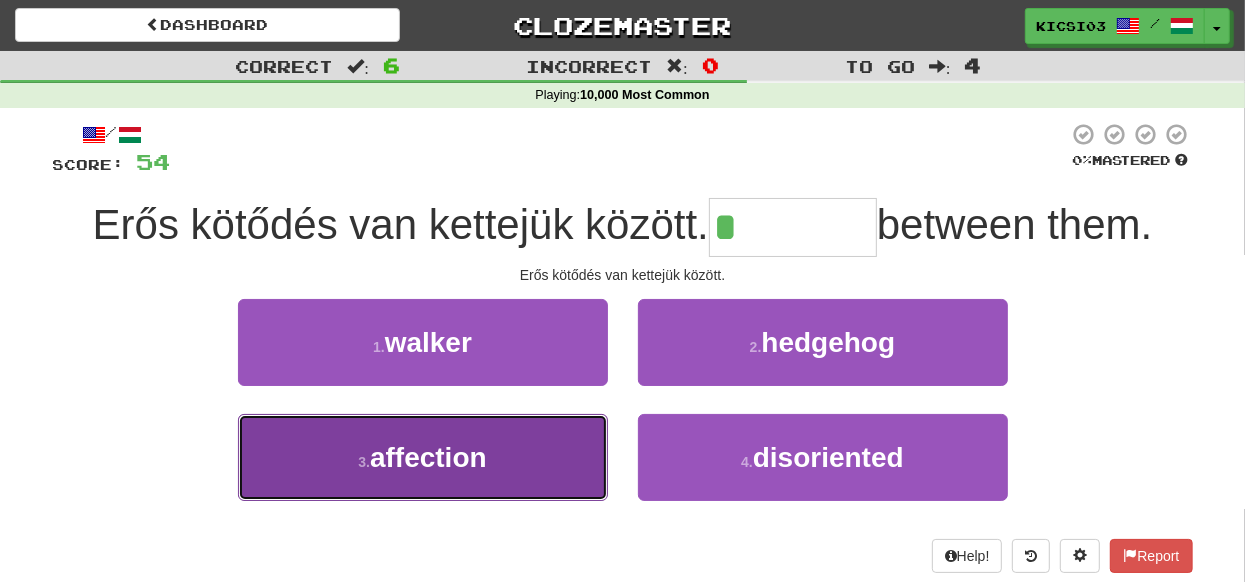 click on "3 .  affection" at bounding box center (423, 457) 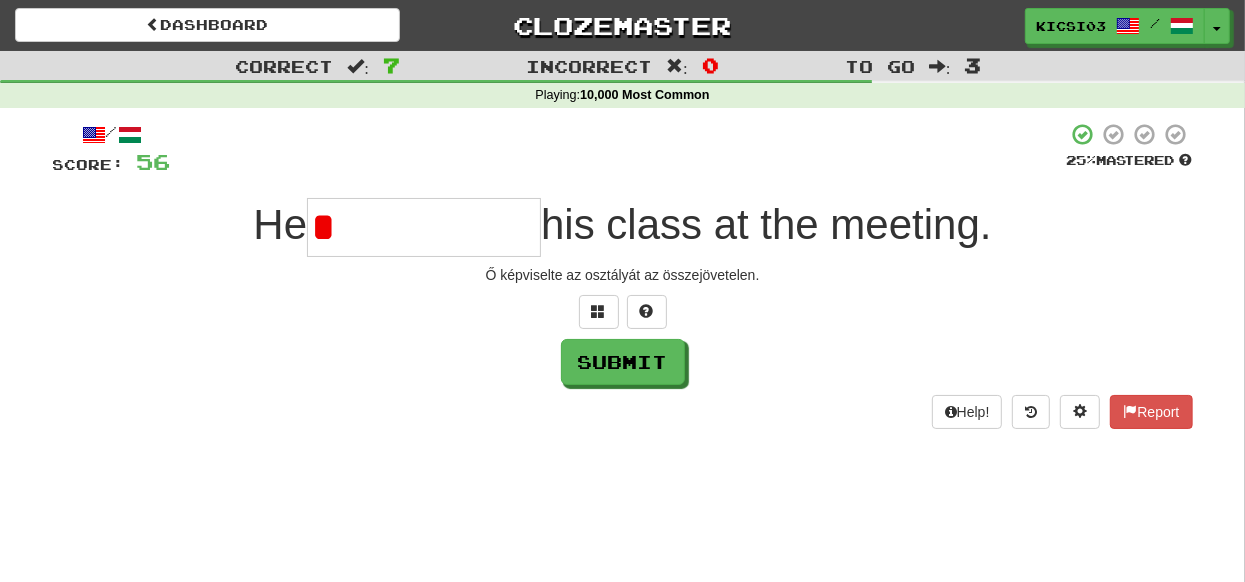 type on "*" 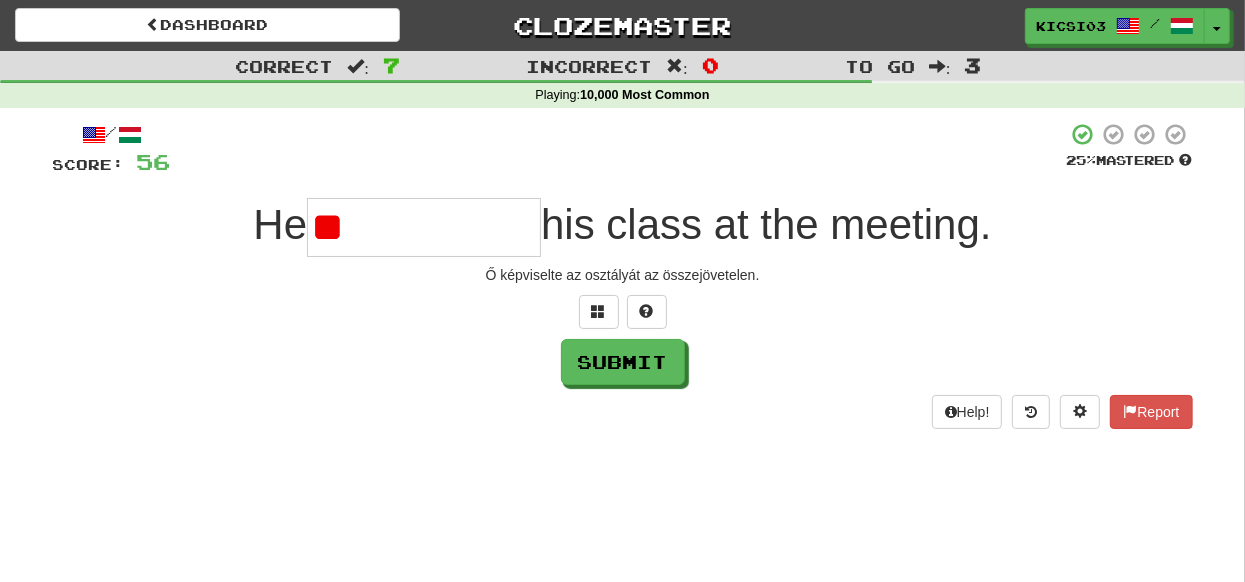 type on "*" 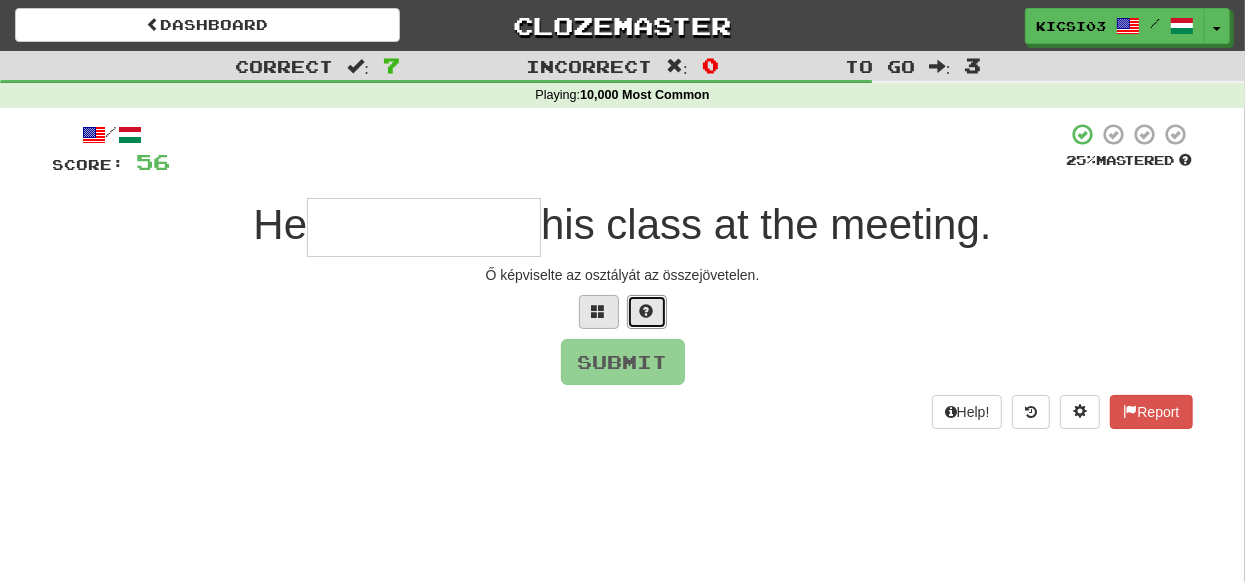 click at bounding box center [647, 311] 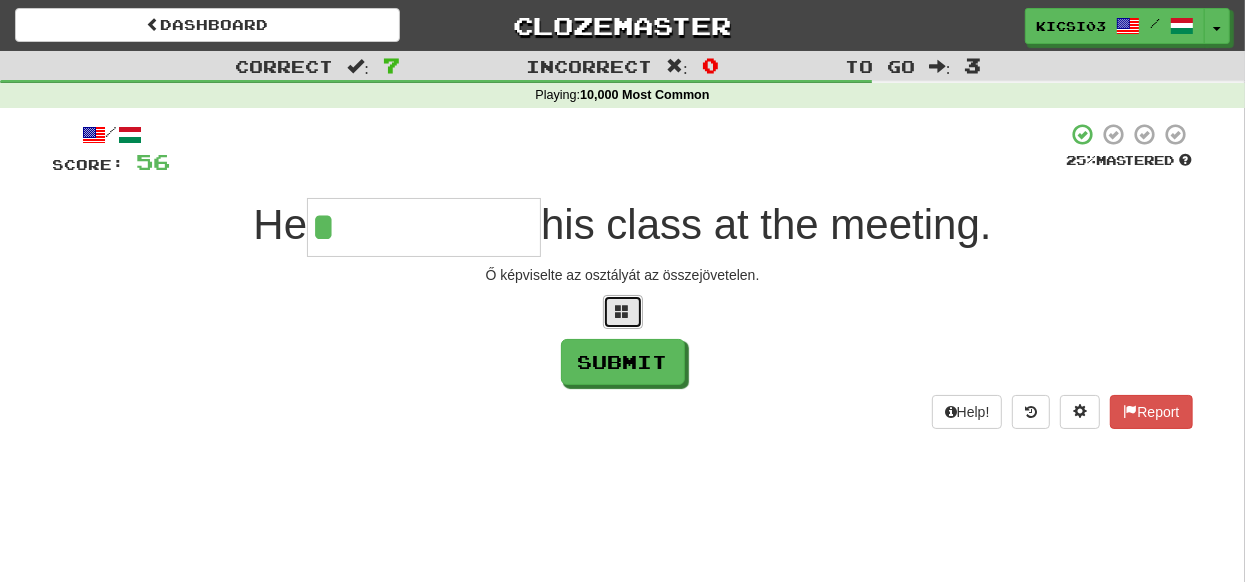 click at bounding box center [623, 311] 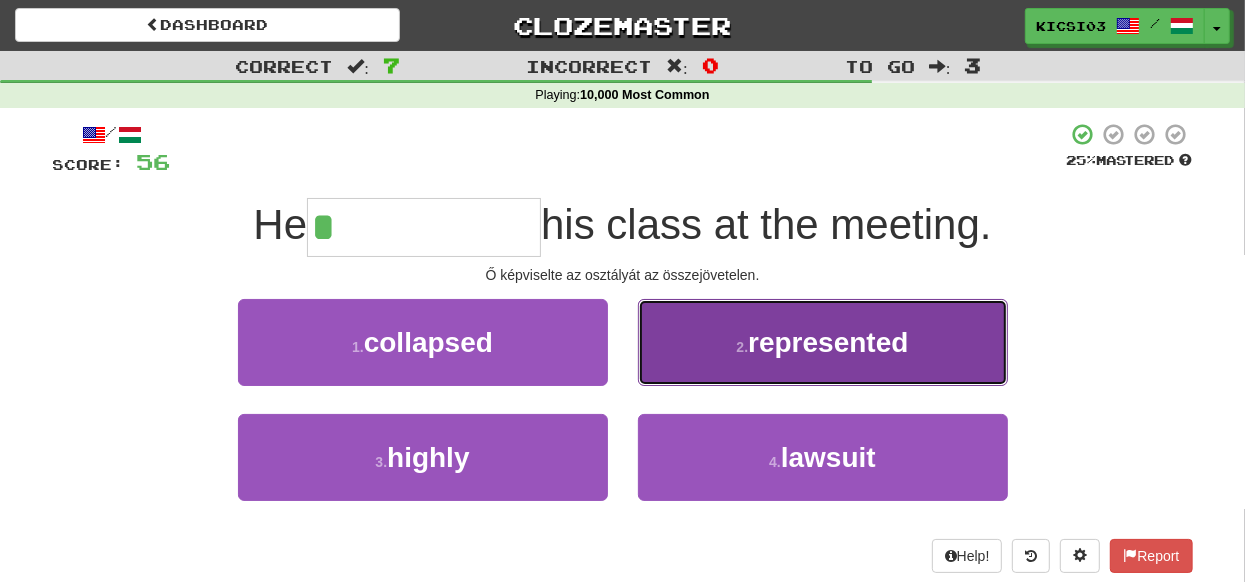 click on "represented" at bounding box center [828, 342] 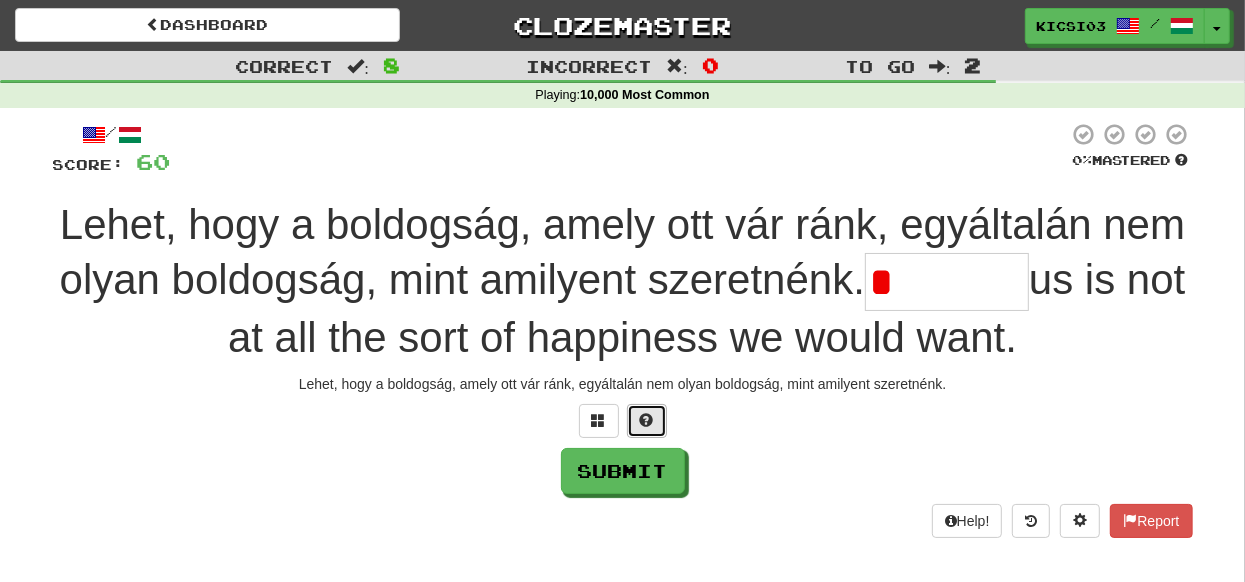 drag, startPoint x: 638, startPoint y: 368, endPoint x: 620, endPoint y: 364, distance: 18.439089 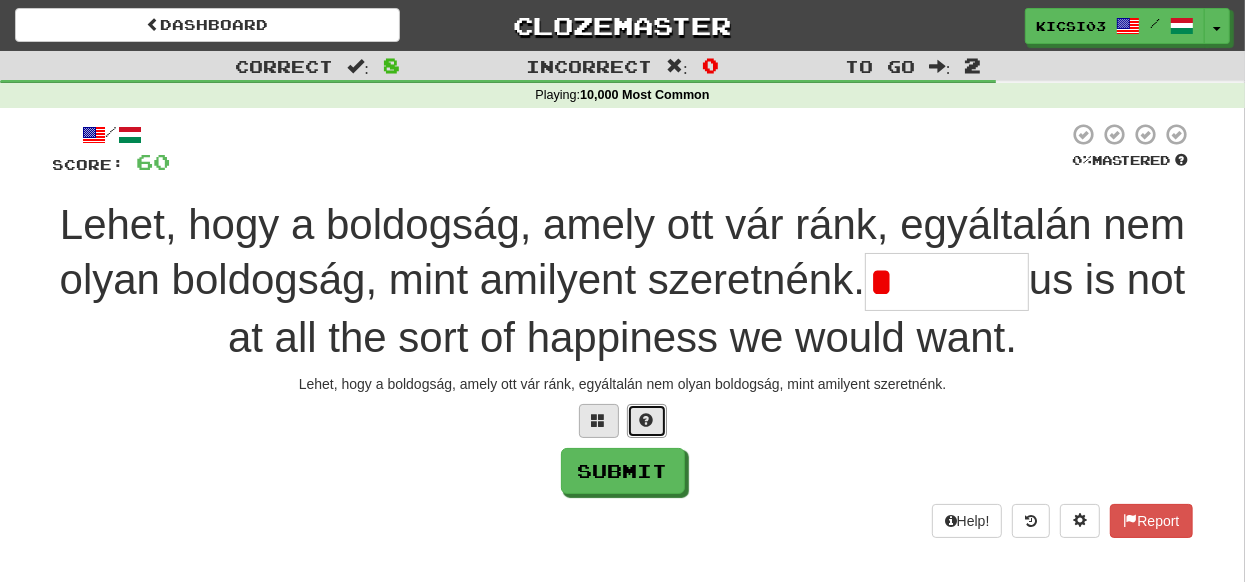 click at bounding box center [647, 421] 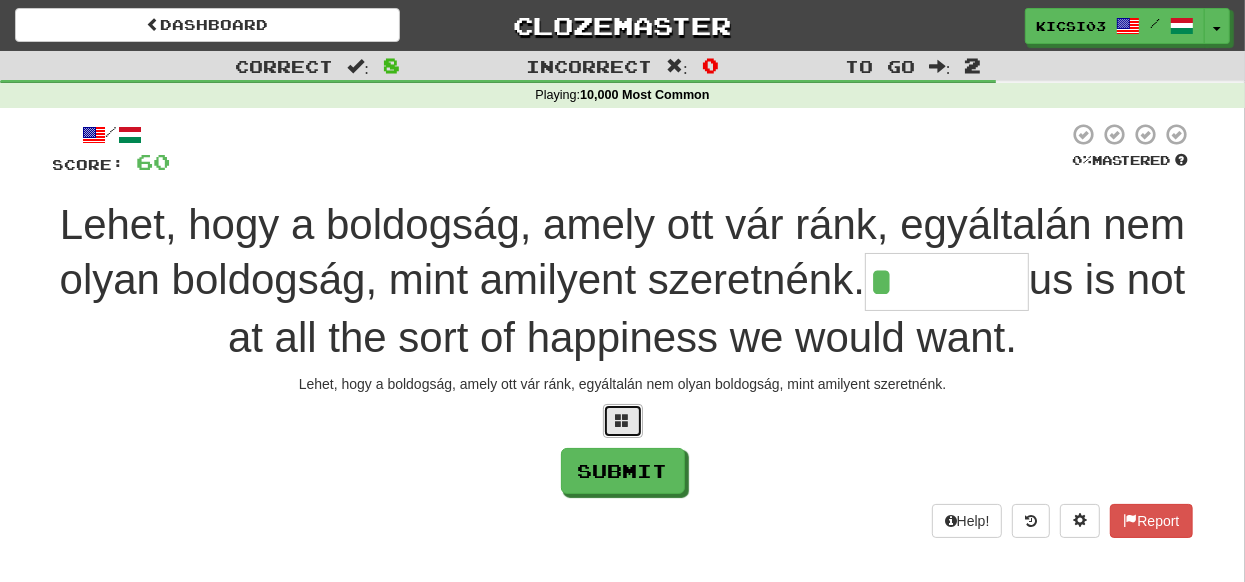 click at bounding box center [623, 421] 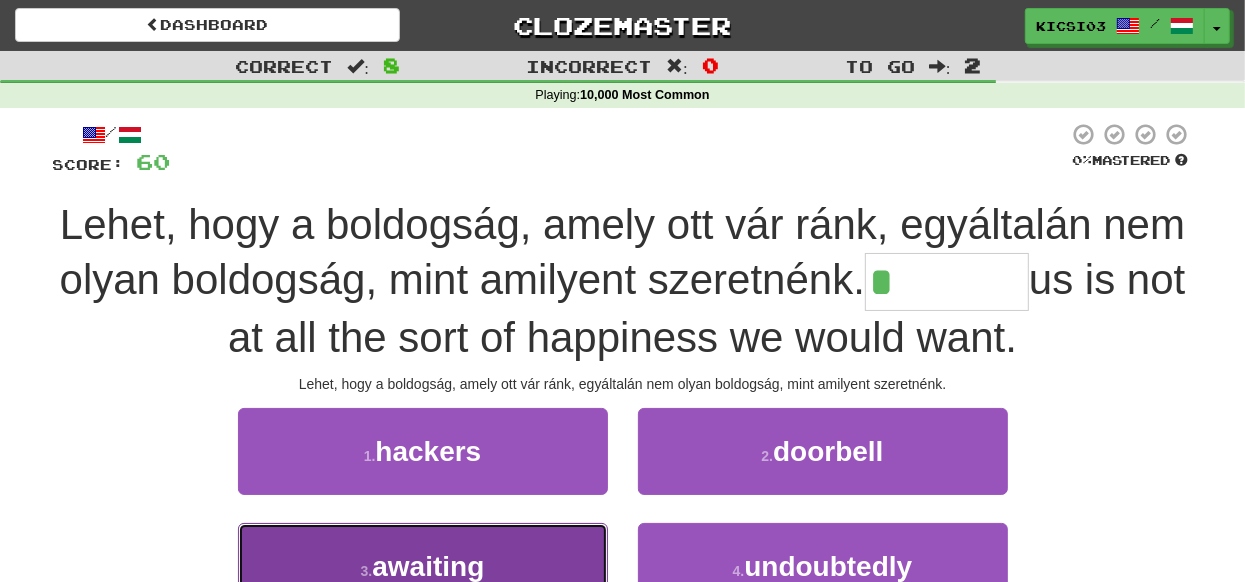 click on "3 .  awaiting" at bounding box center (423, 566) 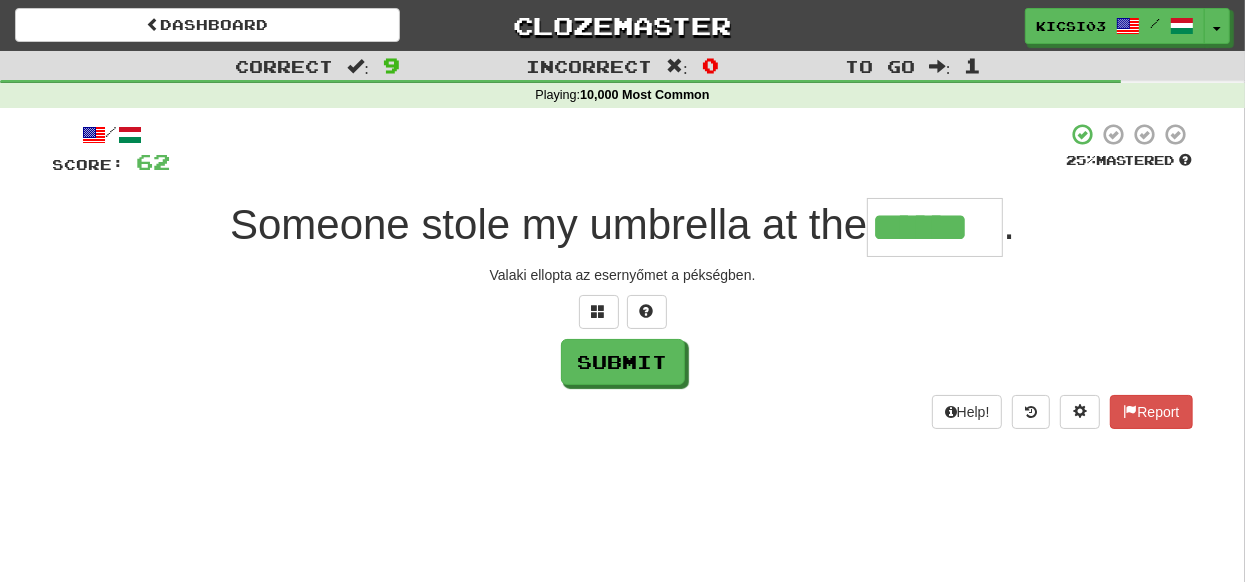 type on "******" 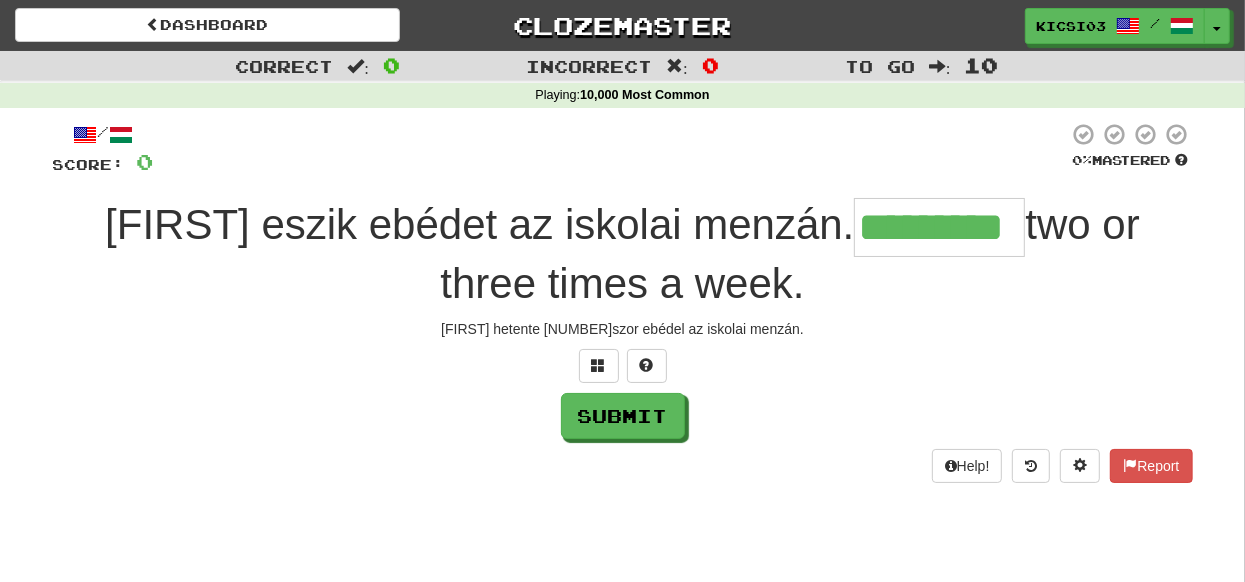 type on "*********" 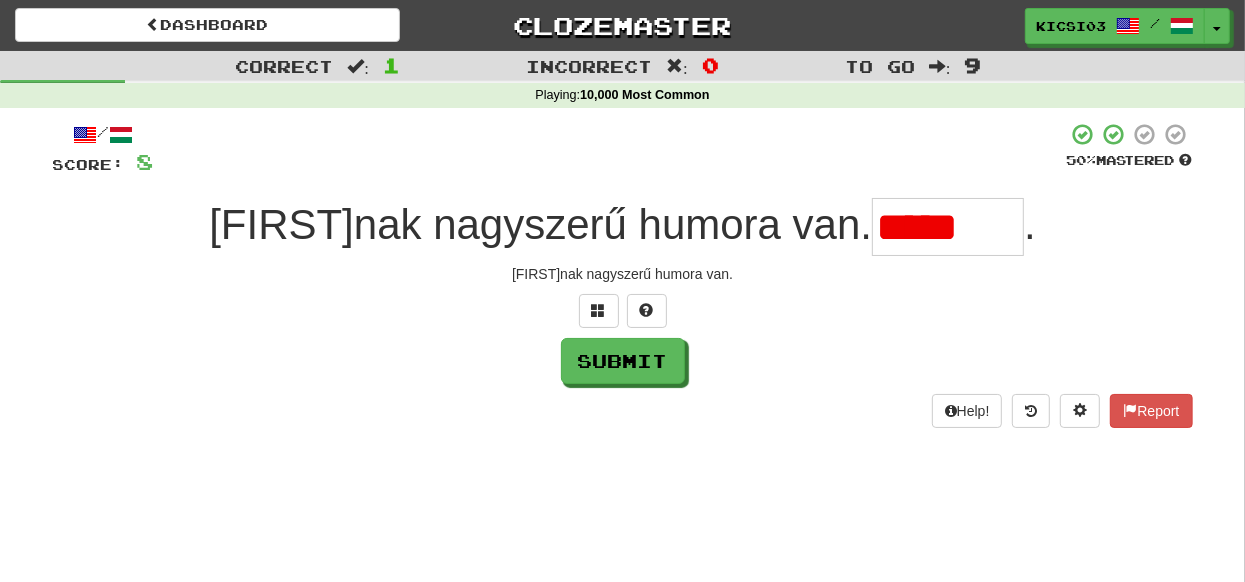 scroll, scrollTop: 0, scrollLeft: 0, axis: both 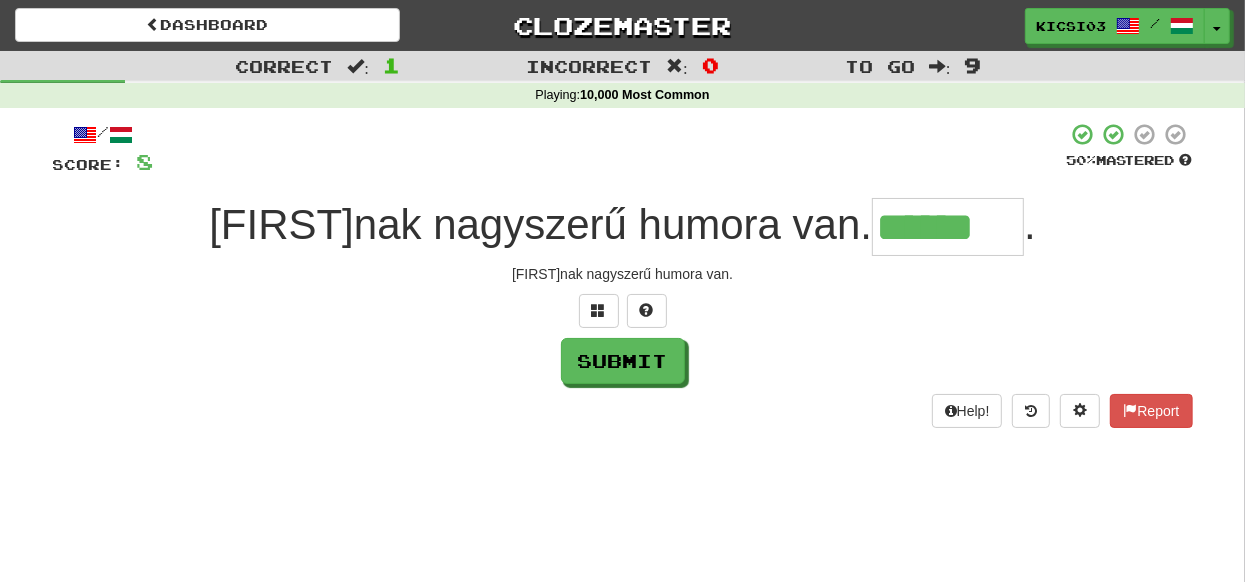 type on "******" 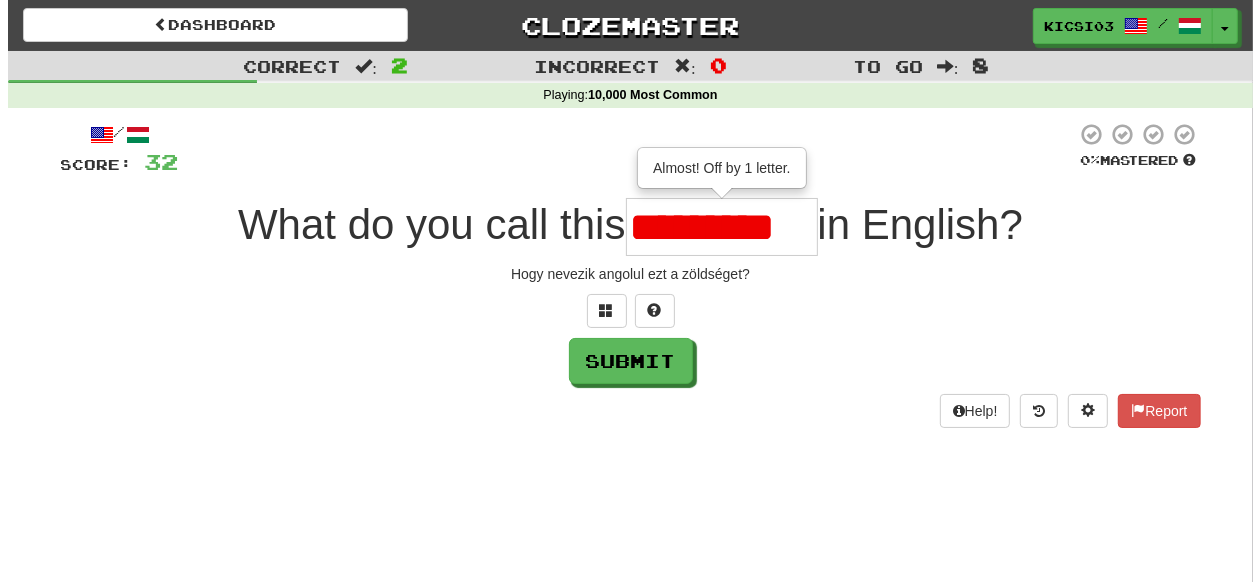scroll, scrollTop: 0, scrollLeft: 0, axis: both 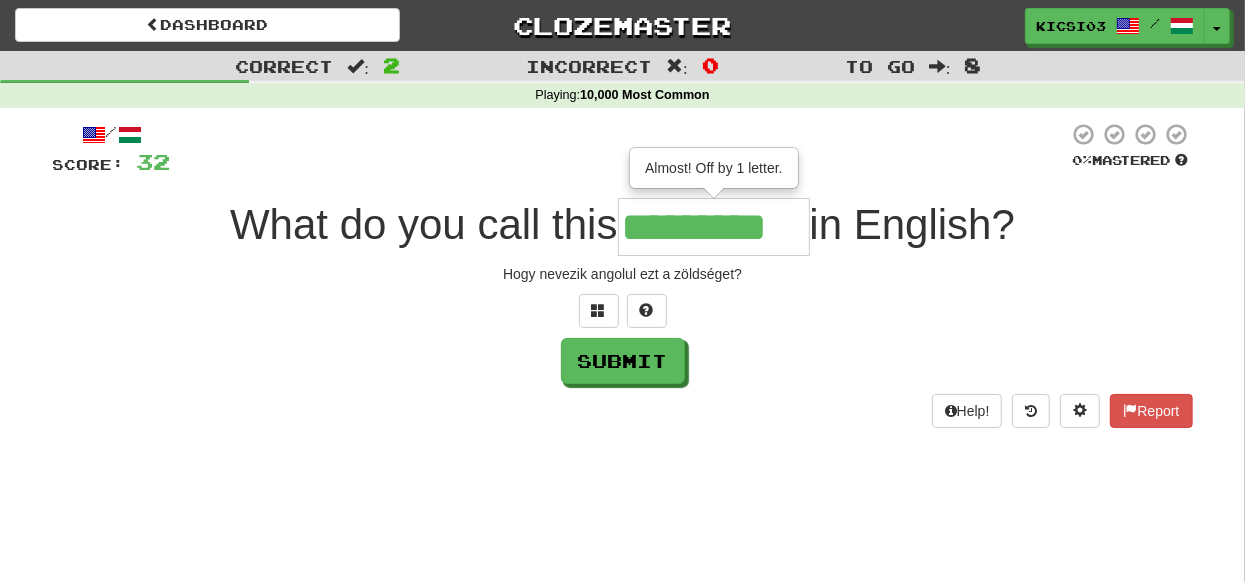 type on "*********" 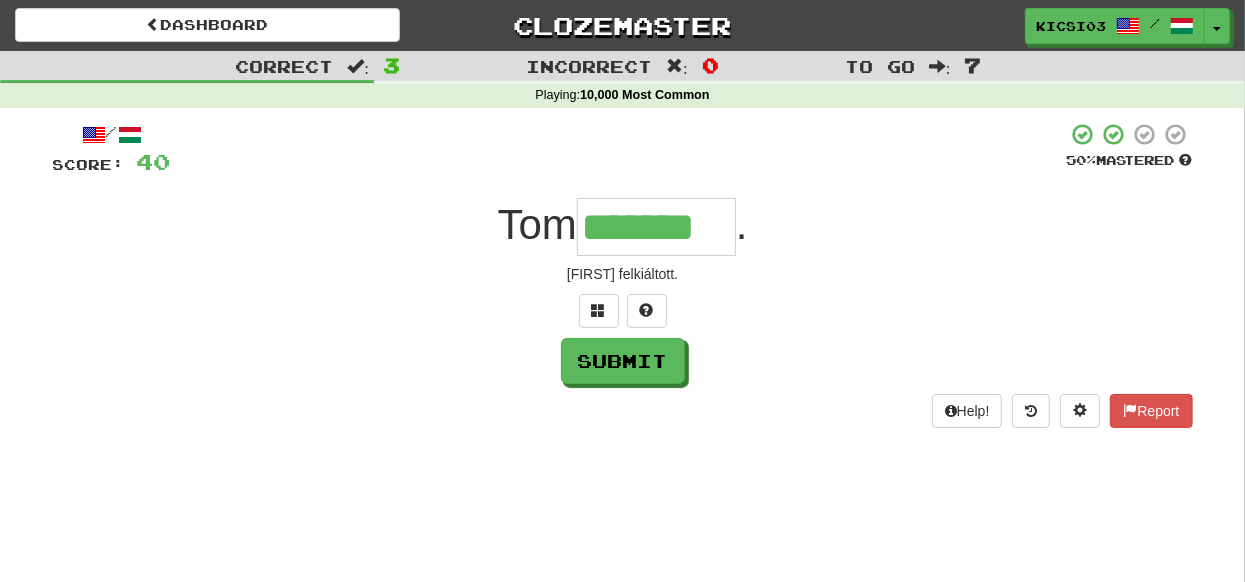 type on "*******" 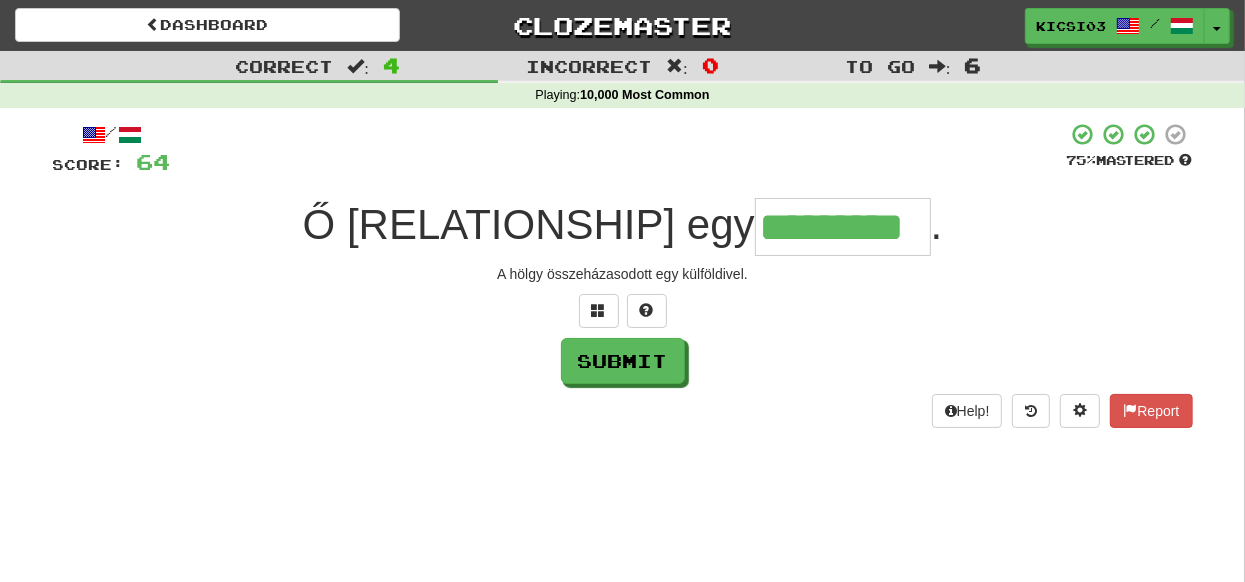 type on "*********" 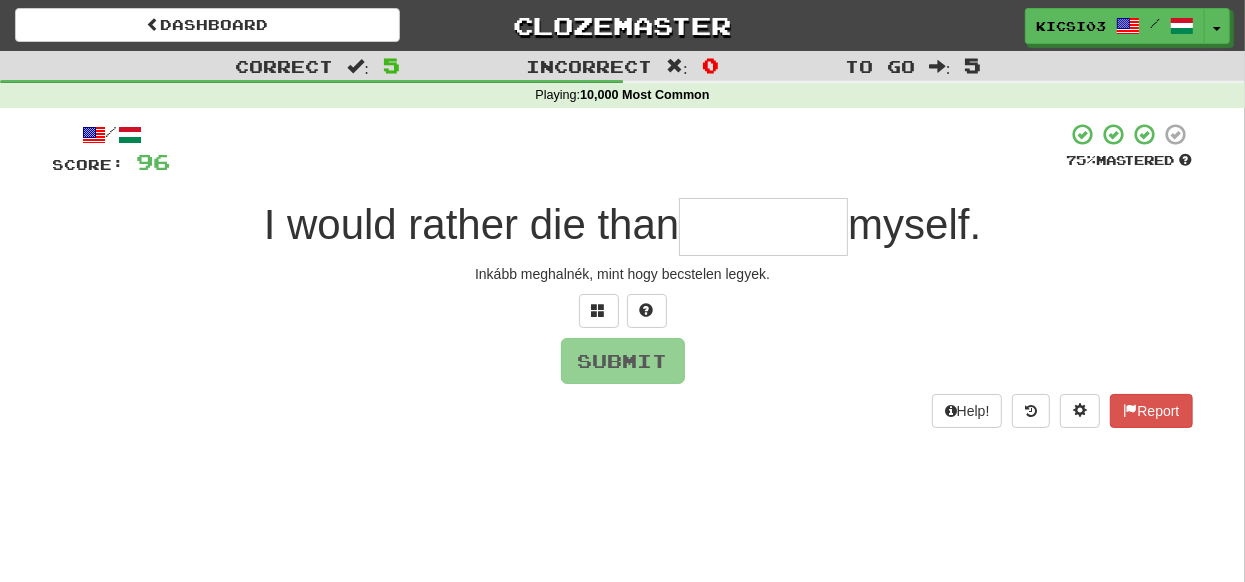 type on "*" 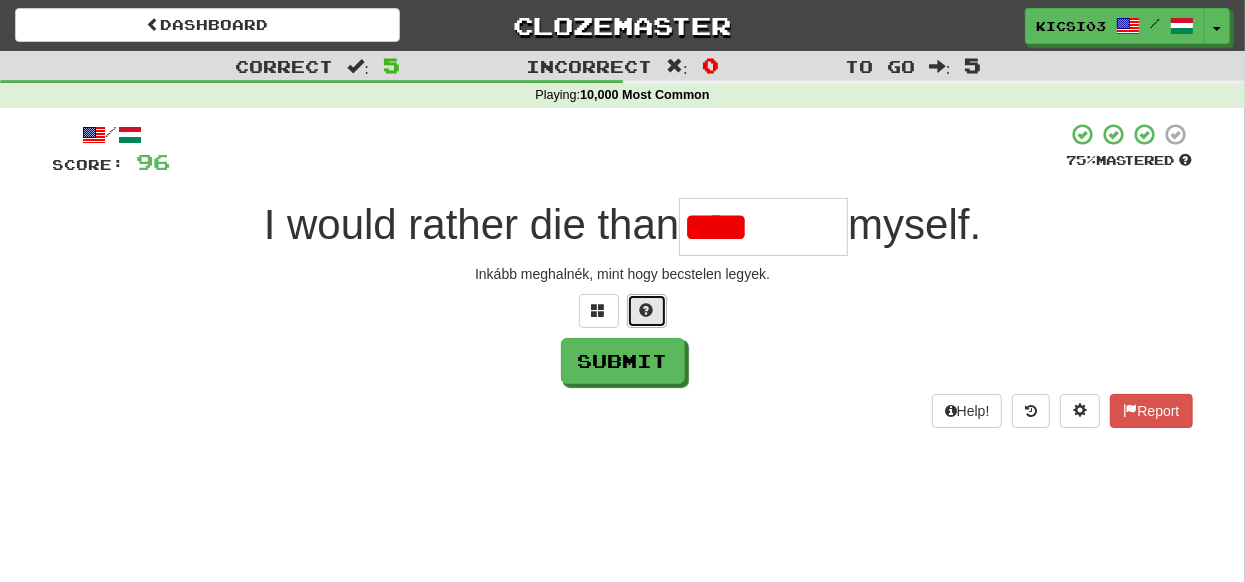 click at bounding box center [647, 310] 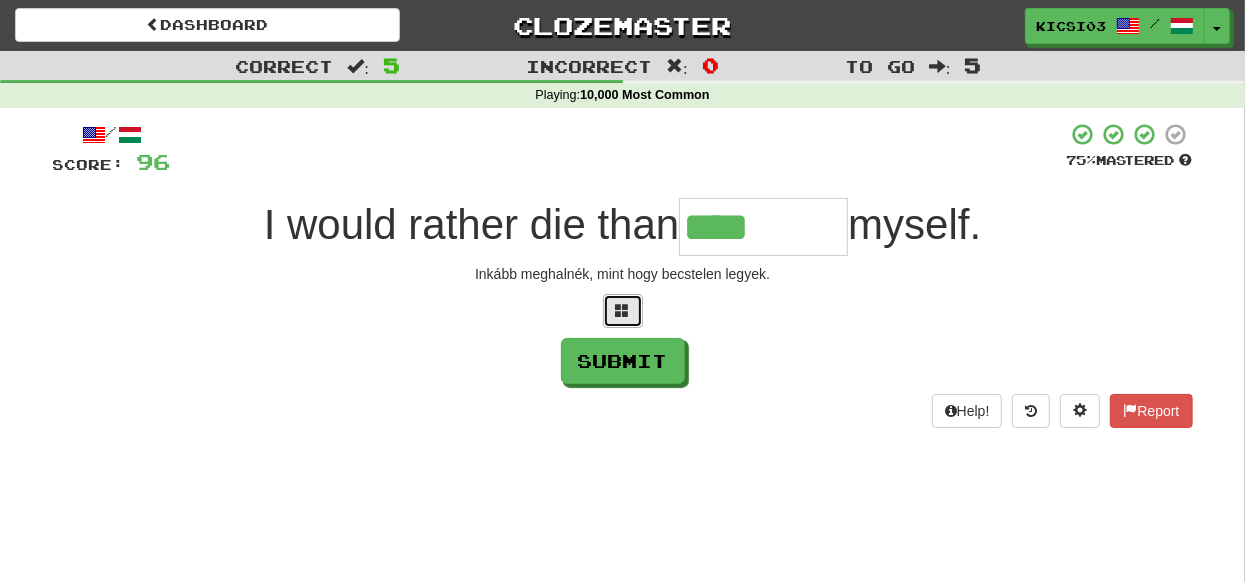 click at bounding box center (623, 311) 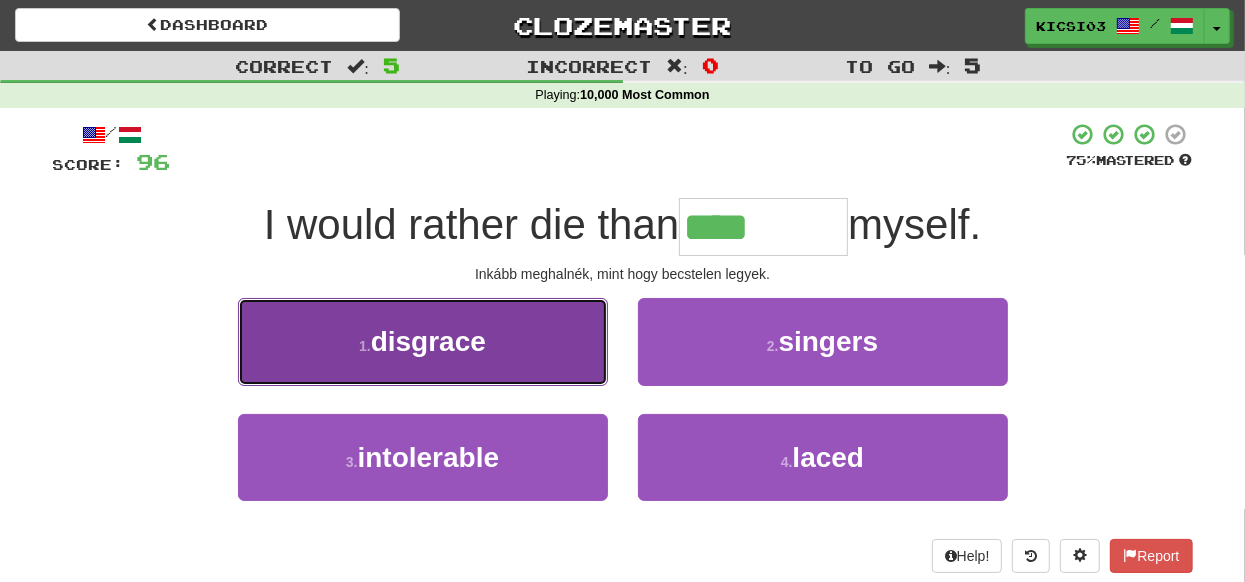 click on "disgrace" at bounding box center [428, 341] 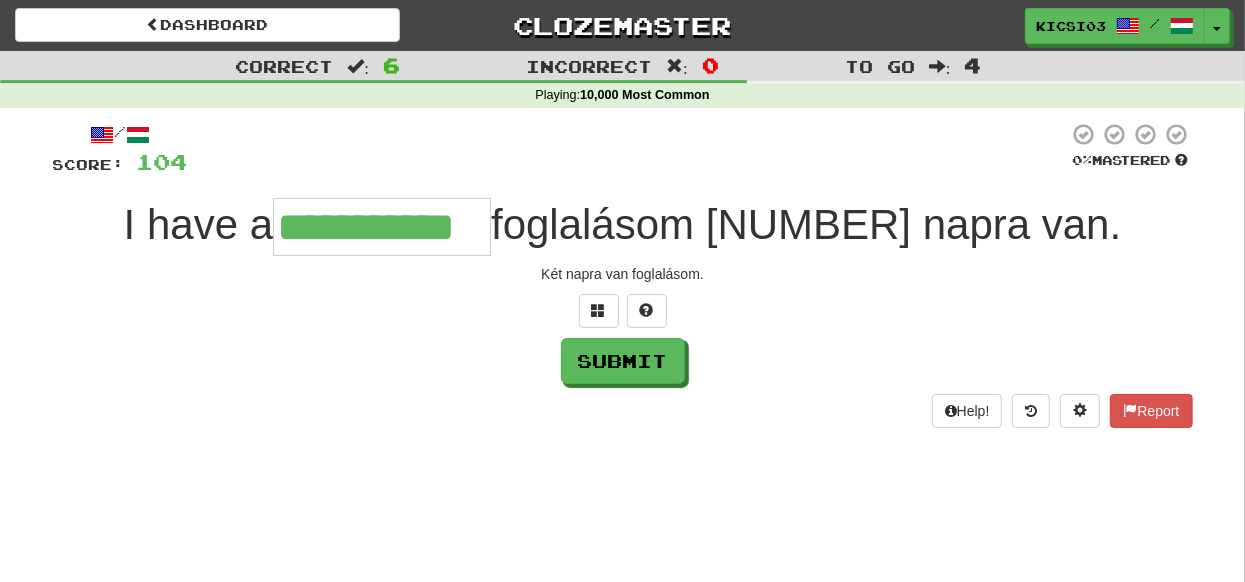 type on "**********" 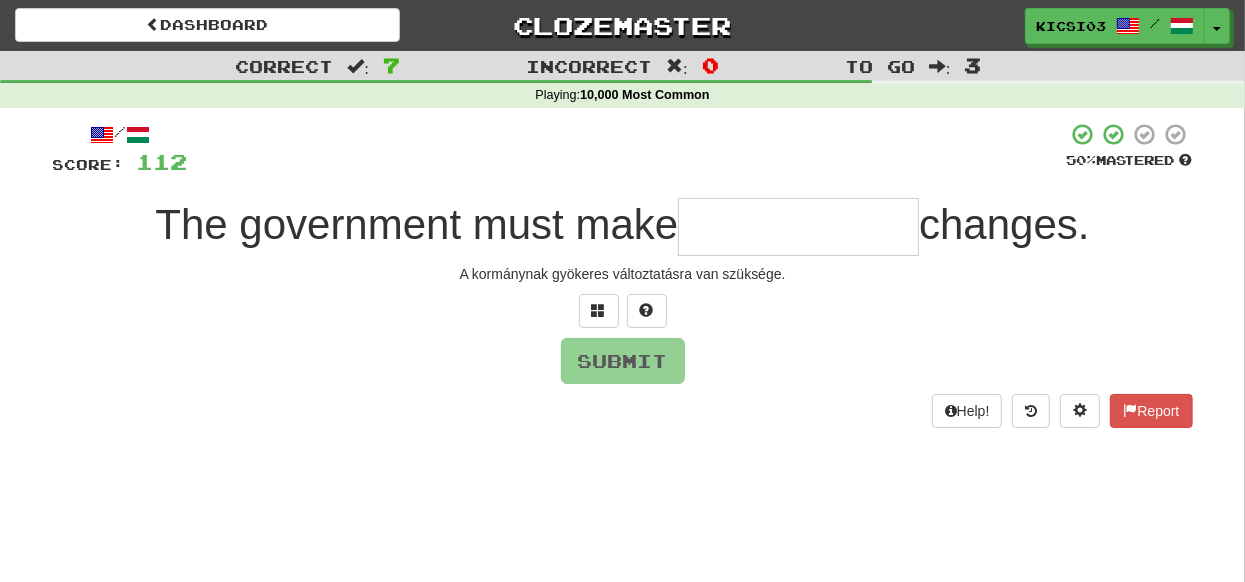 type on "*" 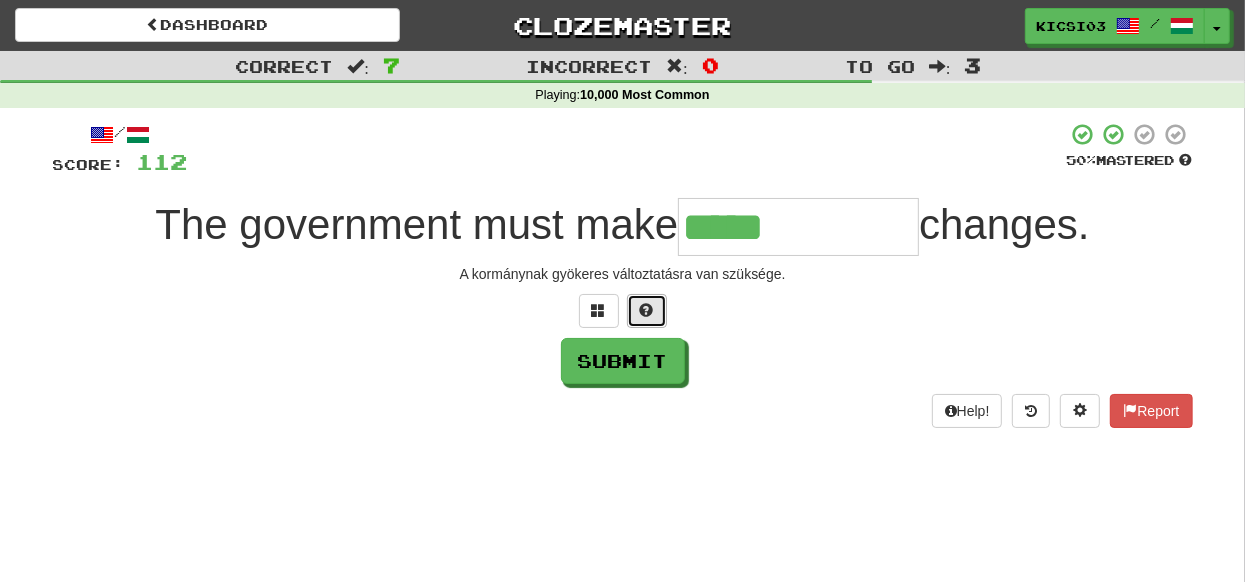click at bounding box center [647, 311] 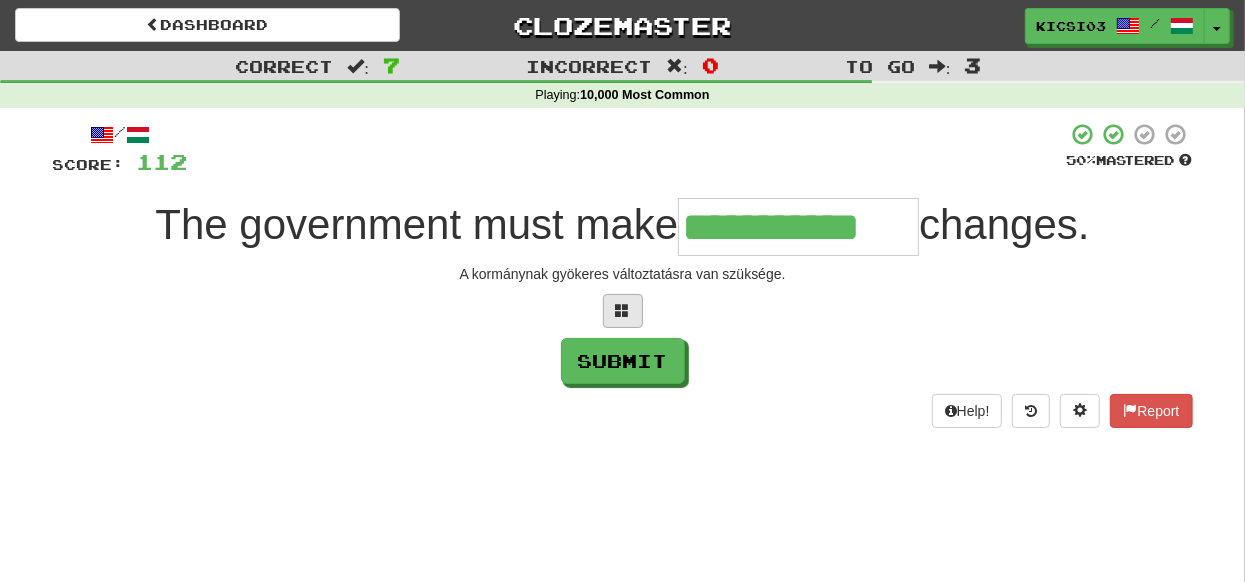 type on "**********" 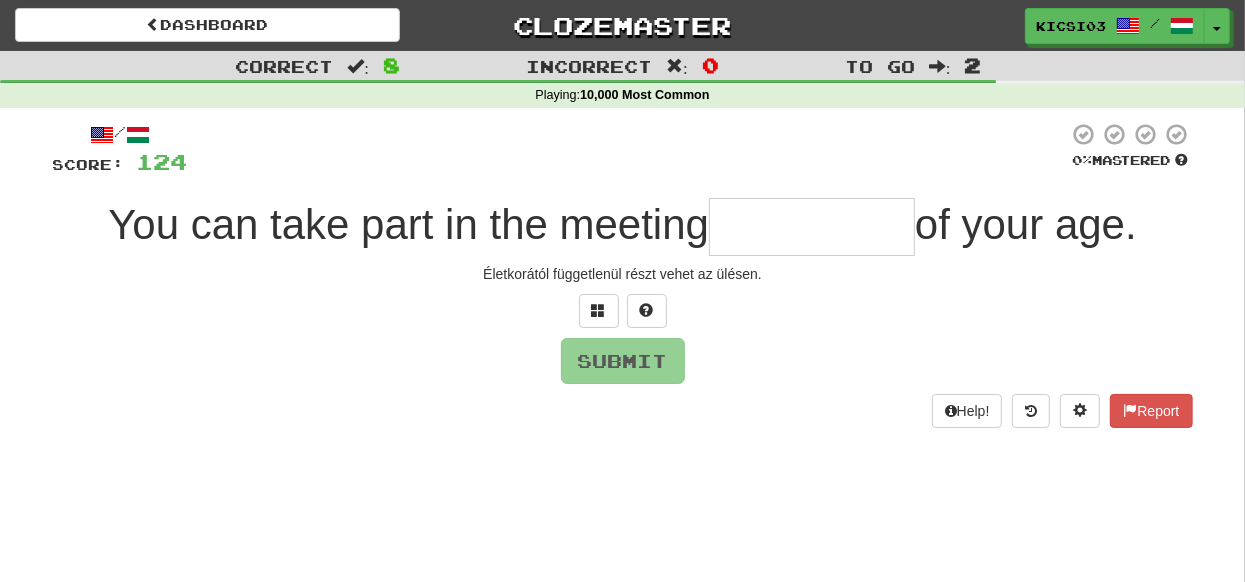 click at bounding box center [812, 227] 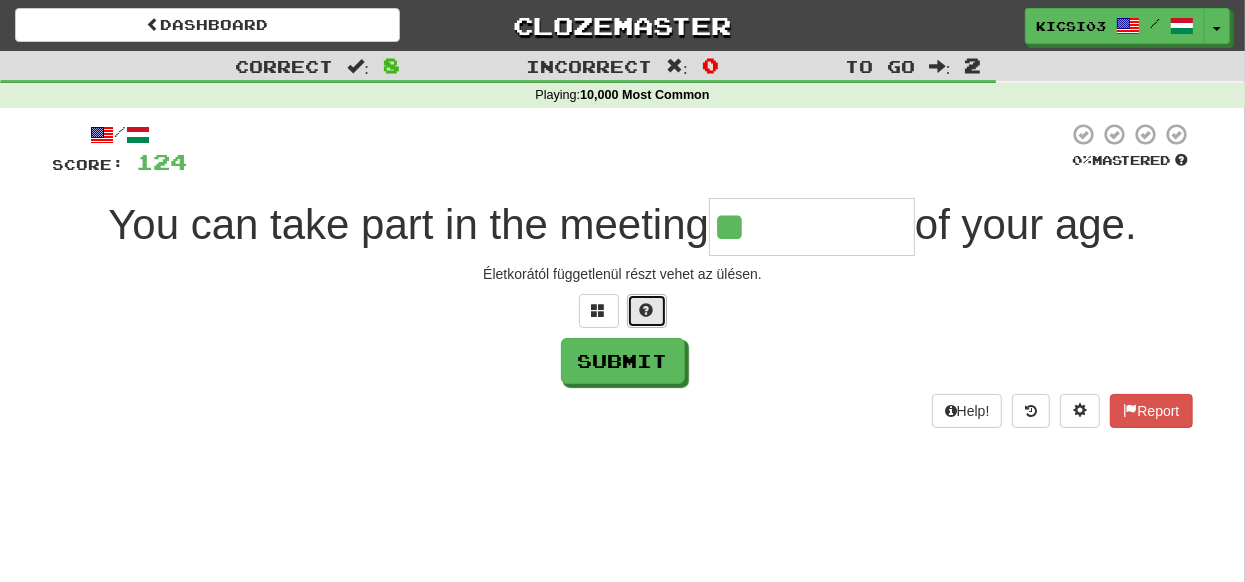 click at bounding box center [647, 310] 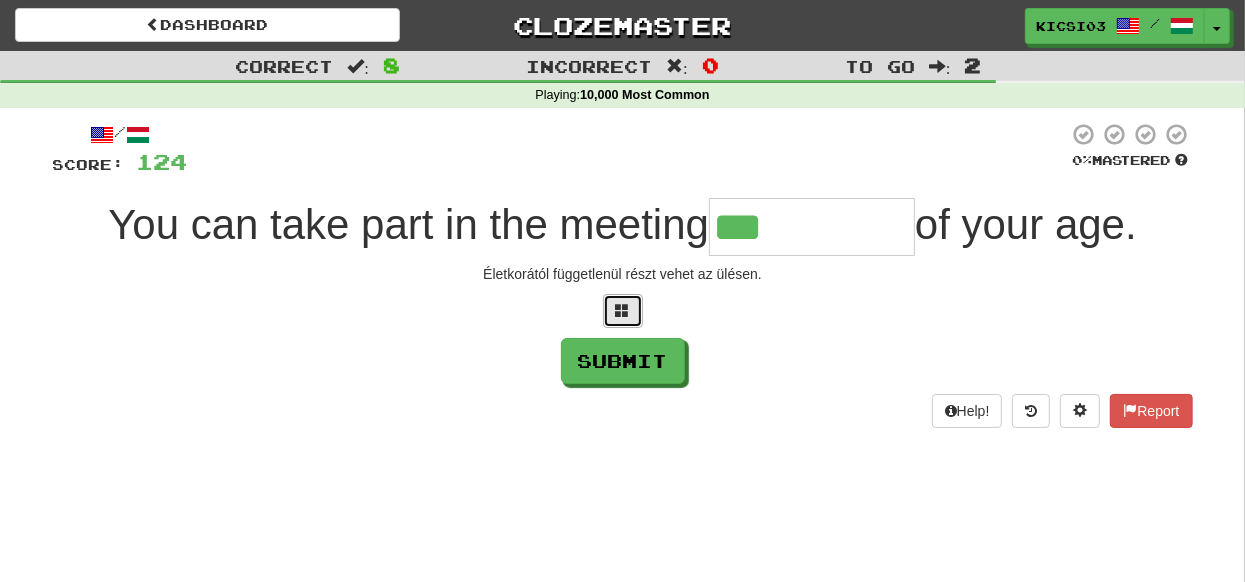 click at bounding box center [623, 310] 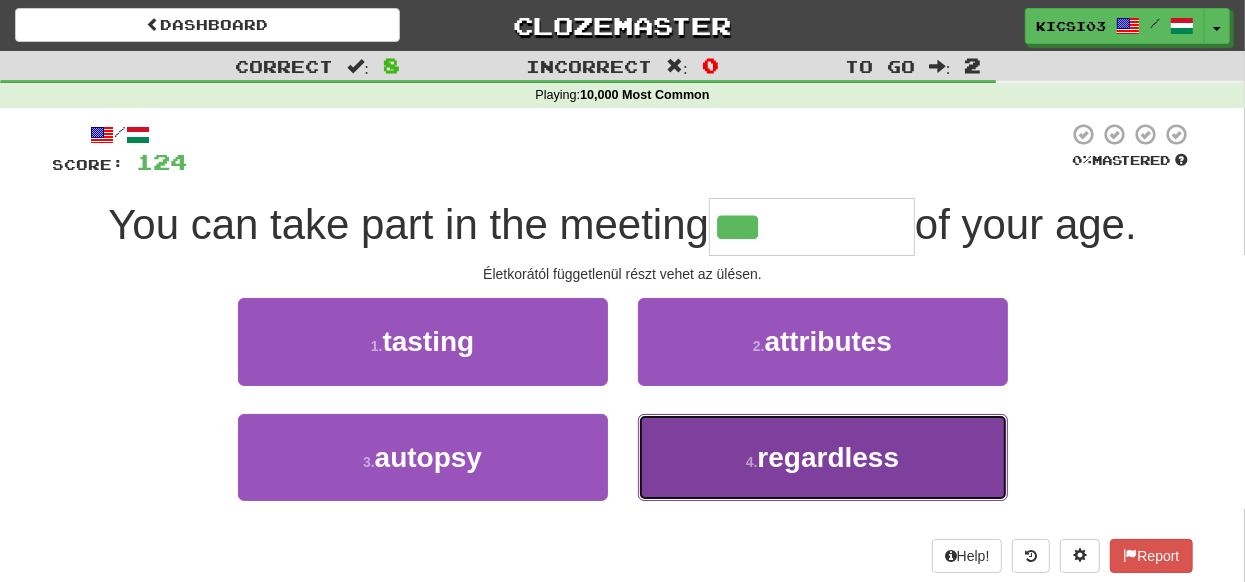 click on "regardless" at bounding box center (829, 457) 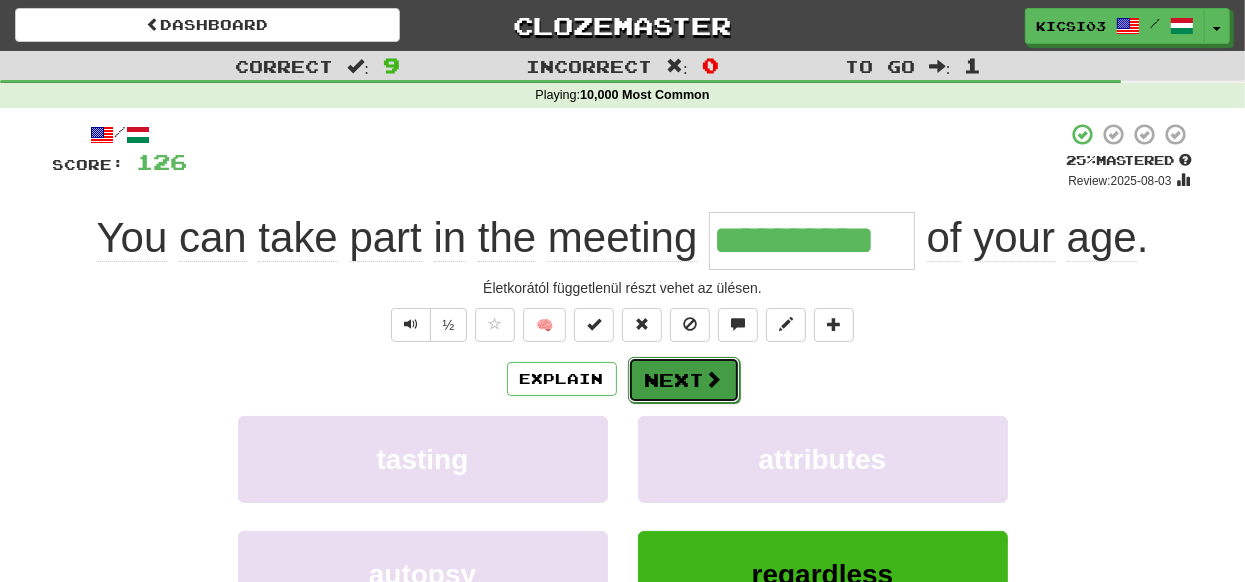 click on "Next" at bounding box center [684, 380] 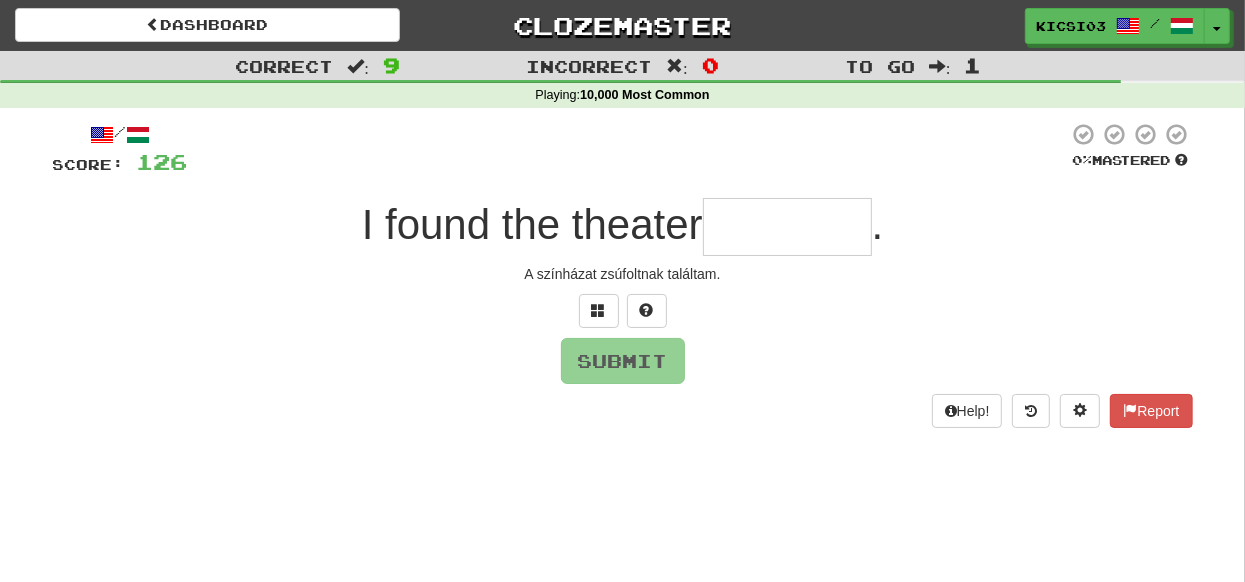 click at bounding box center [787, 227] 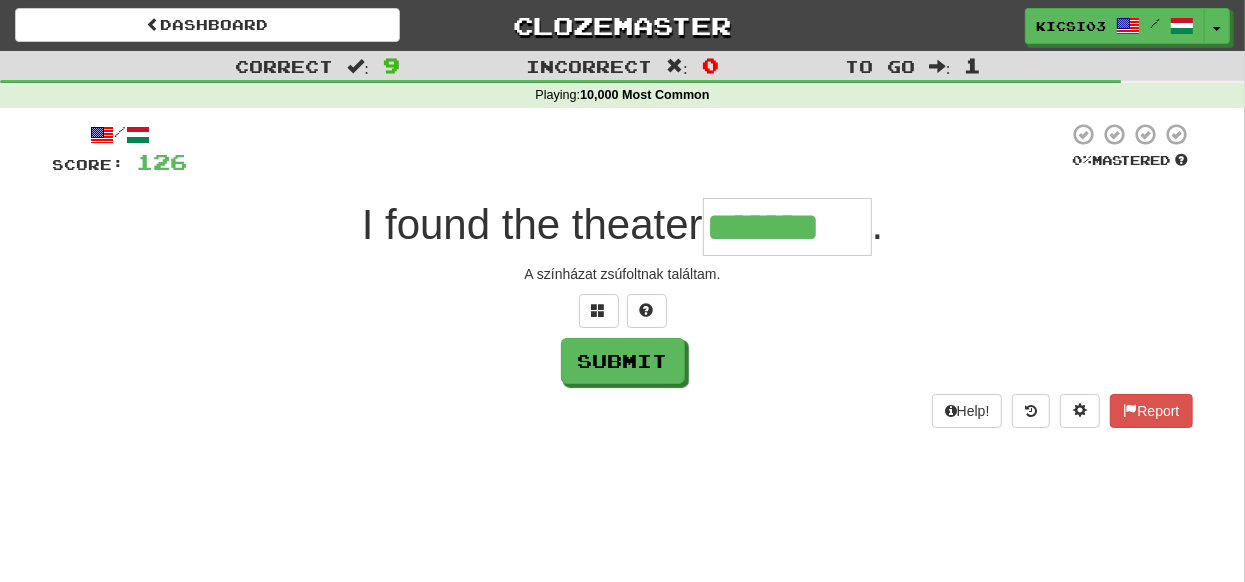 type on "*******" 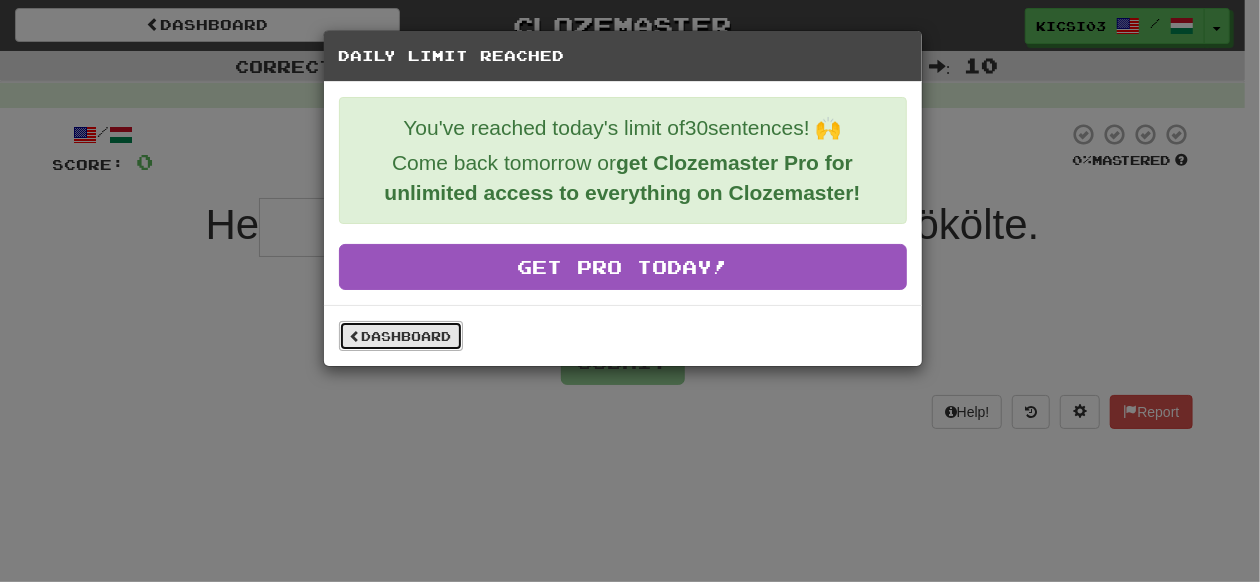 click on "Dashboard" at bounding box center [401, 336] 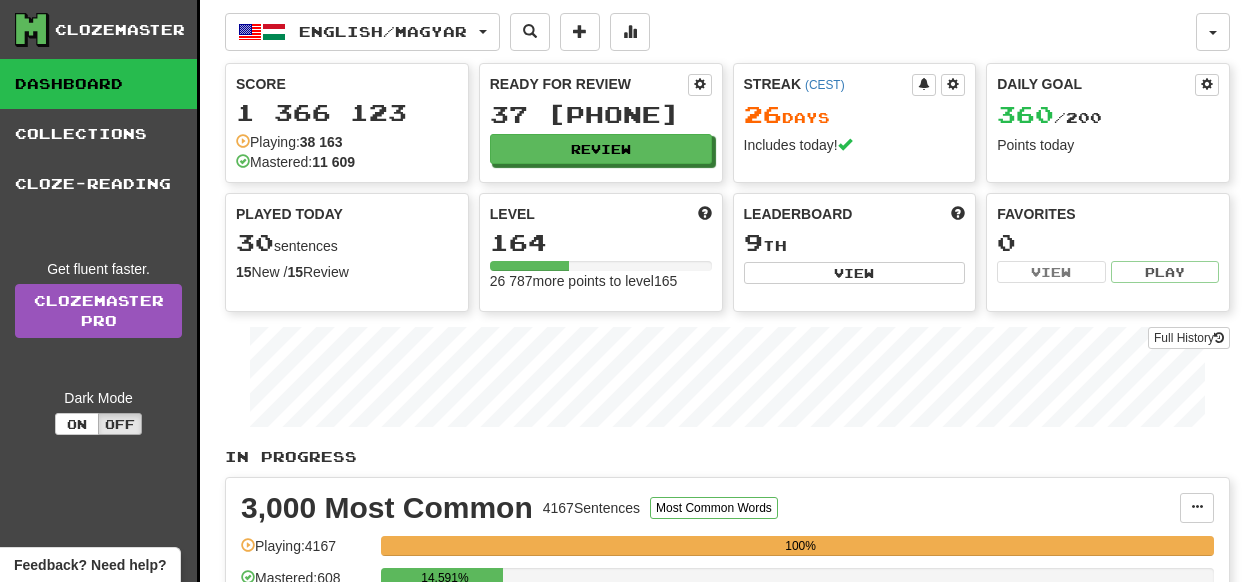 scroll, scrollTop: 0, scrollLeft: 0, axis: both 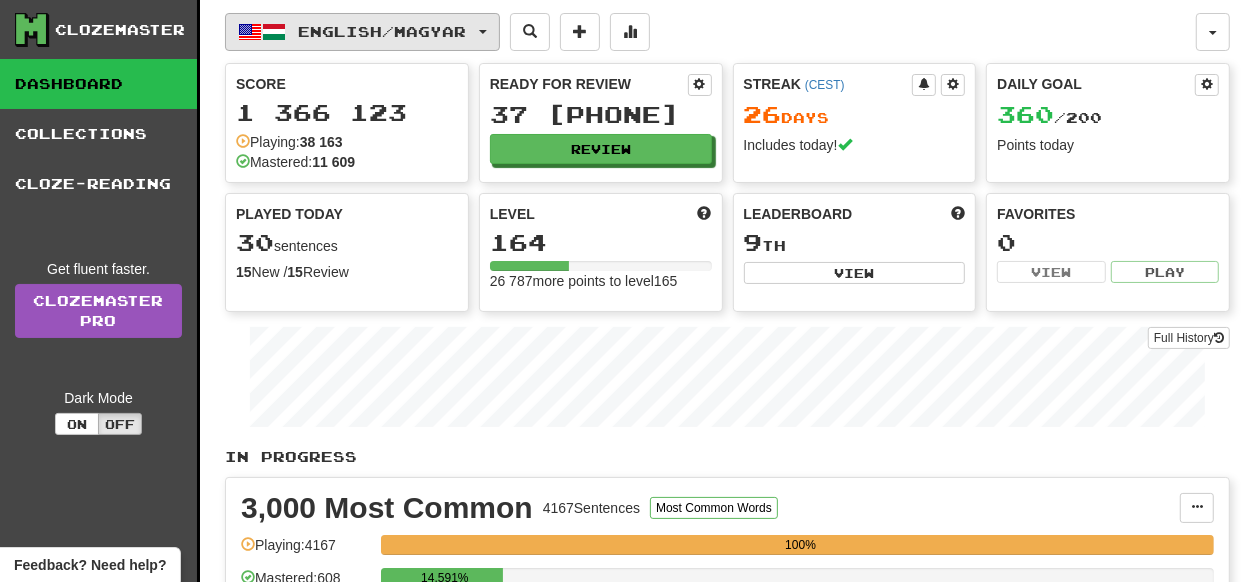 click on "English  /  Magyar" at bounding box center (362, 32) 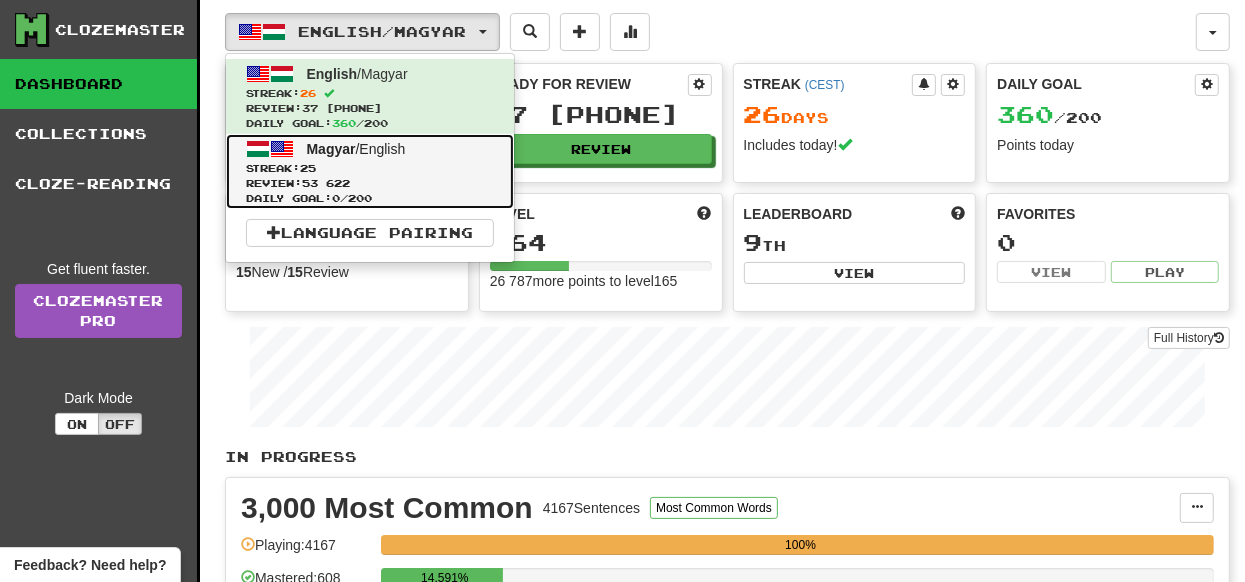 click at bounding box center (258, 149) 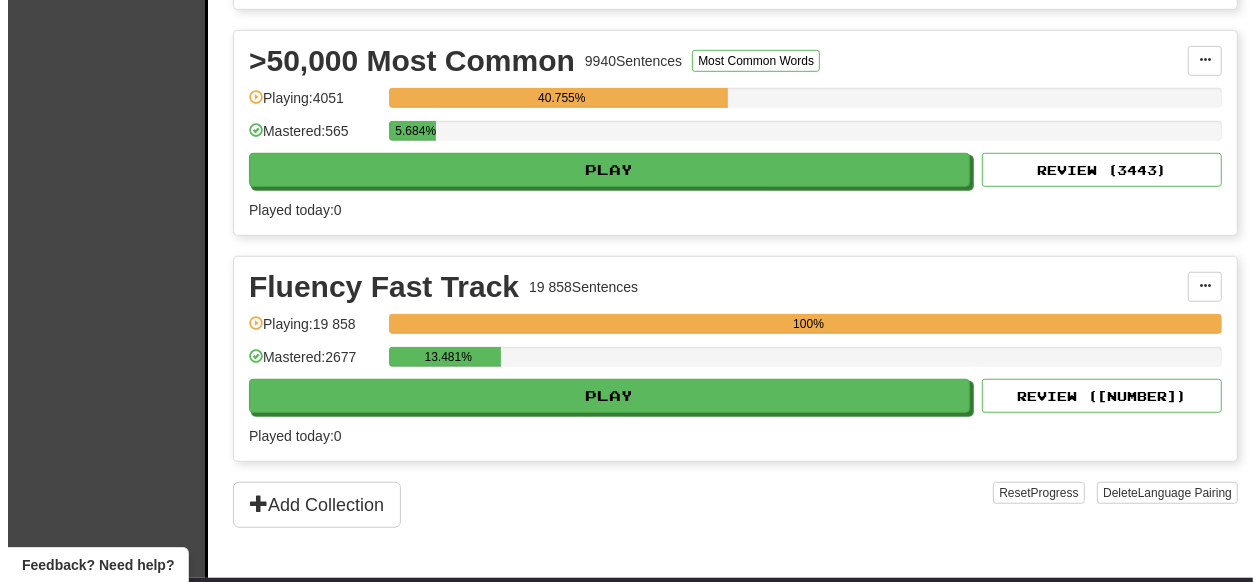 scroll, scrollTop: 900, scrollLeft: 0, axis: vertical 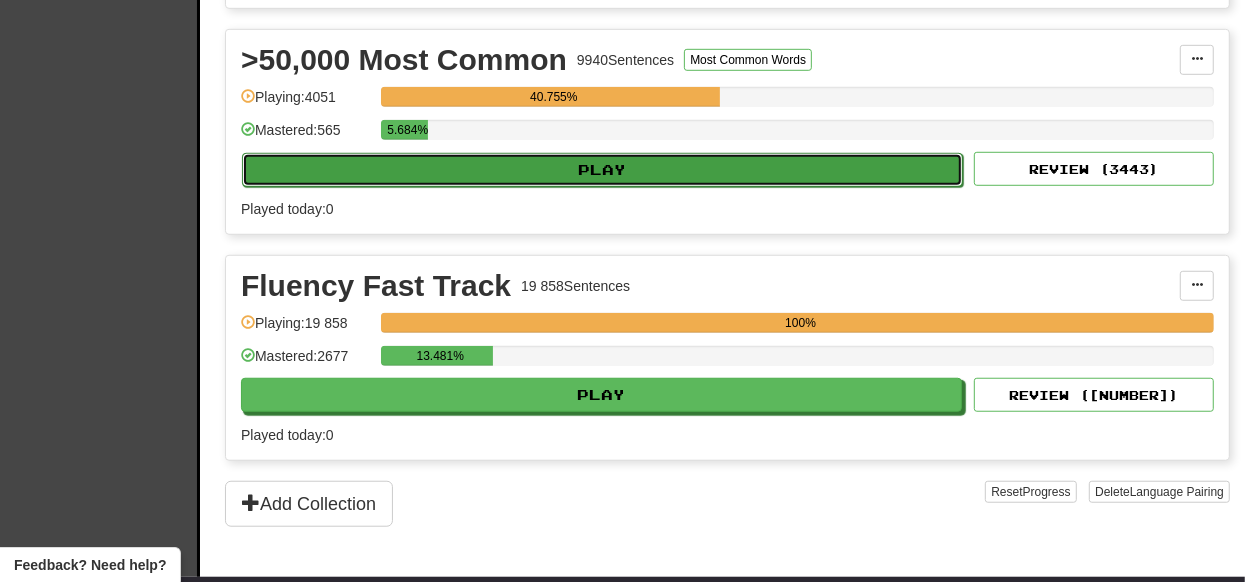 click on "Play" at bounding box center [602, 170] 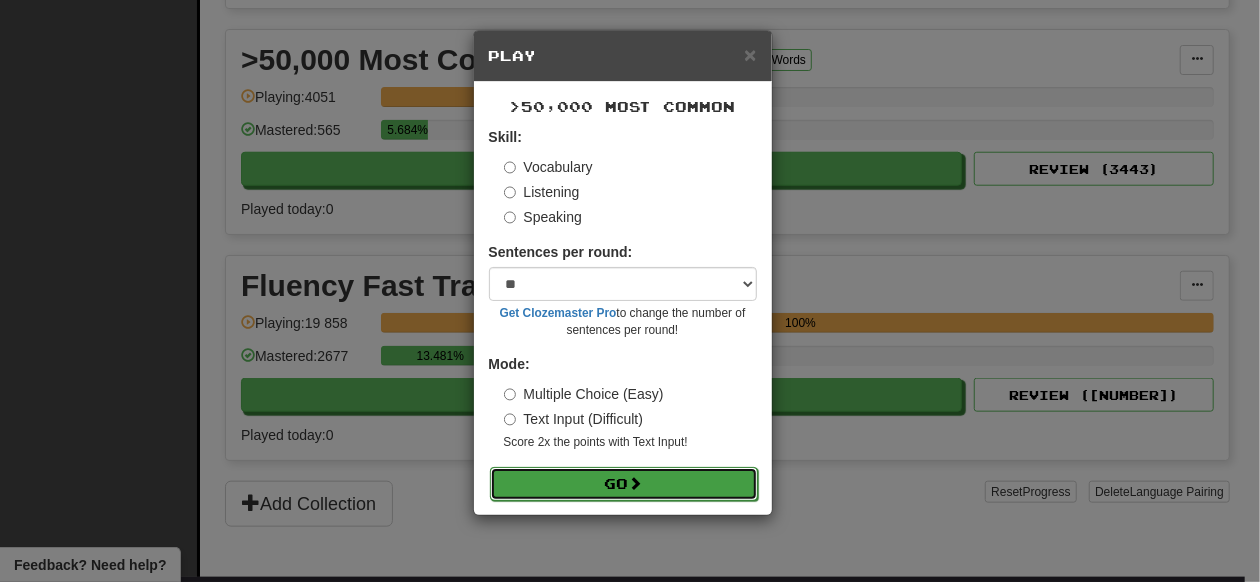 click on "Go" at bounding box center (624, 484) 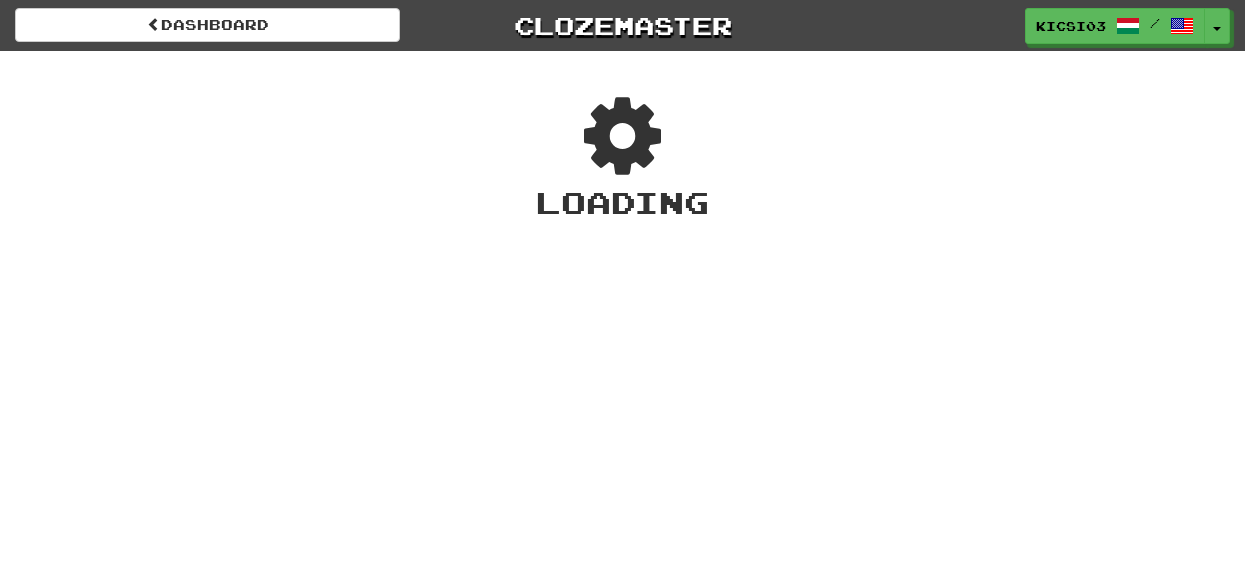 scroll, scrollTop: 0, scrollLeft: 0, axis: both 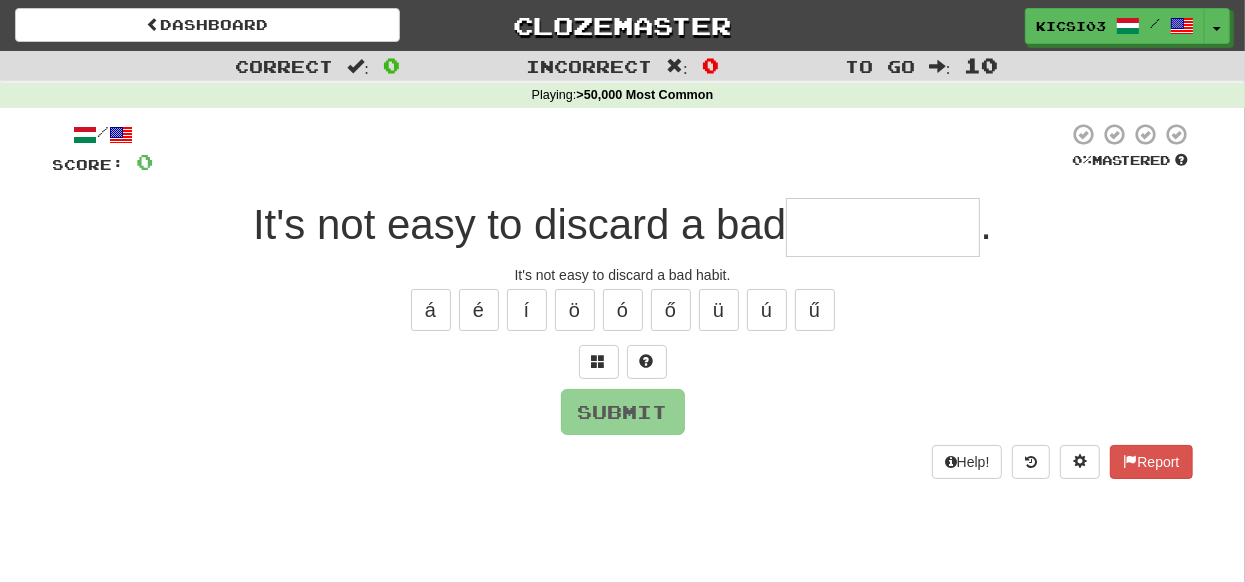 click at bounding box center [883, 227] 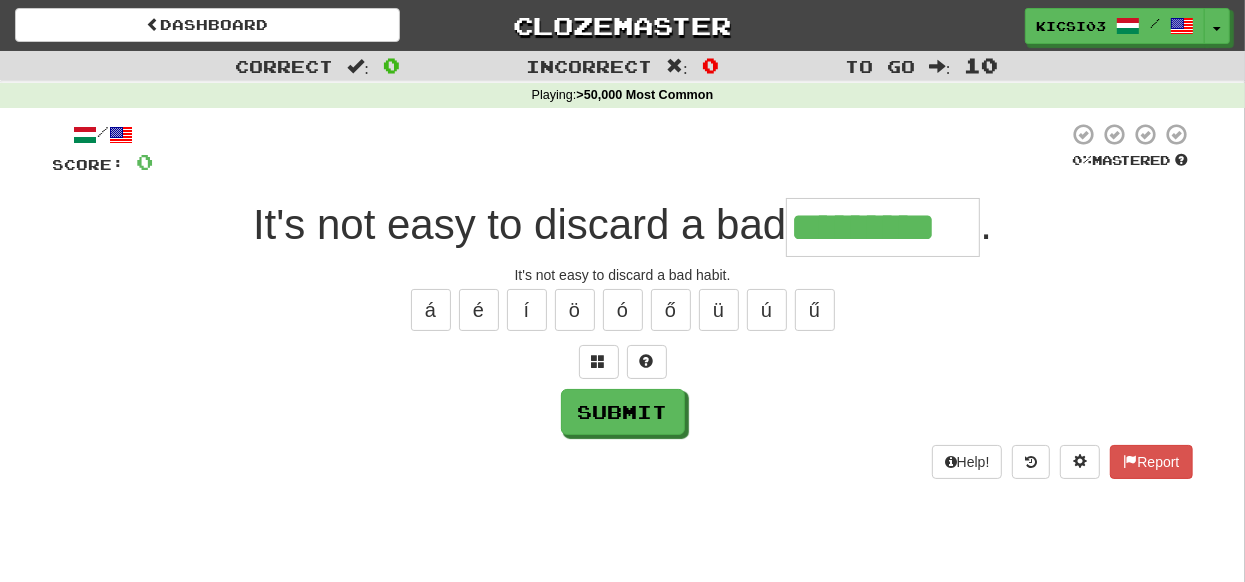 type on "*********" 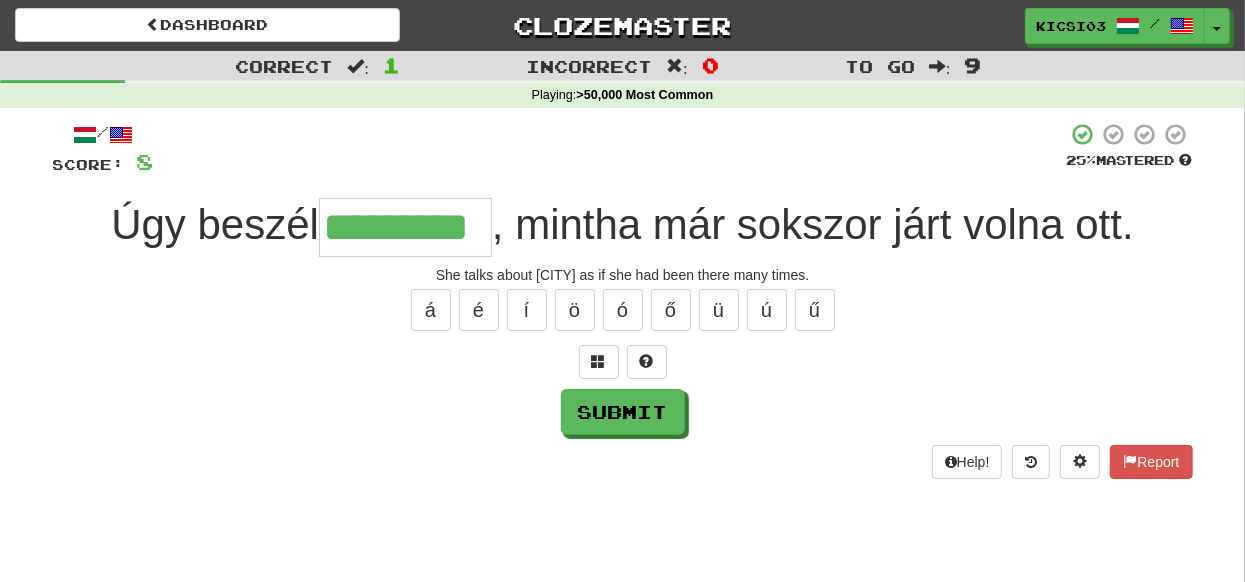 type on "*********" 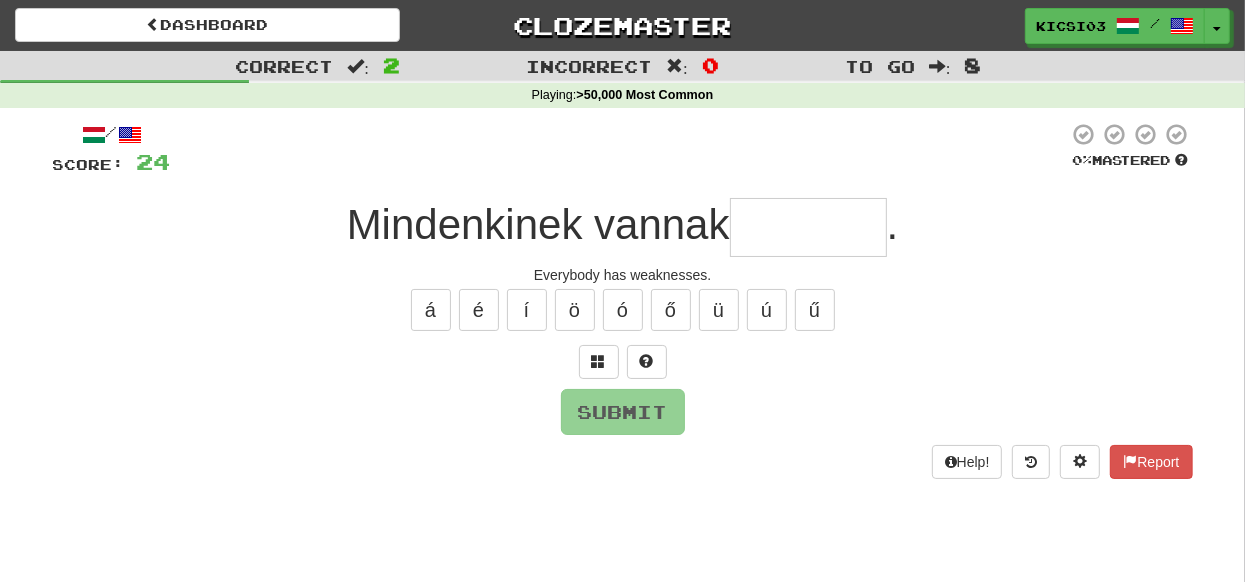 type on "*" 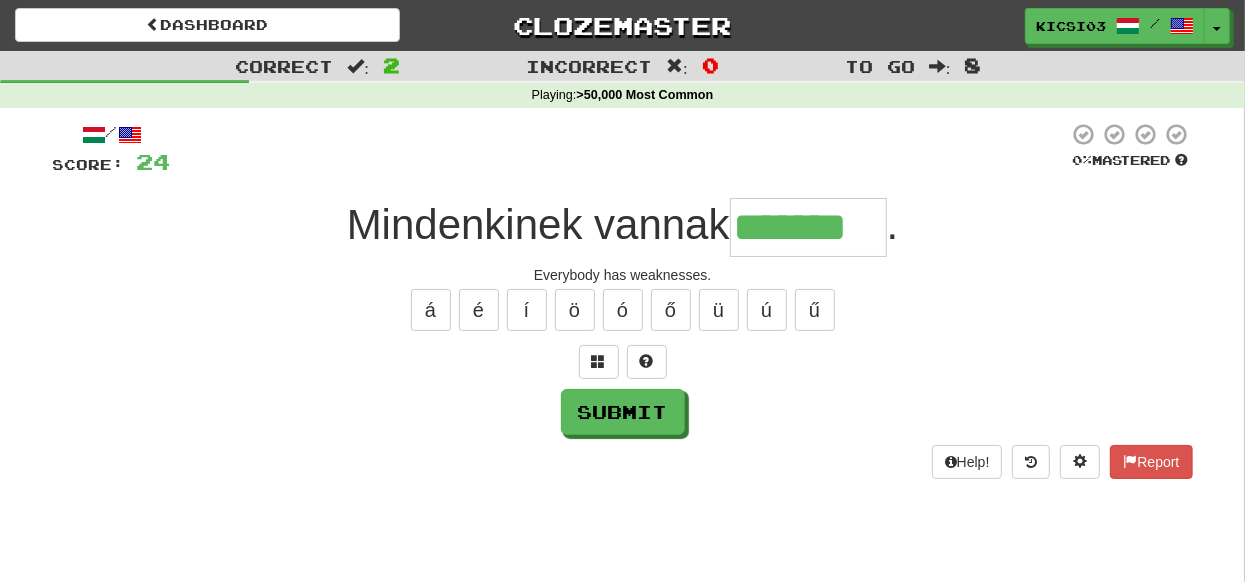 type on "*******" 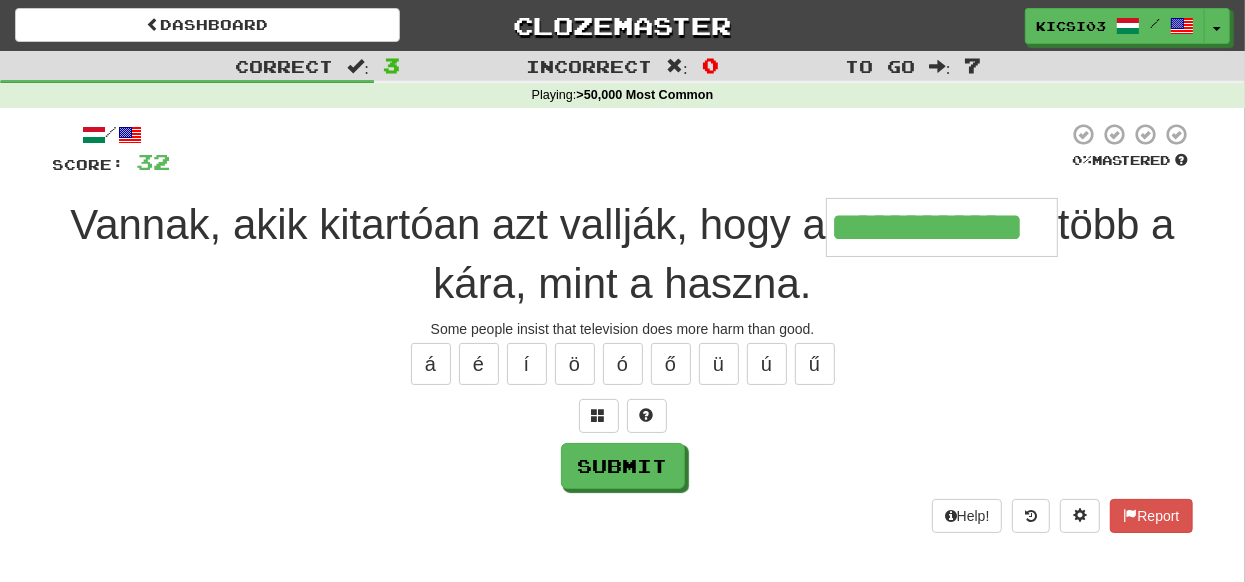 type on "**********" 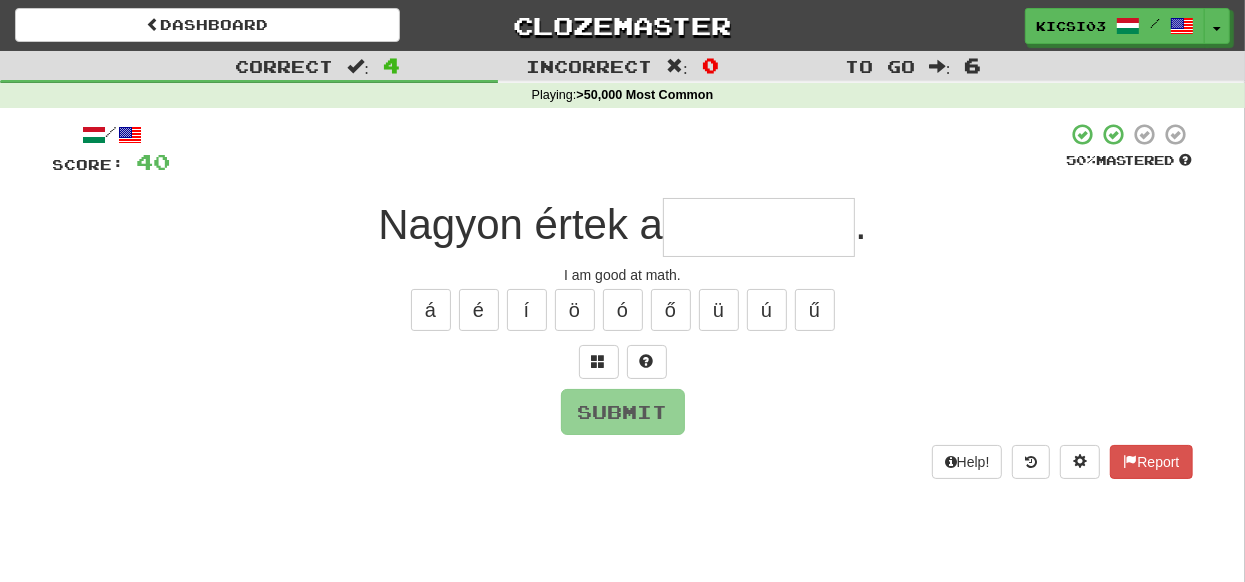 click at bounding box center (759, 227) 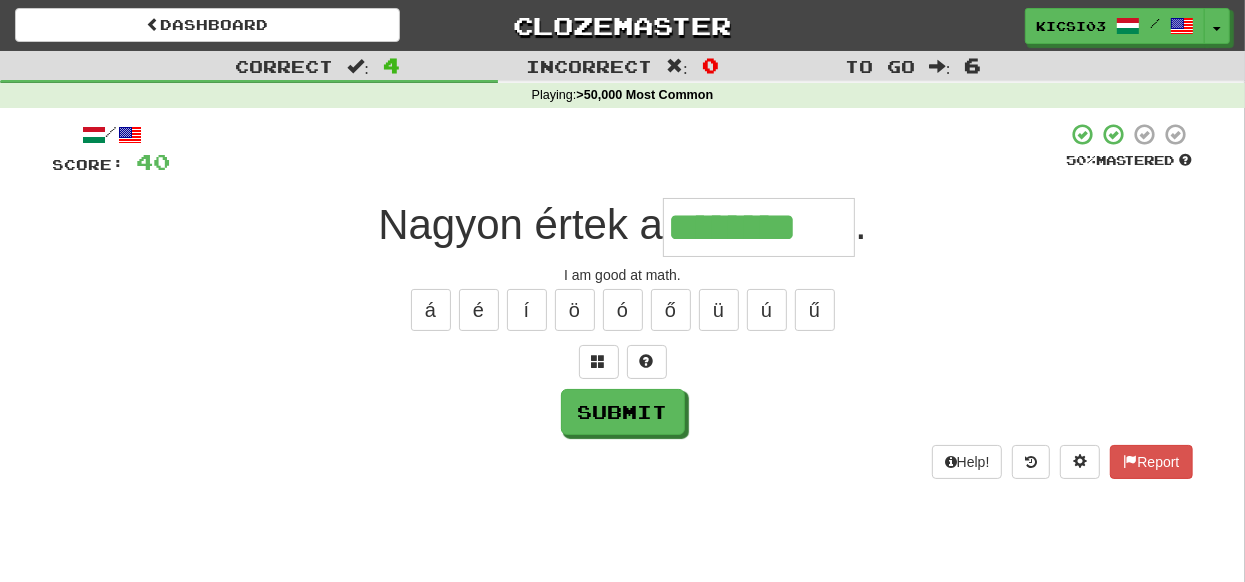 type on "********" 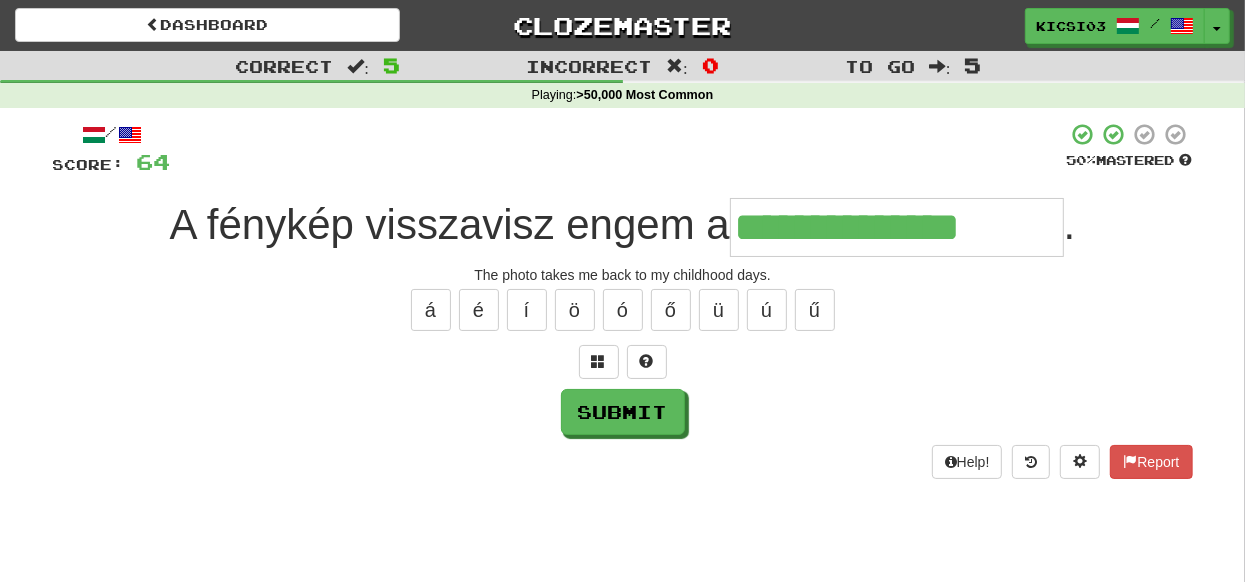 type on "**********" 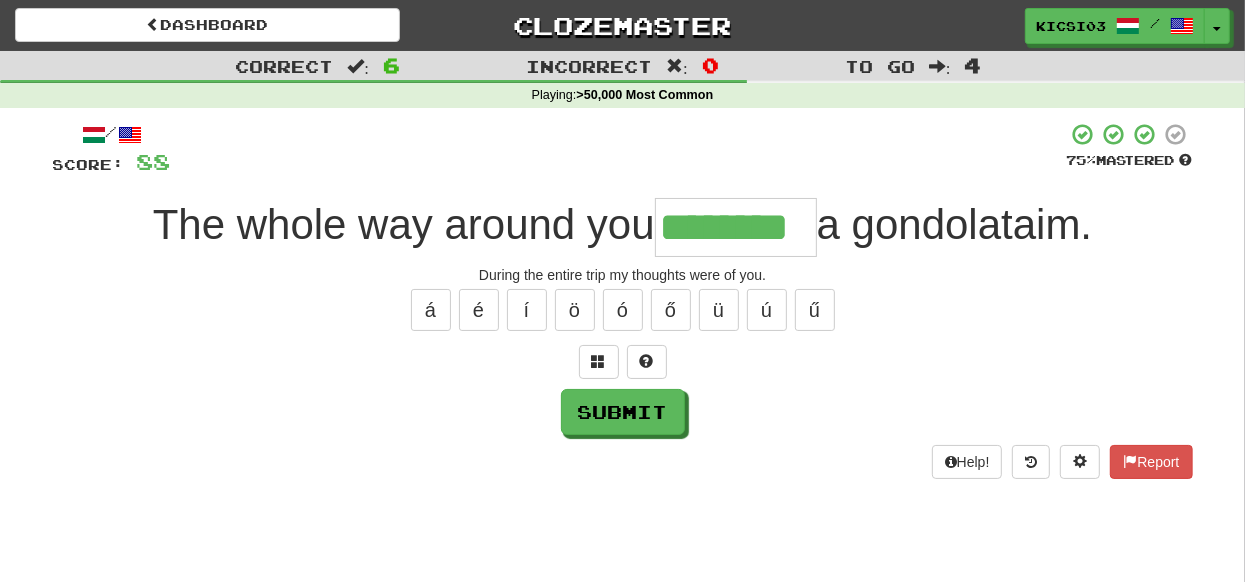 type on "********" 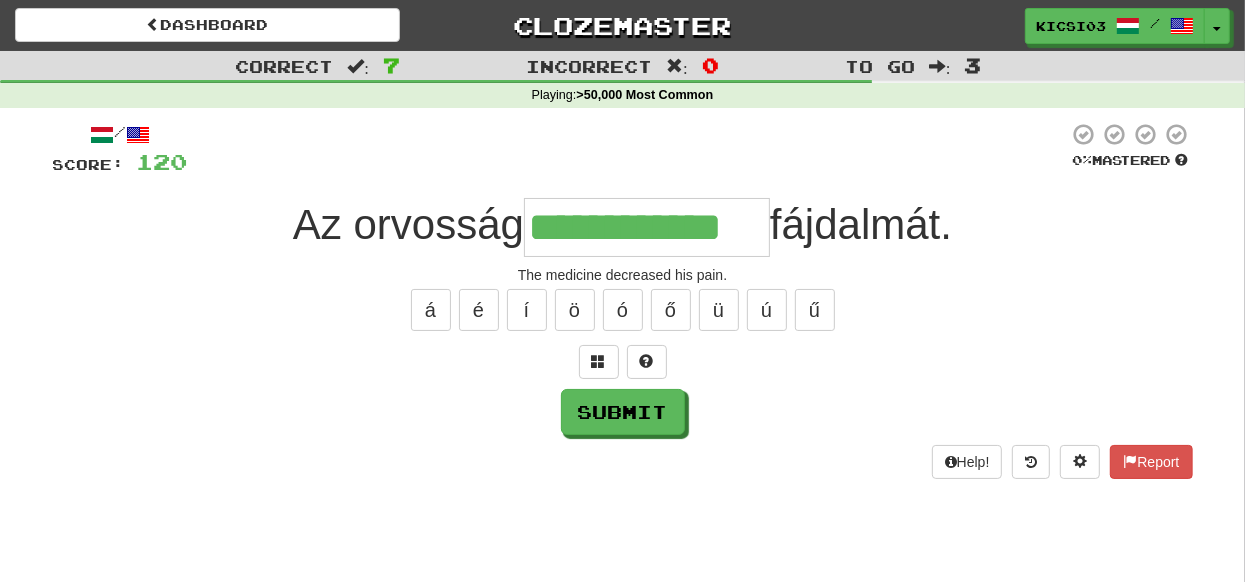 type on "**********" 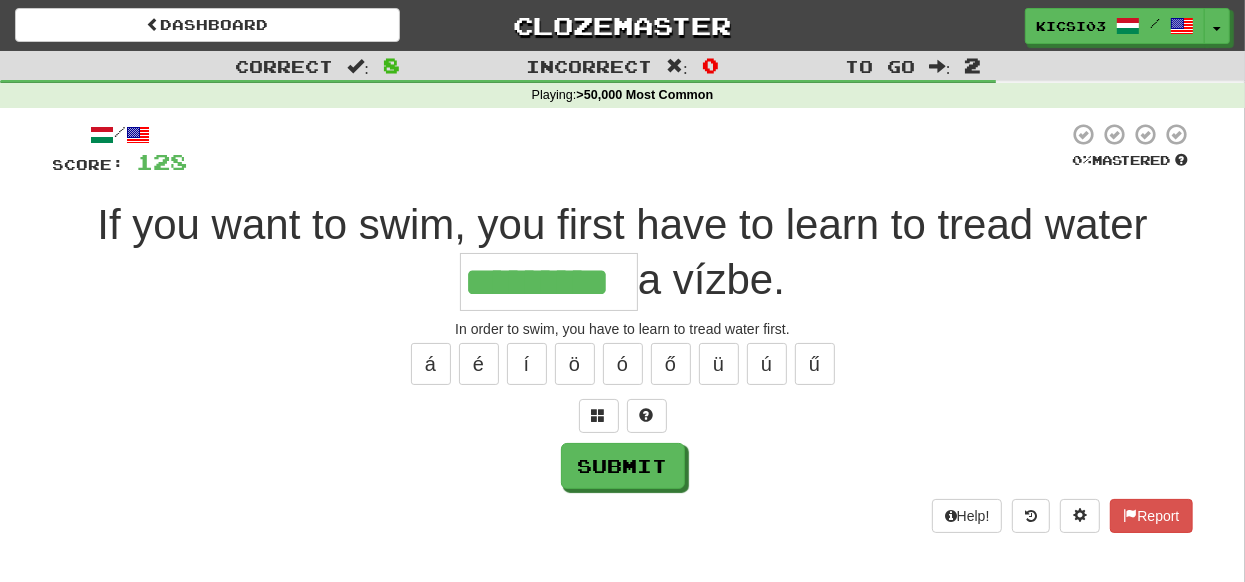 type on "*********" 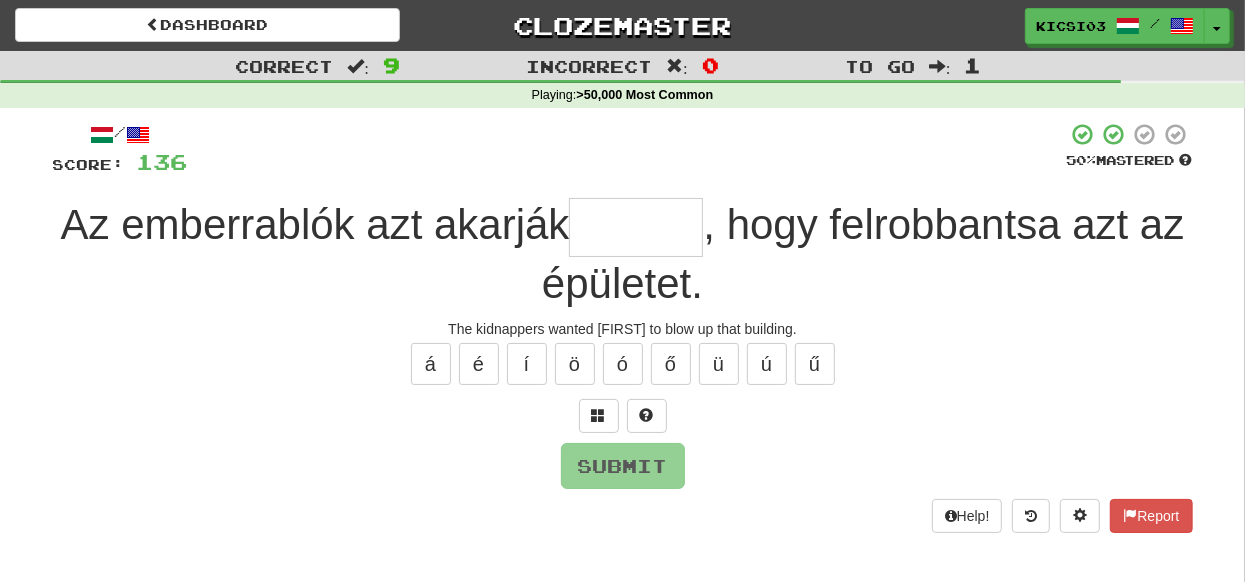 click at bounding box center (636, 227) 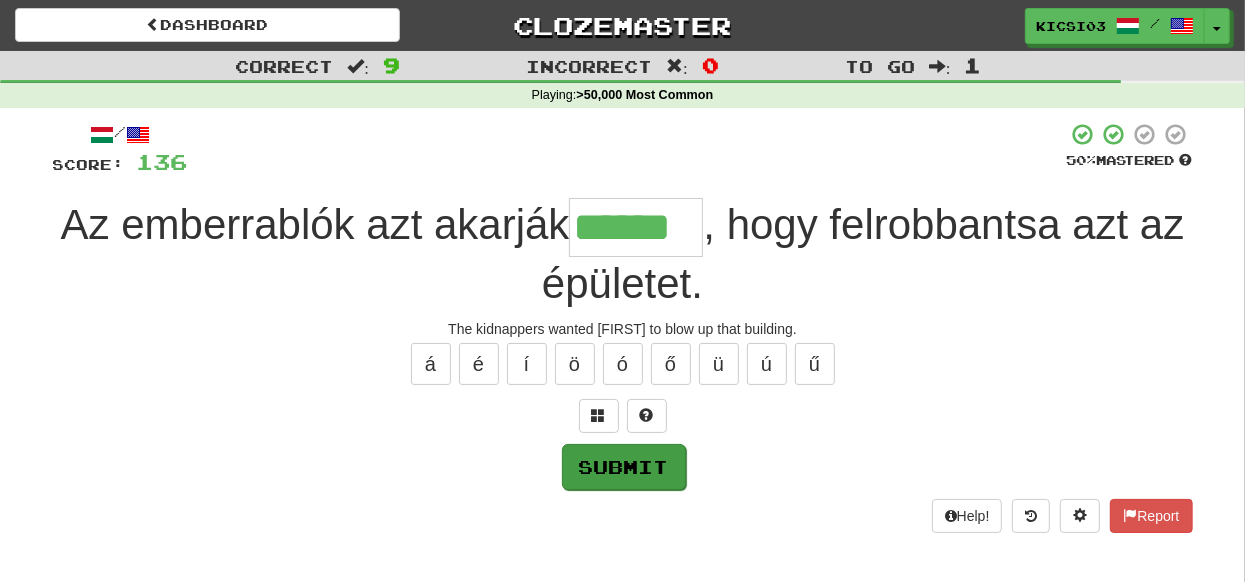 type on "******" 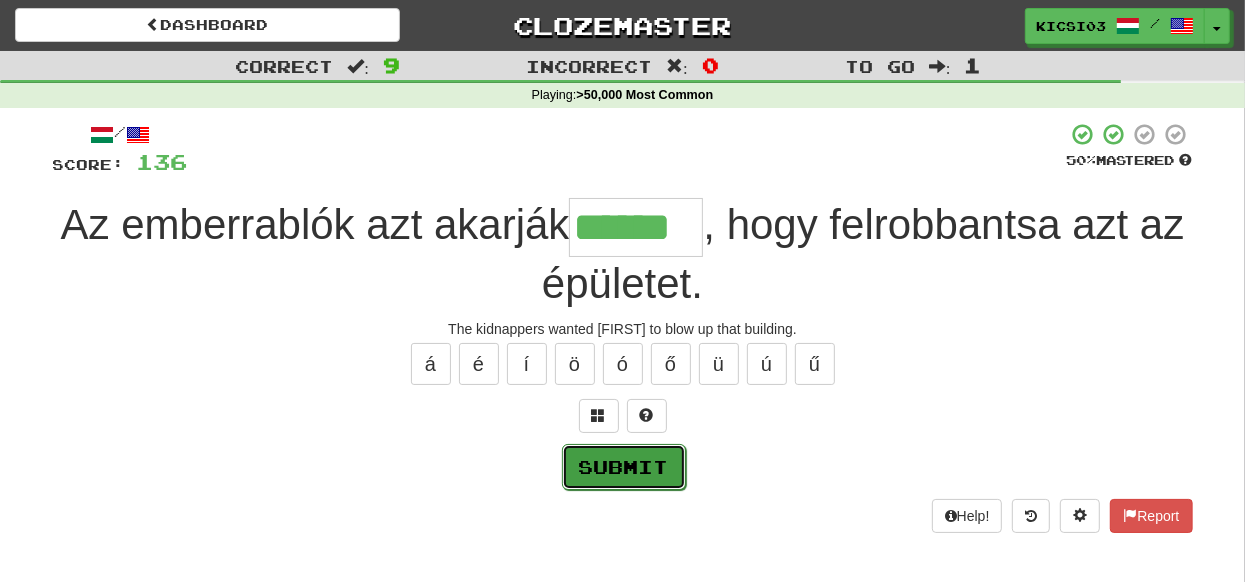 click on "Submit" at bounding box center (624, 467) 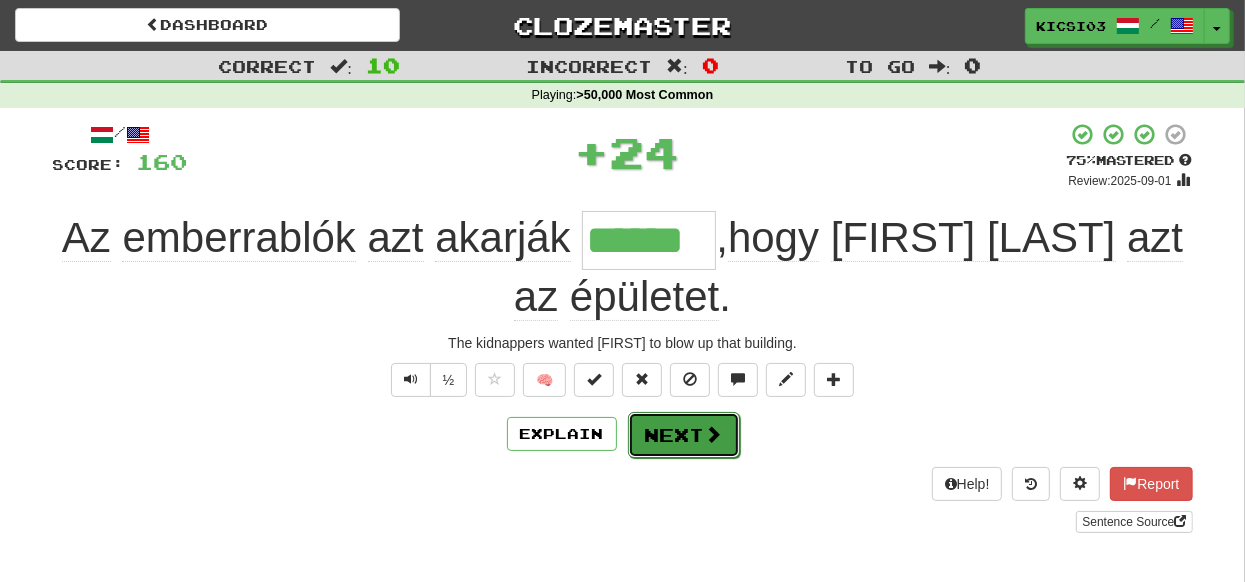 click on "Next" at bounding box center (684, 435) 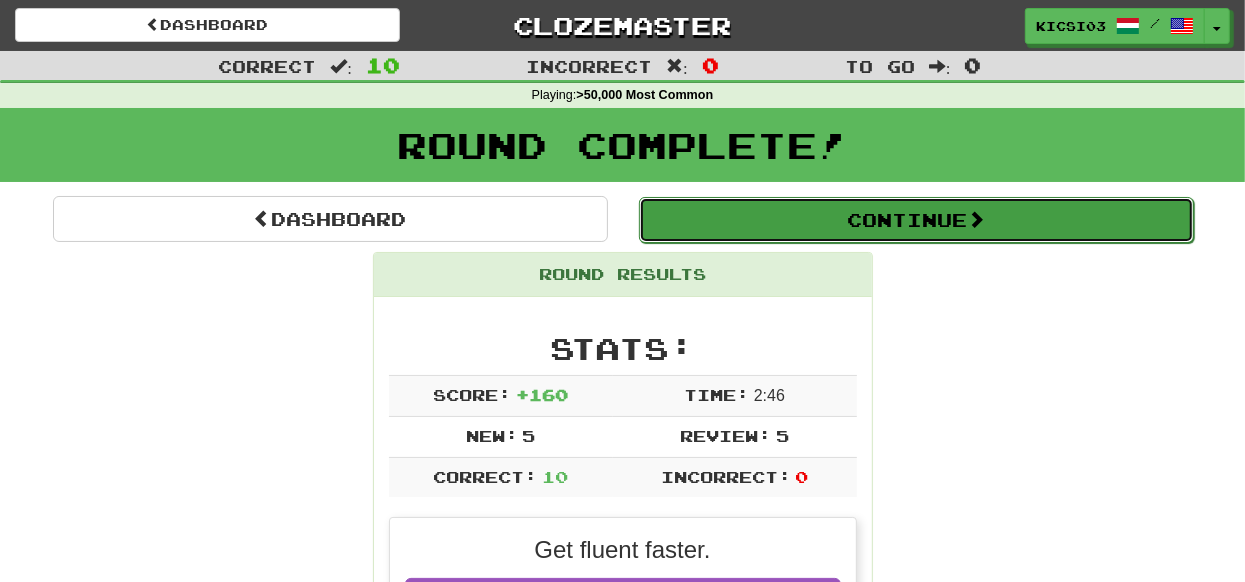 click on "Continue" at bounding box center [916, 220] 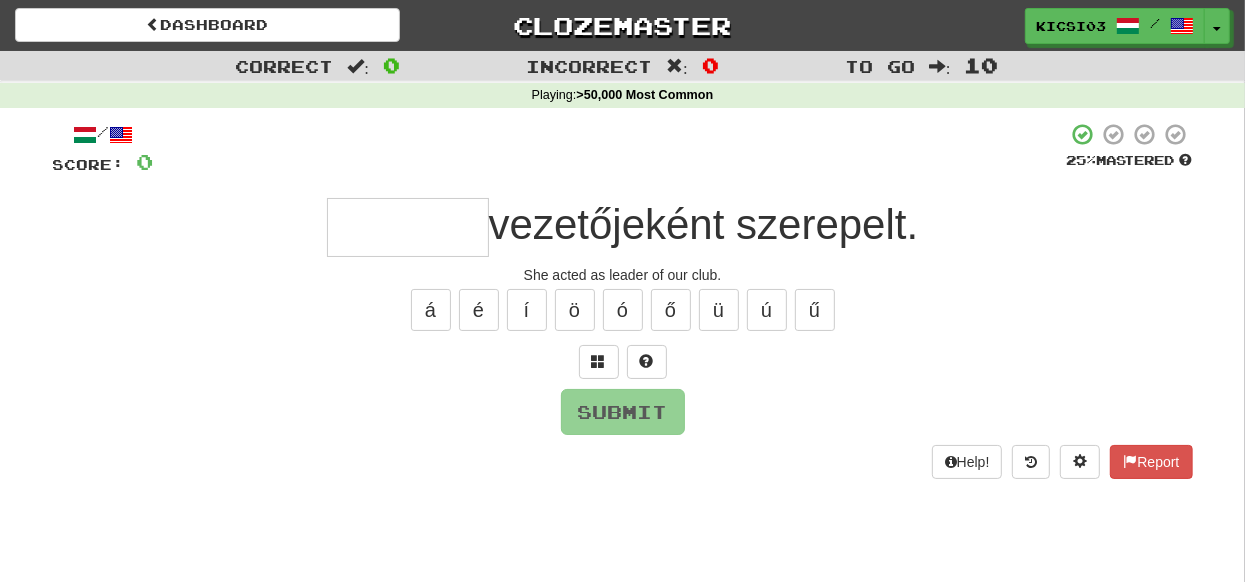 click at bounding box center (408, 227) 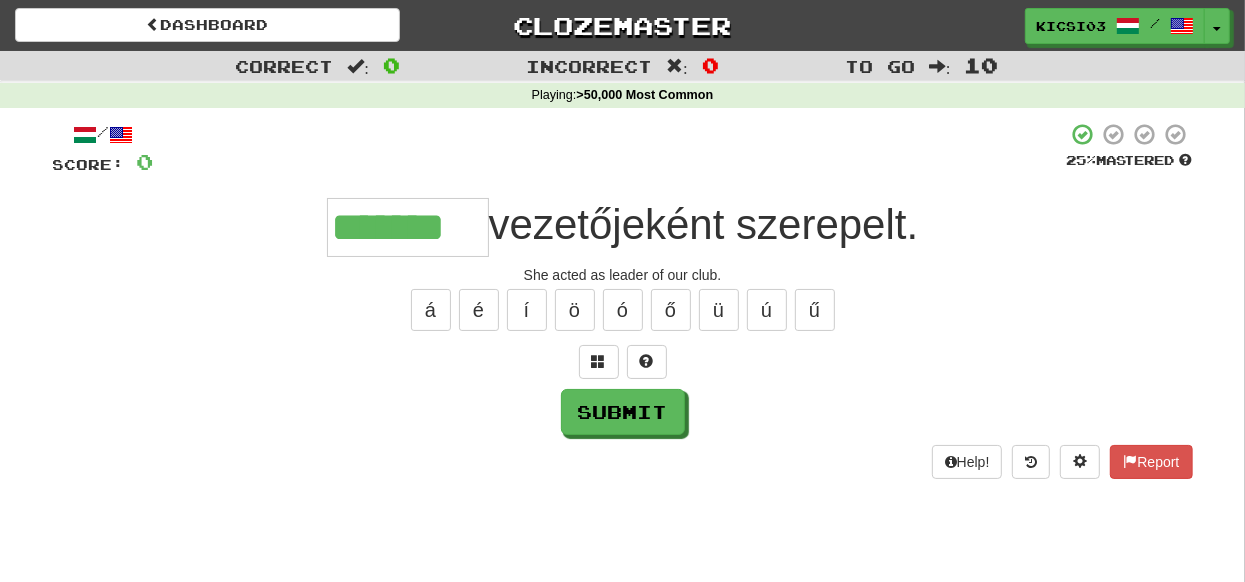type on "*******" 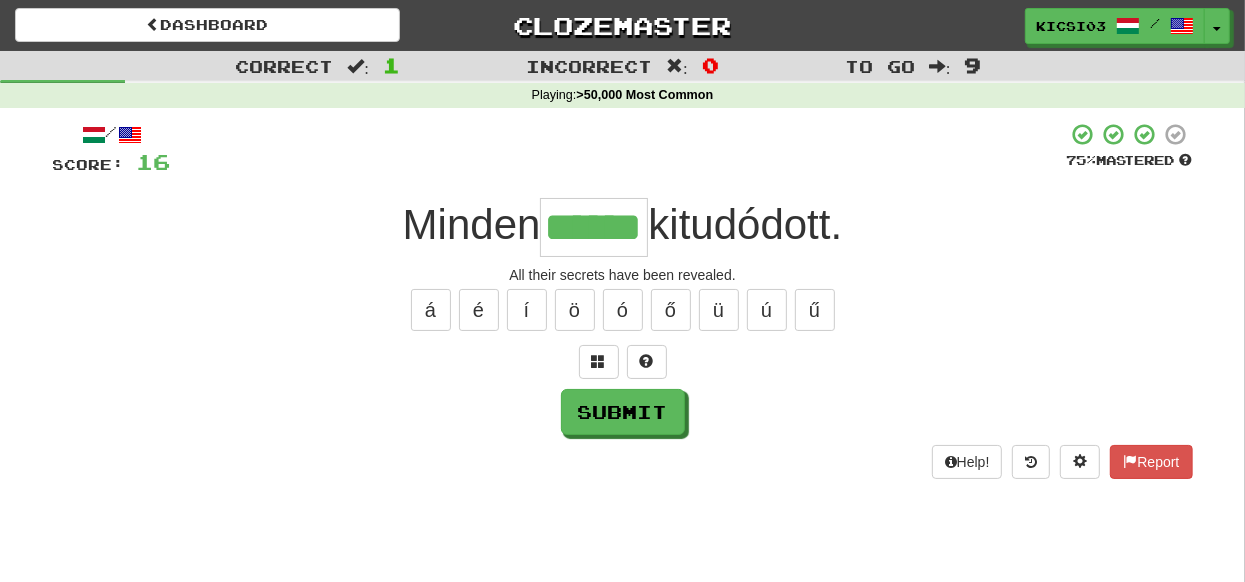 type on "******" 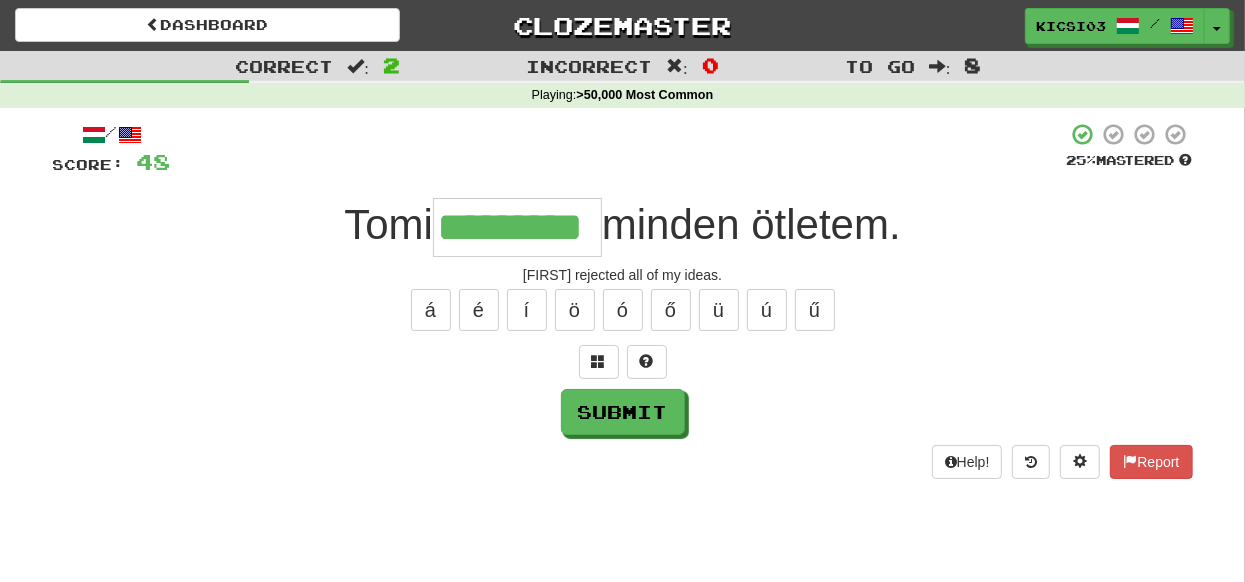 type on "*********" 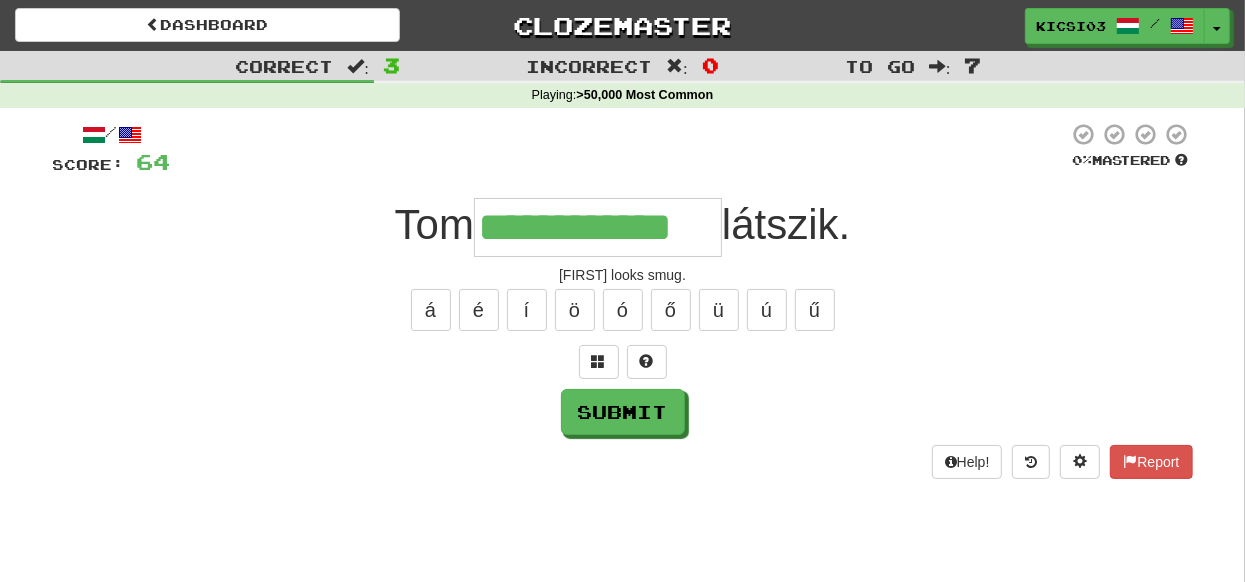type on "**********" 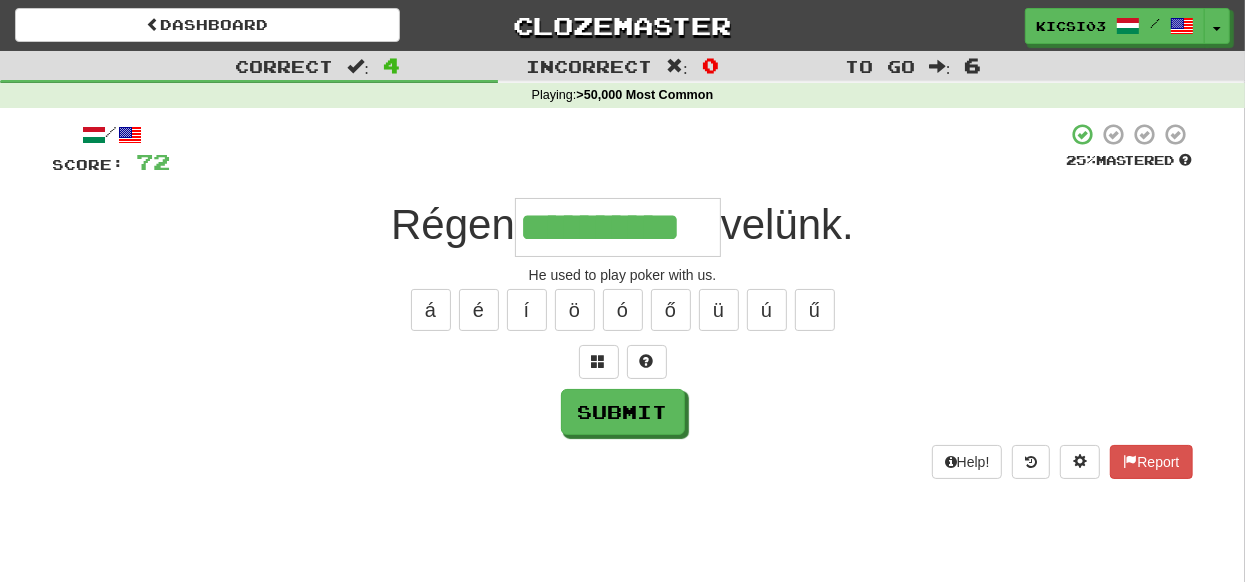 type on "**********" 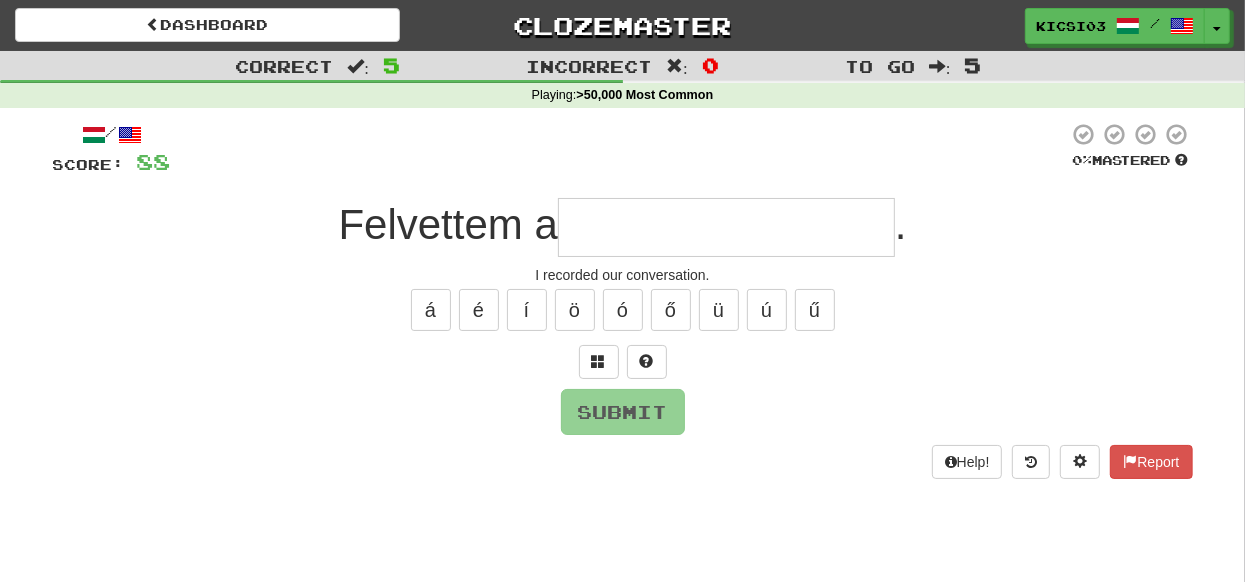 type on "*" 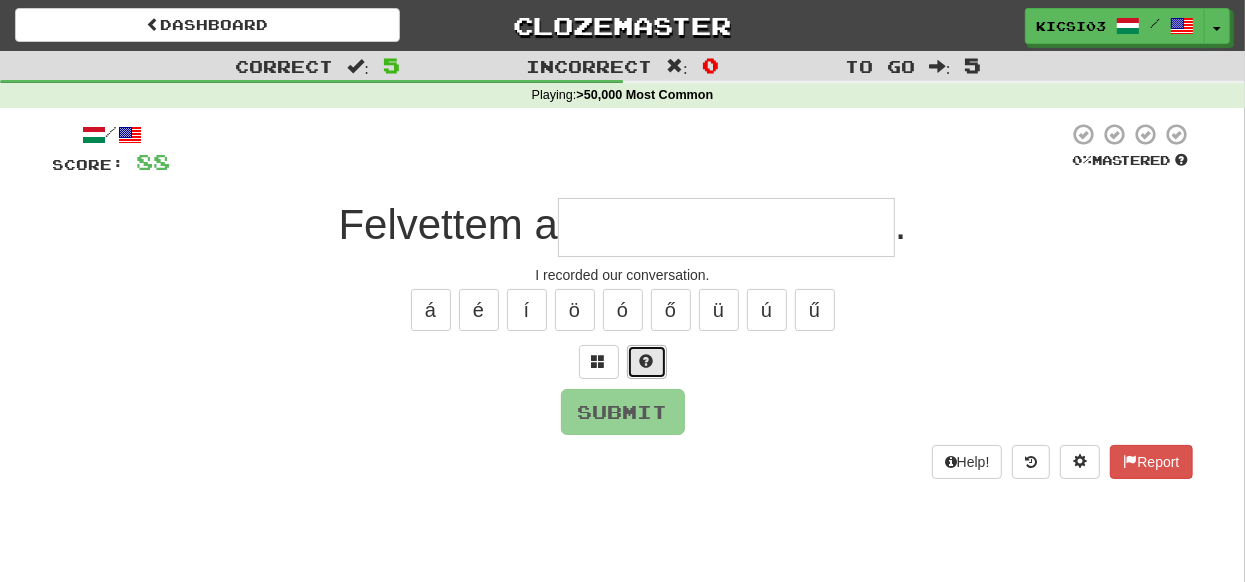 click at bounding box center (647, 361) 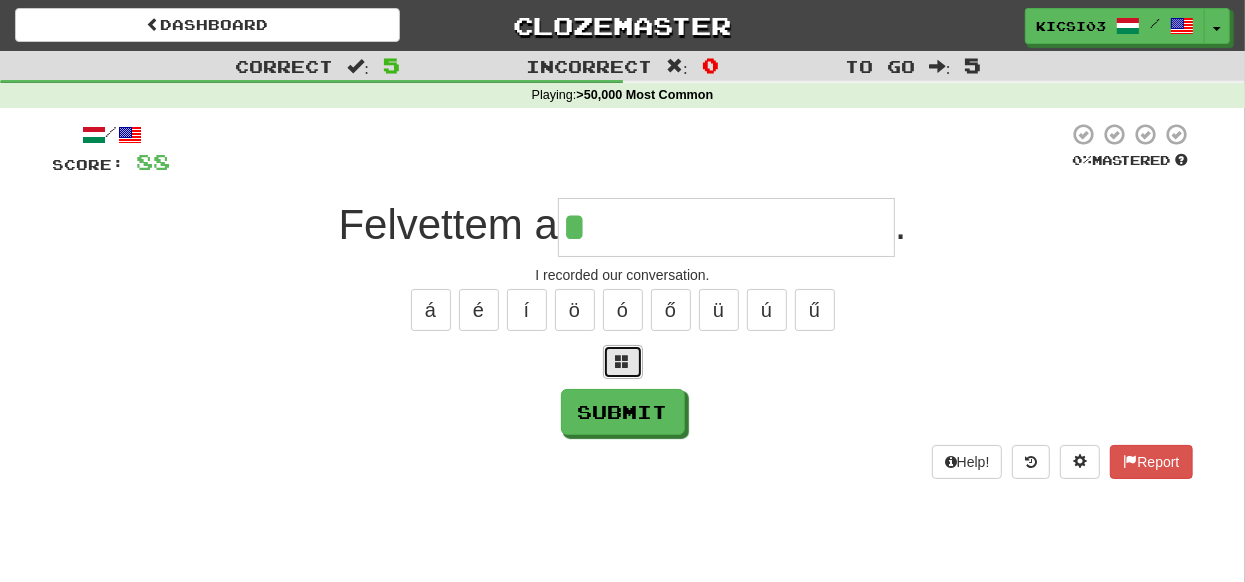 click at bounding box center (623, 361) 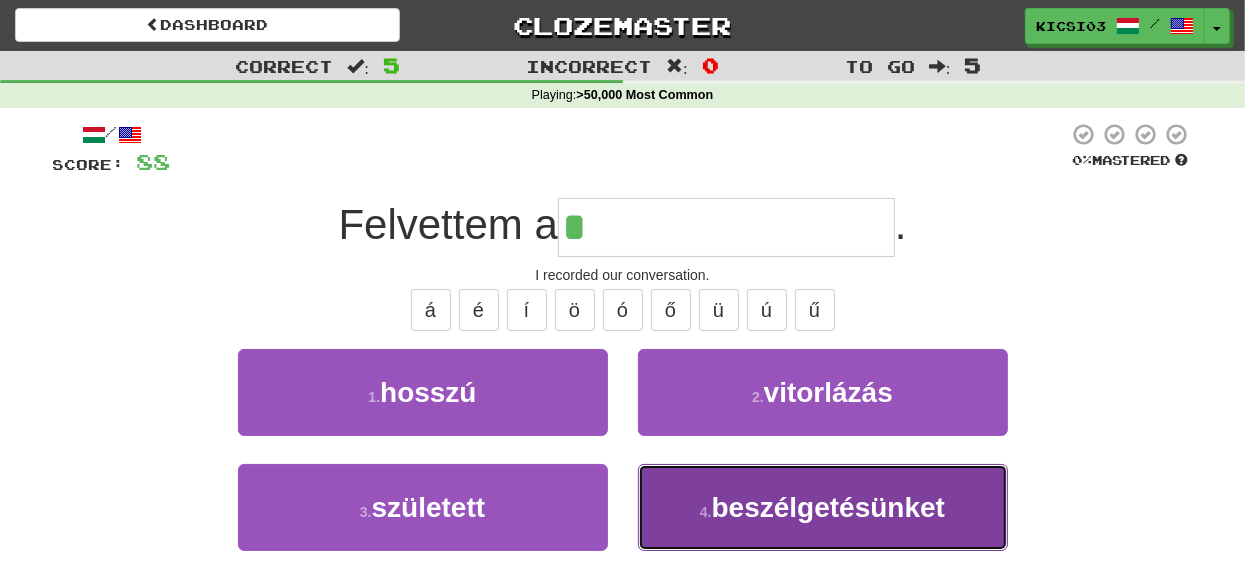 click on "beszélgetésünket" at bounding box center [828, 507] 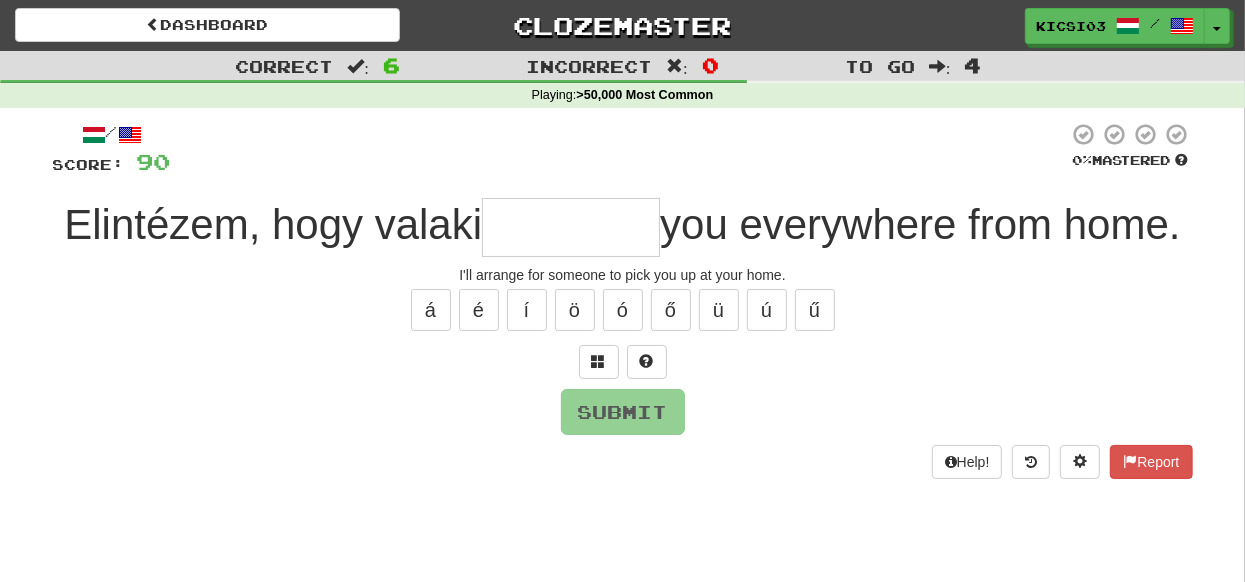 type on "*" 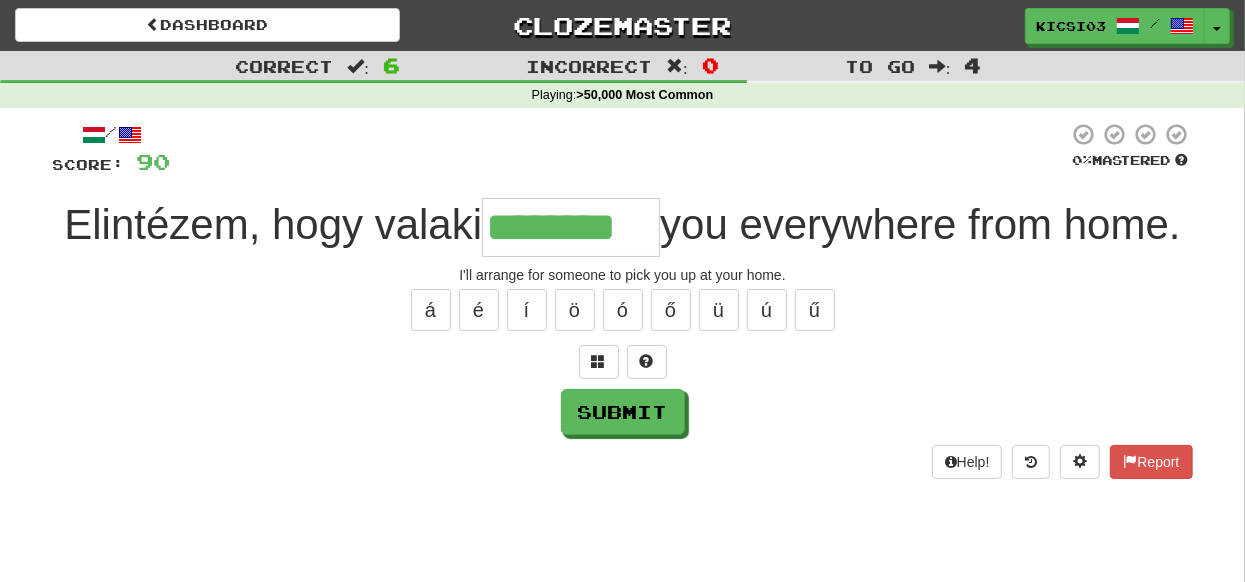 type on "********" 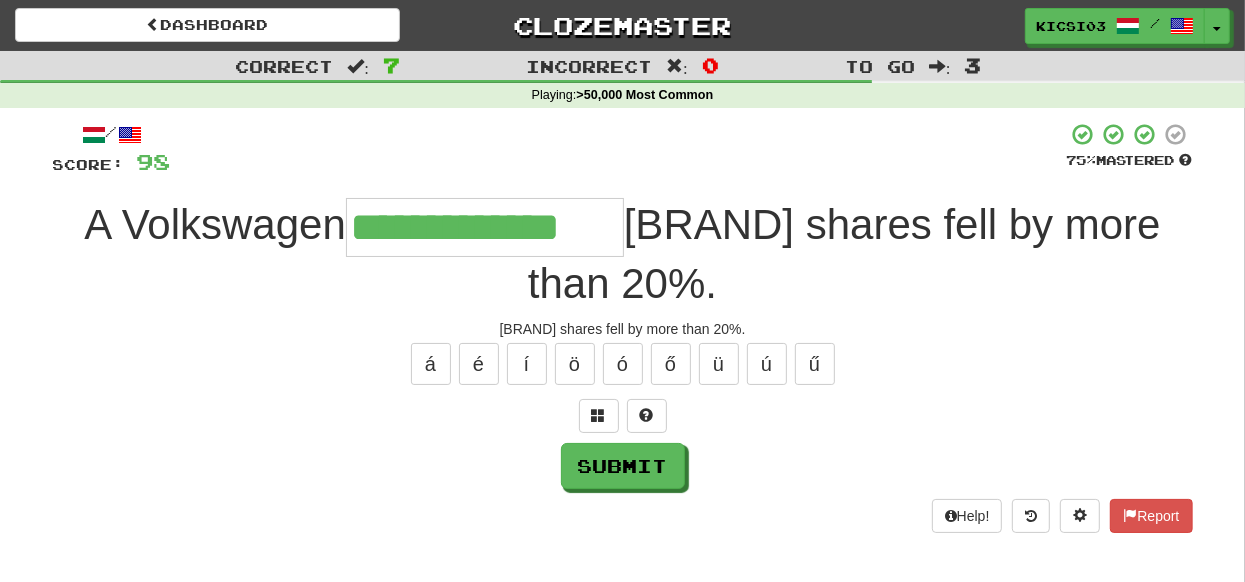 type on "**********" 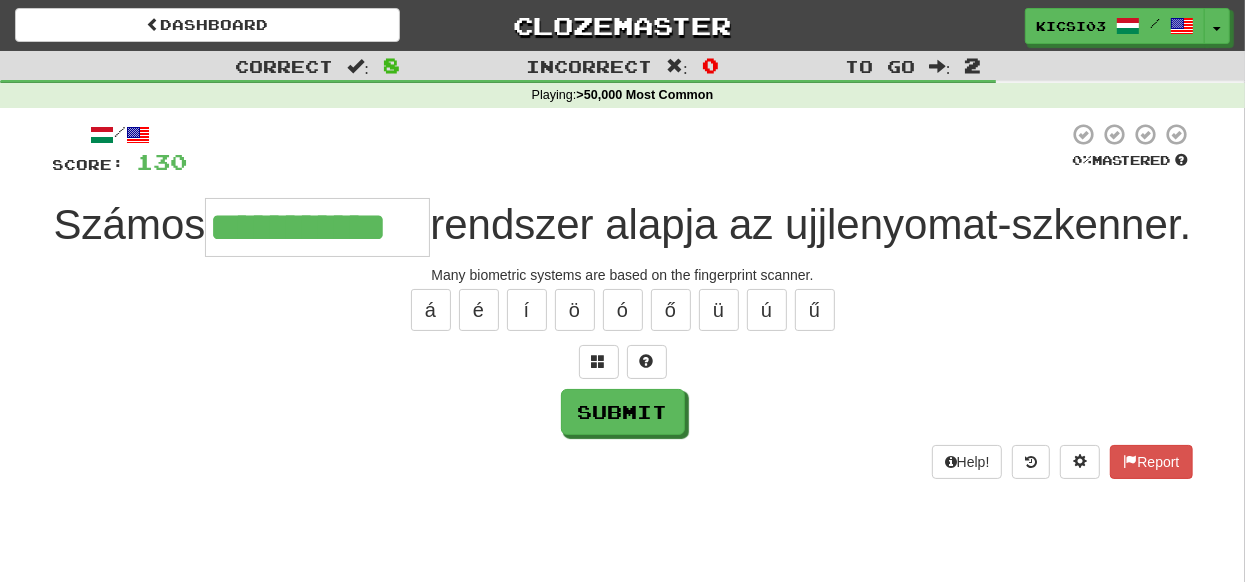 type on "**********" 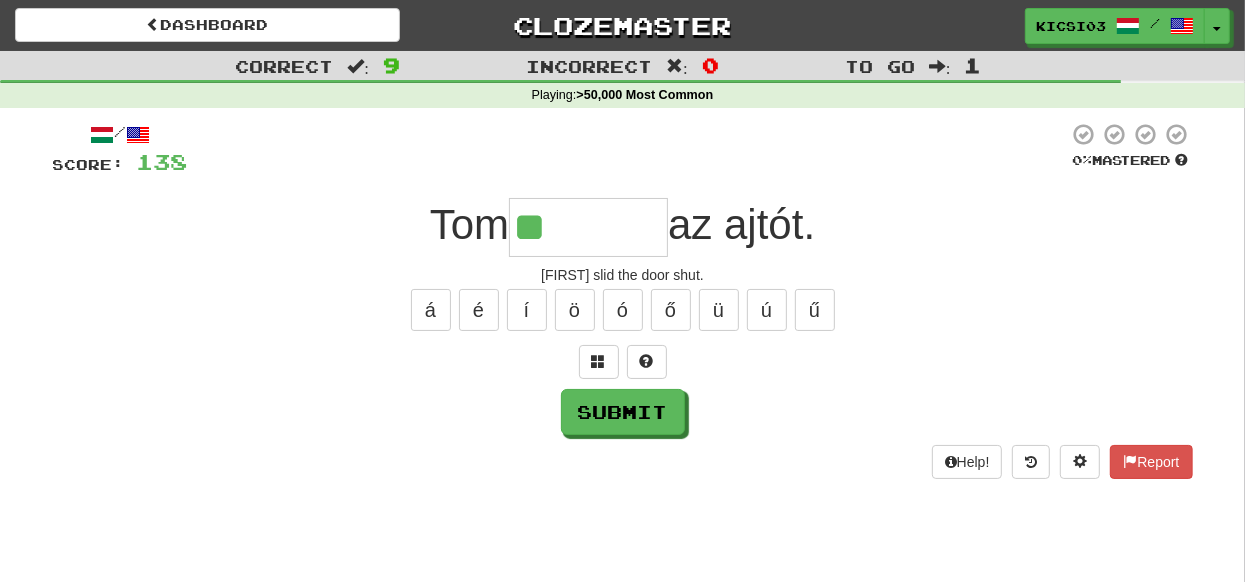 click on "**" at bounding box center (588, 227) 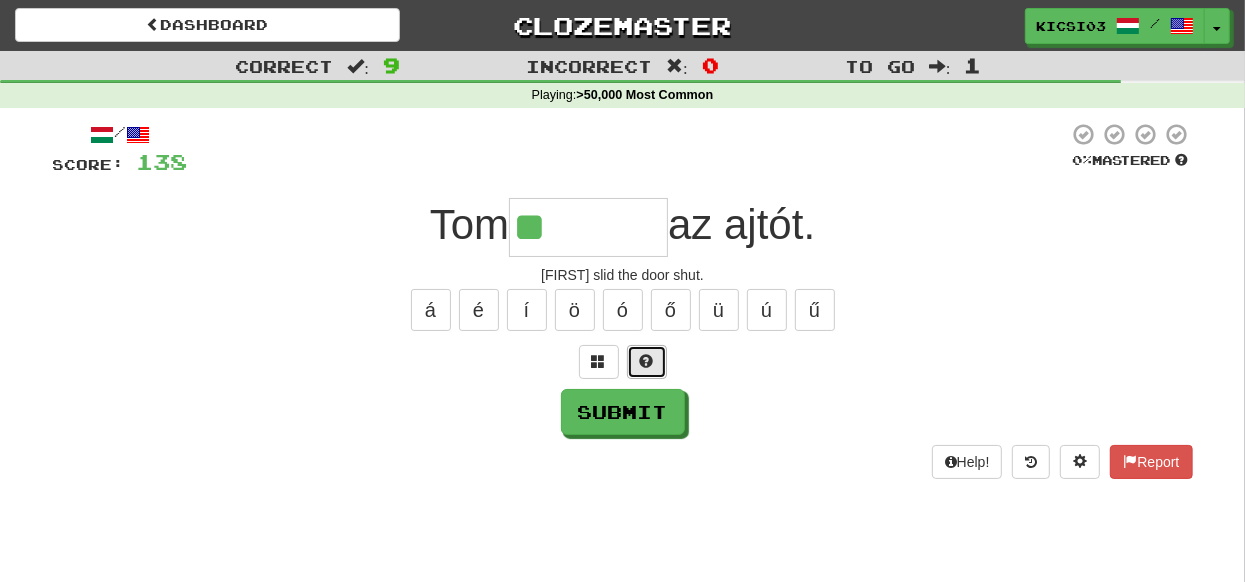 click at bounding box center [647, 361] 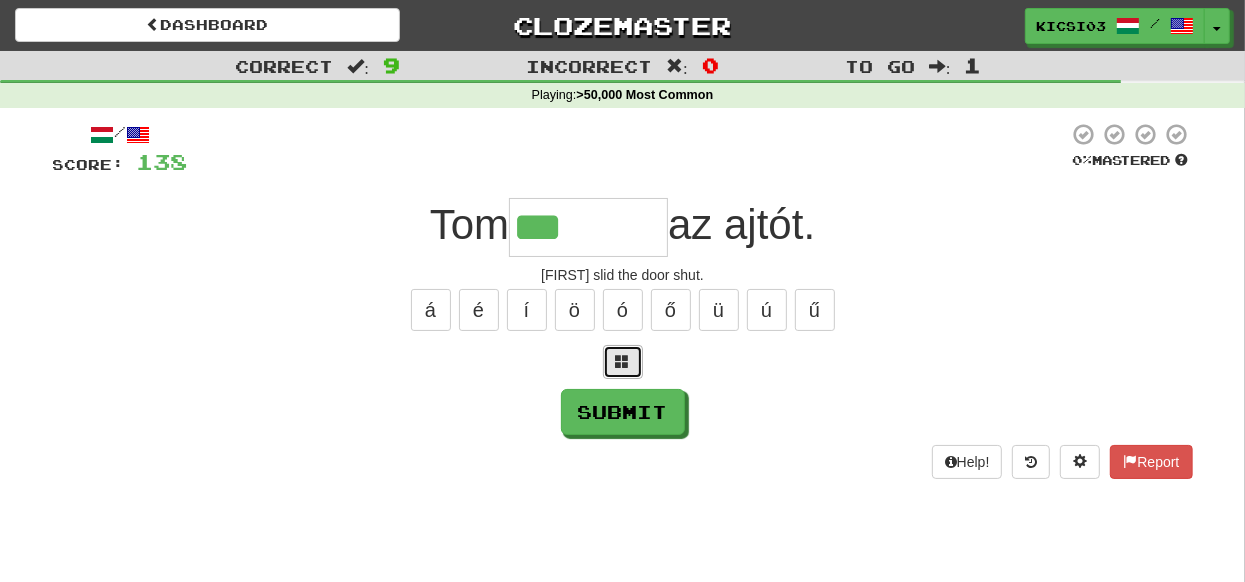 click at bounding box center [623, 362] 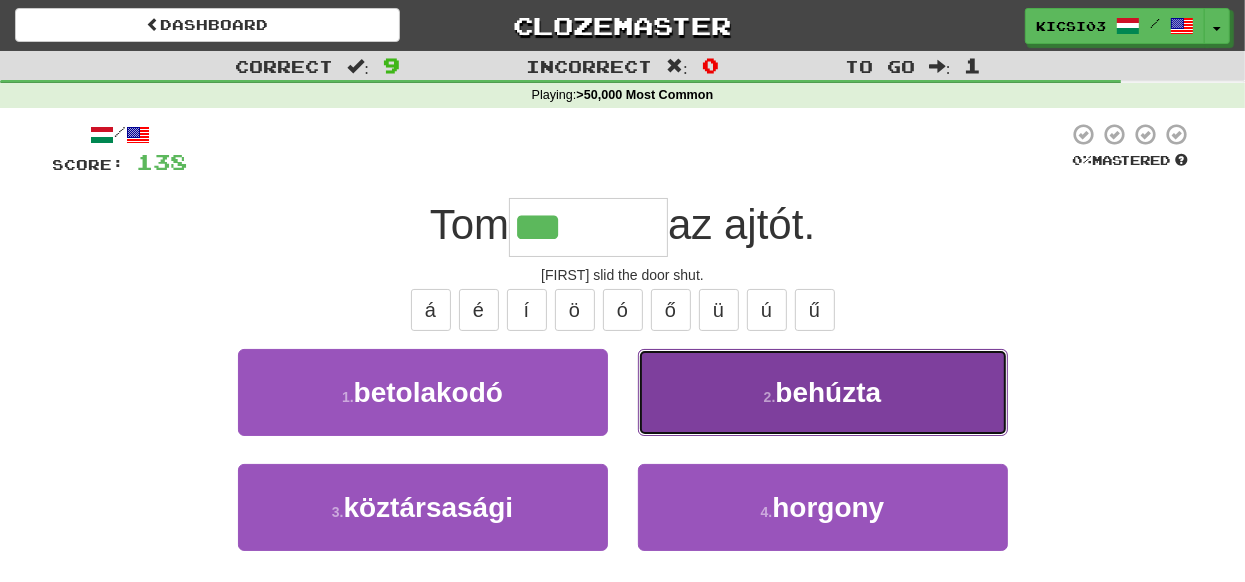click on "behúzta" at bounding box center [828, 392] 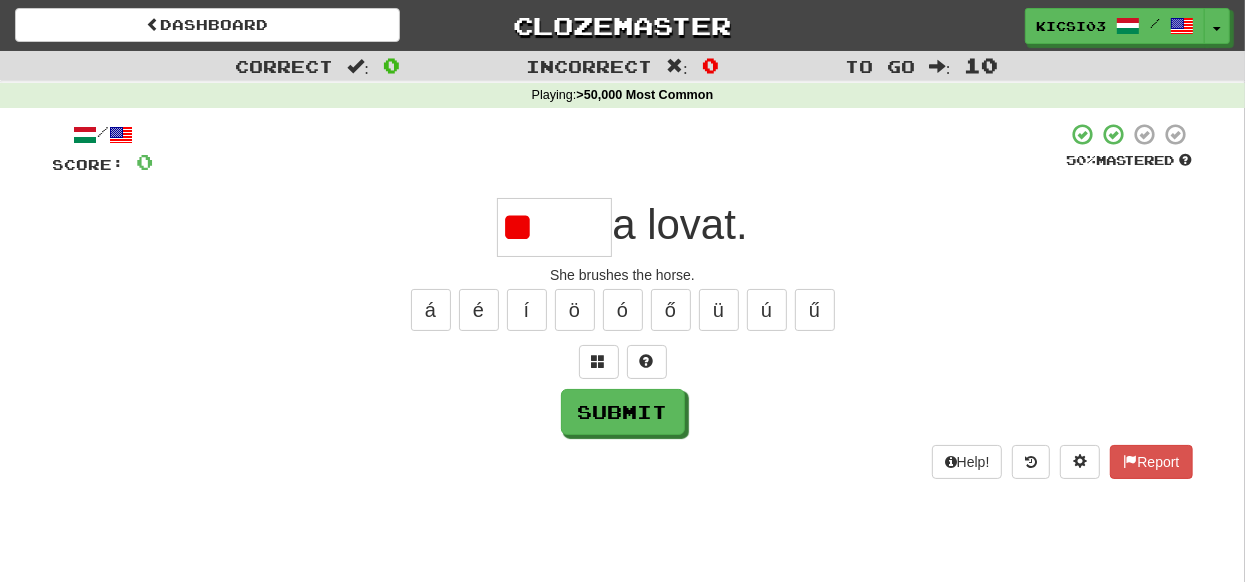 type on "*" 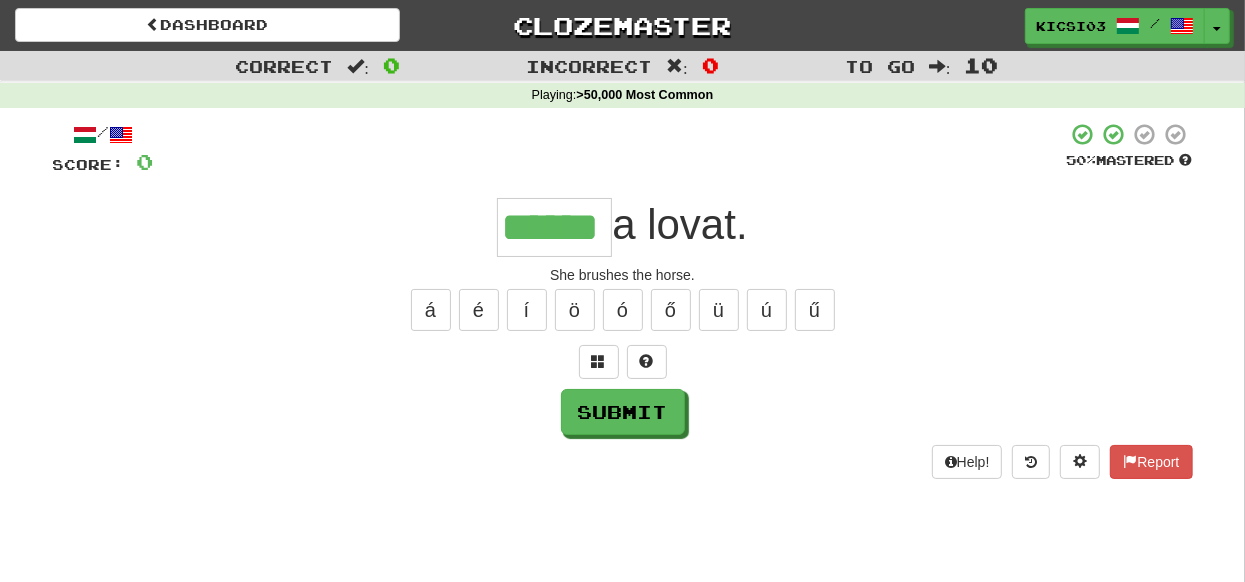 type on "******" 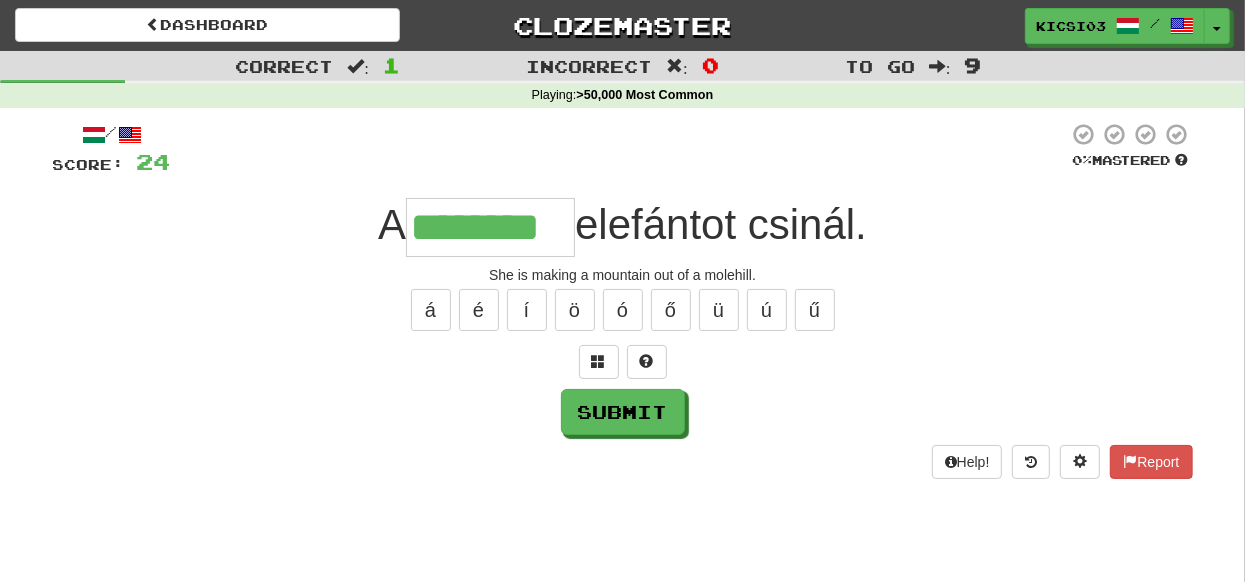 type on "********" 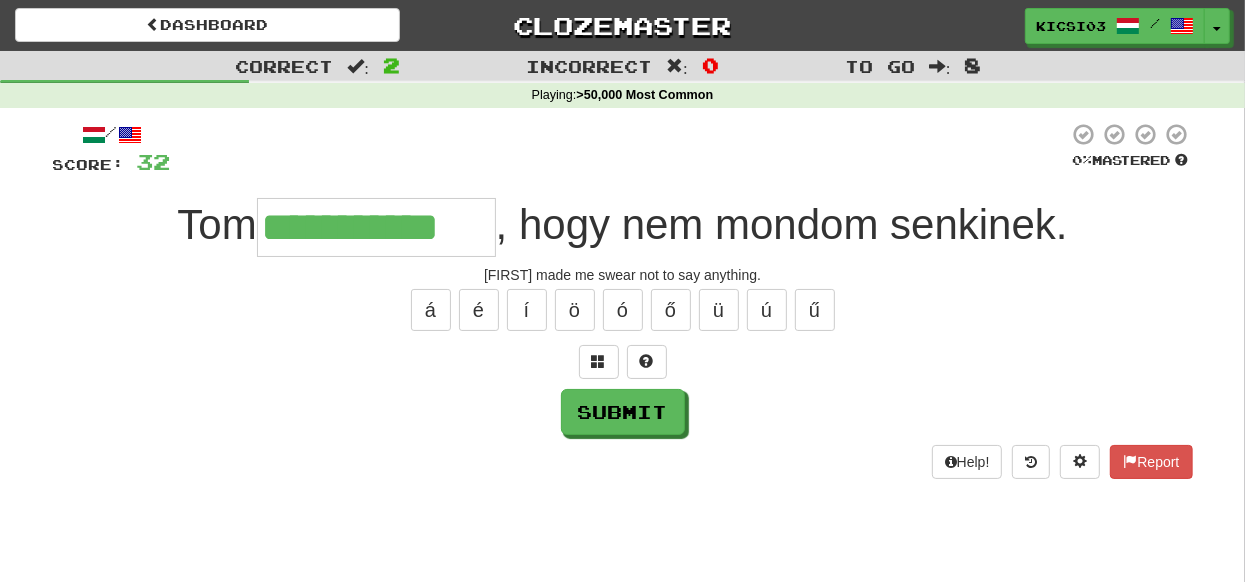 type on "**********" 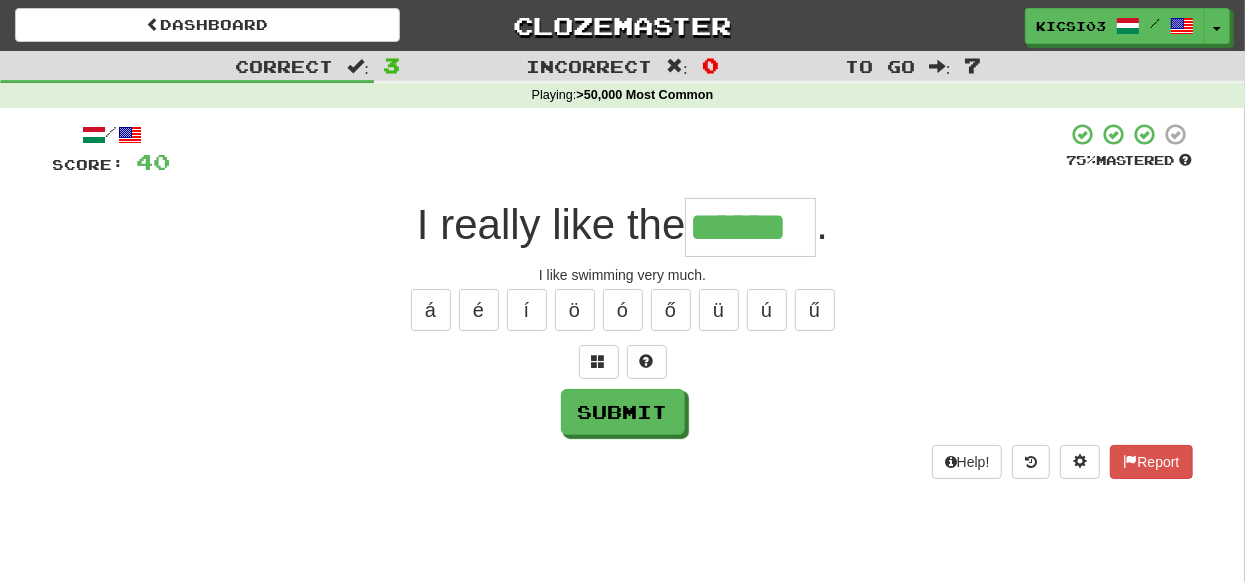 type on "******" 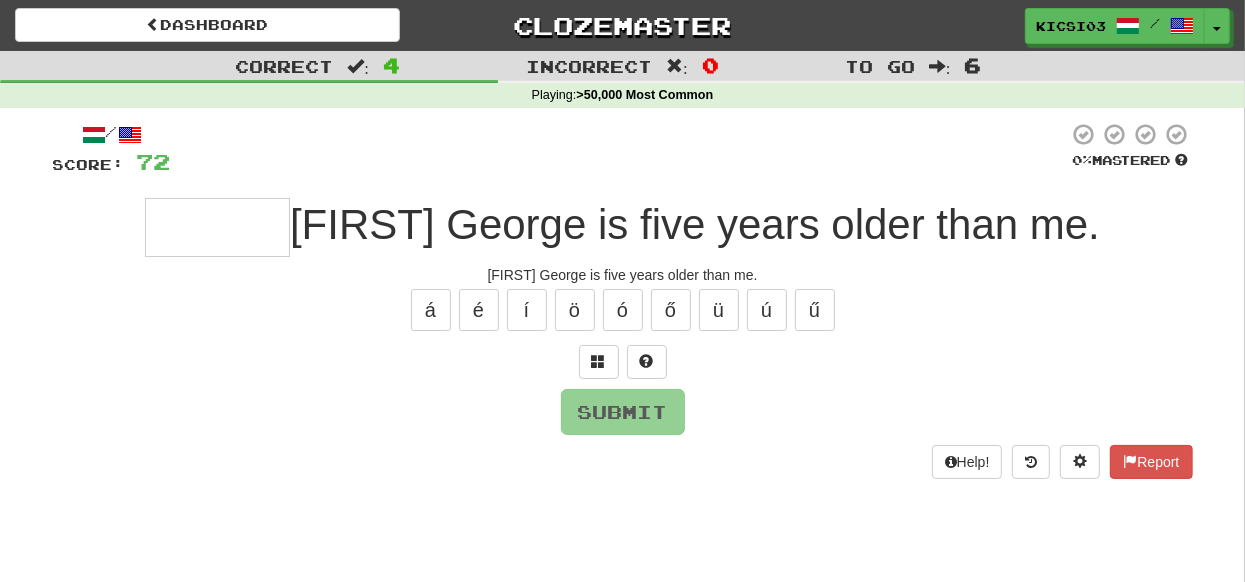 click at bounding box center [217, 227] 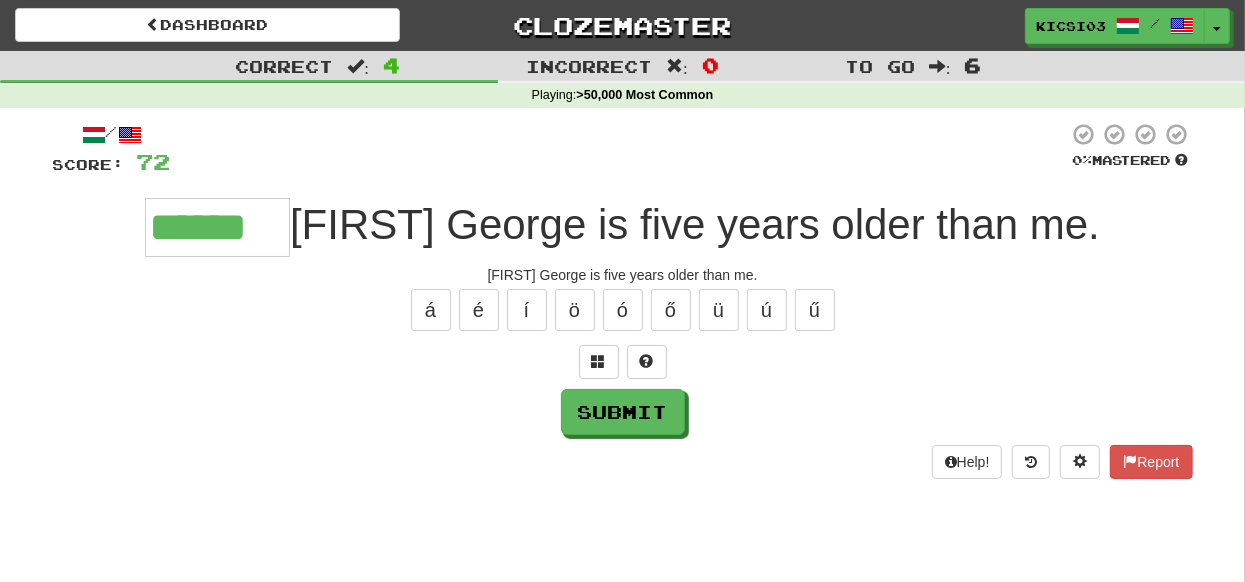type on "******" 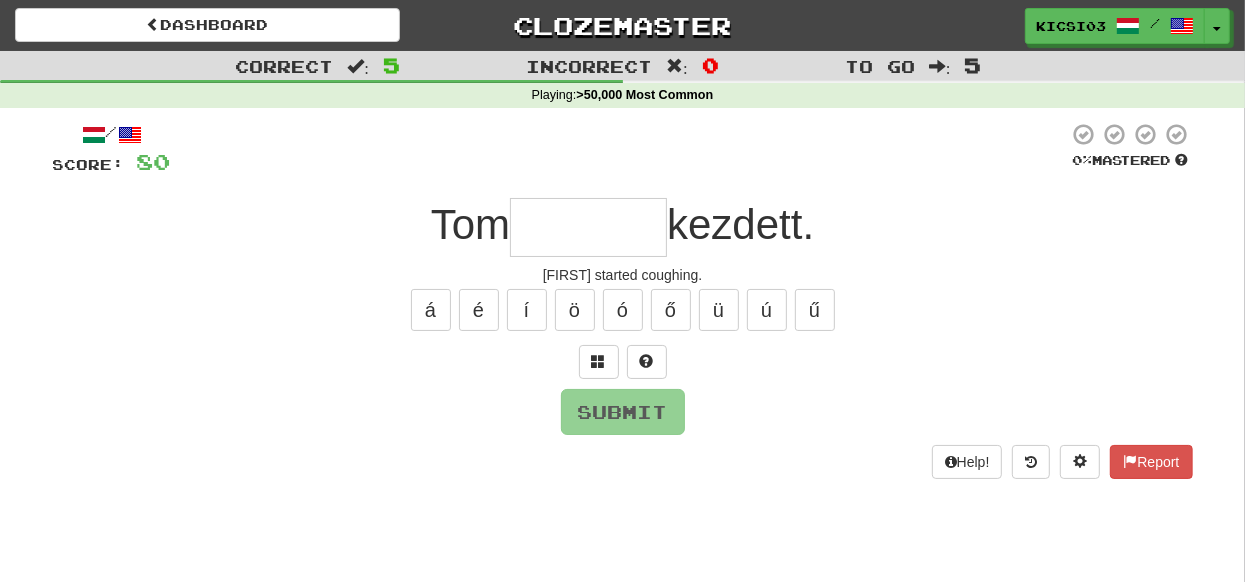 click at bounding box center (588, 227) 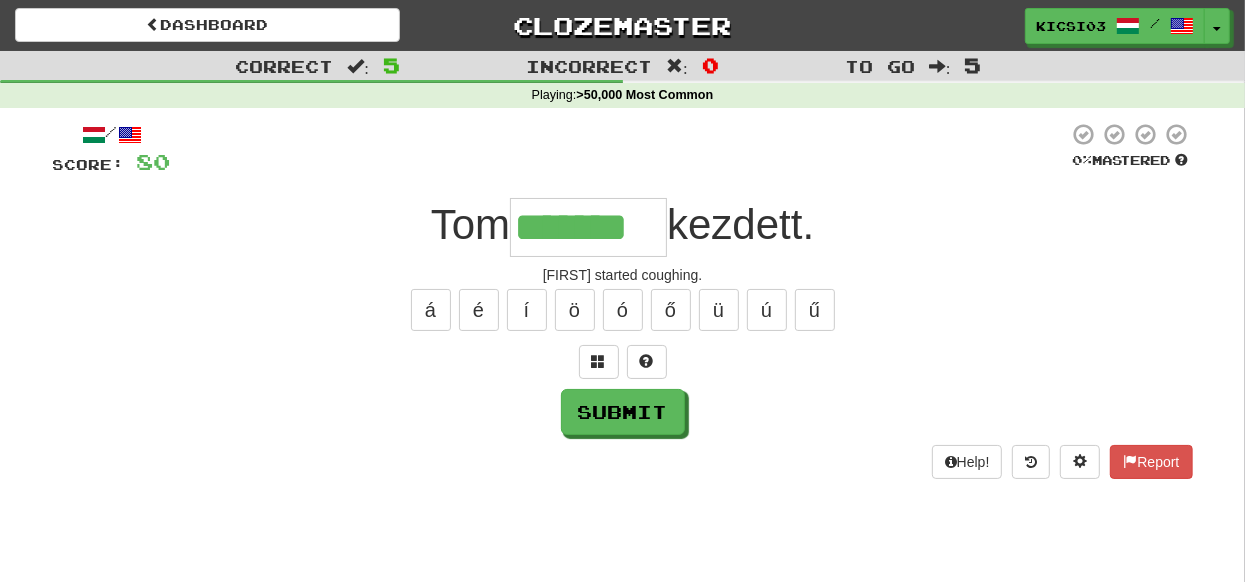 type on "*******" 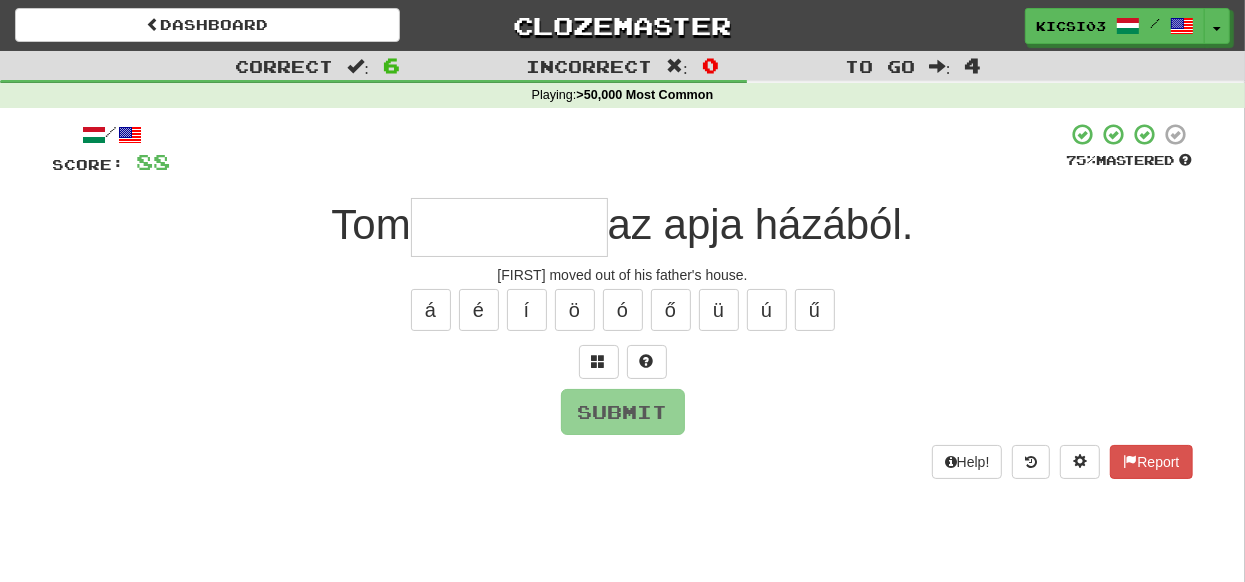 click at bounding box center [509, 227] 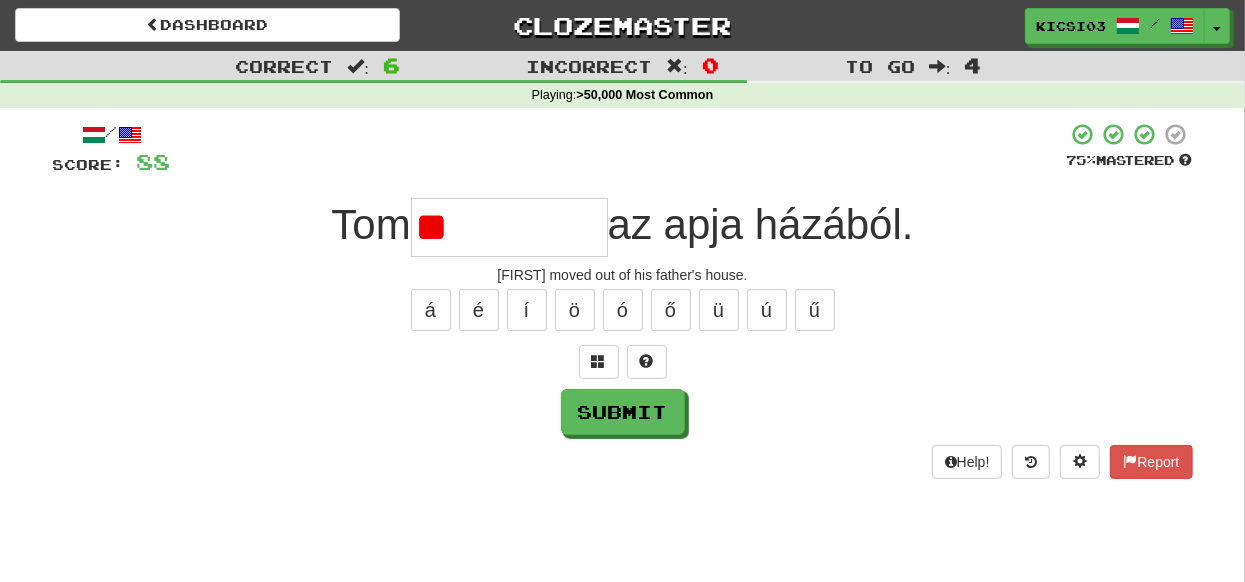type on "*" 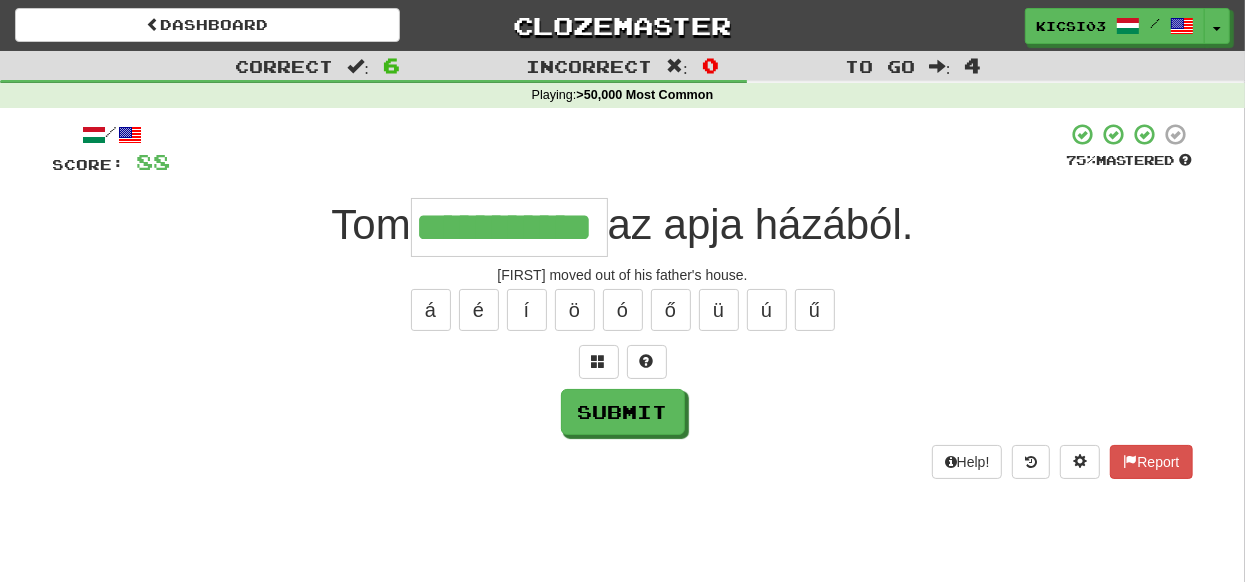type on "**********" 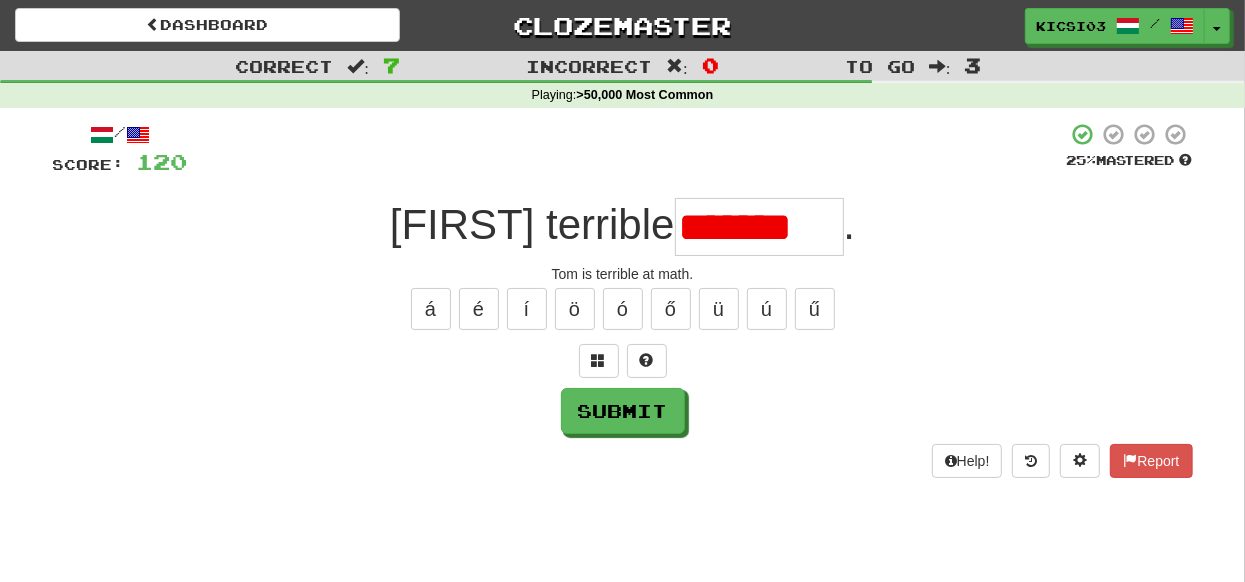 scroll, scrollTop: 0, scrollLeft: 0, axis: both 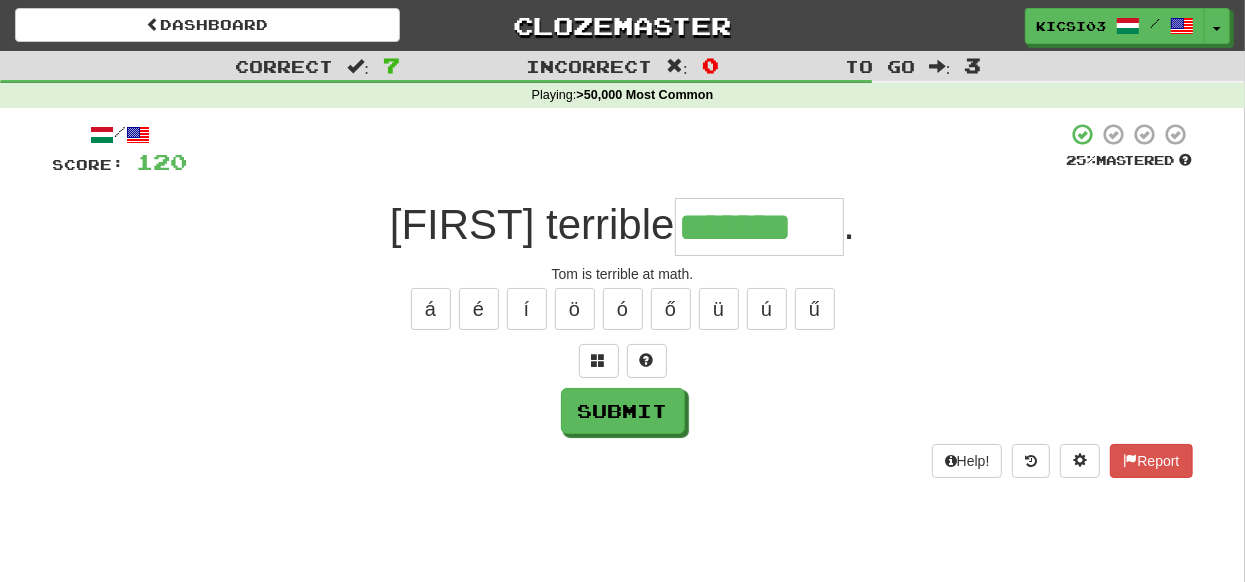type on "*******" 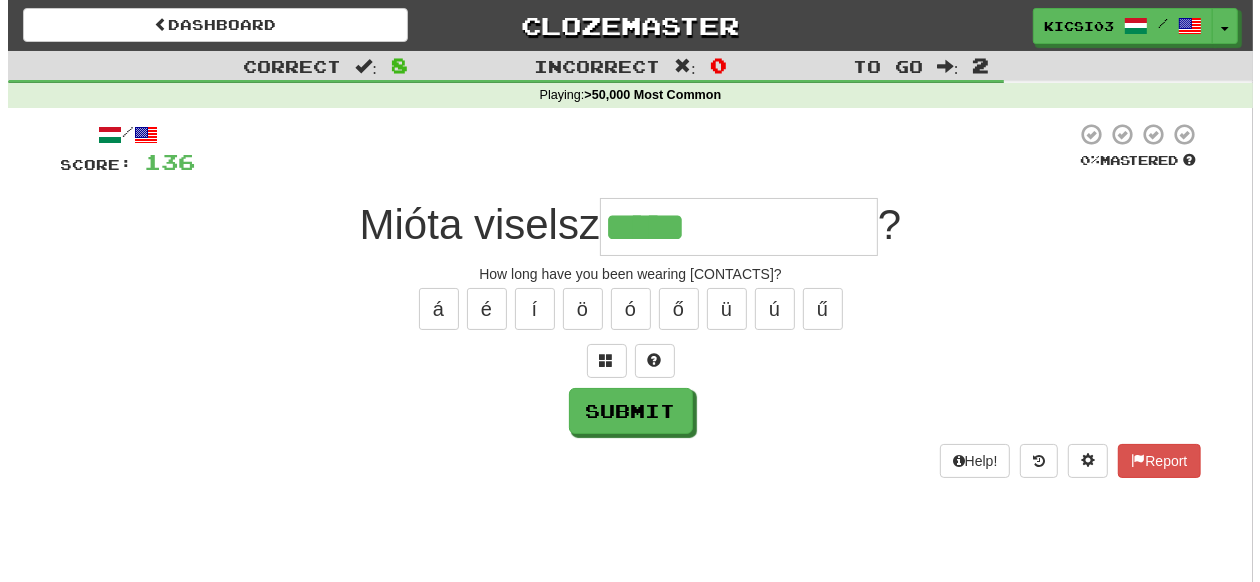 scroll, scrollTop: 47, scrollLeft: 0, axis: vertical 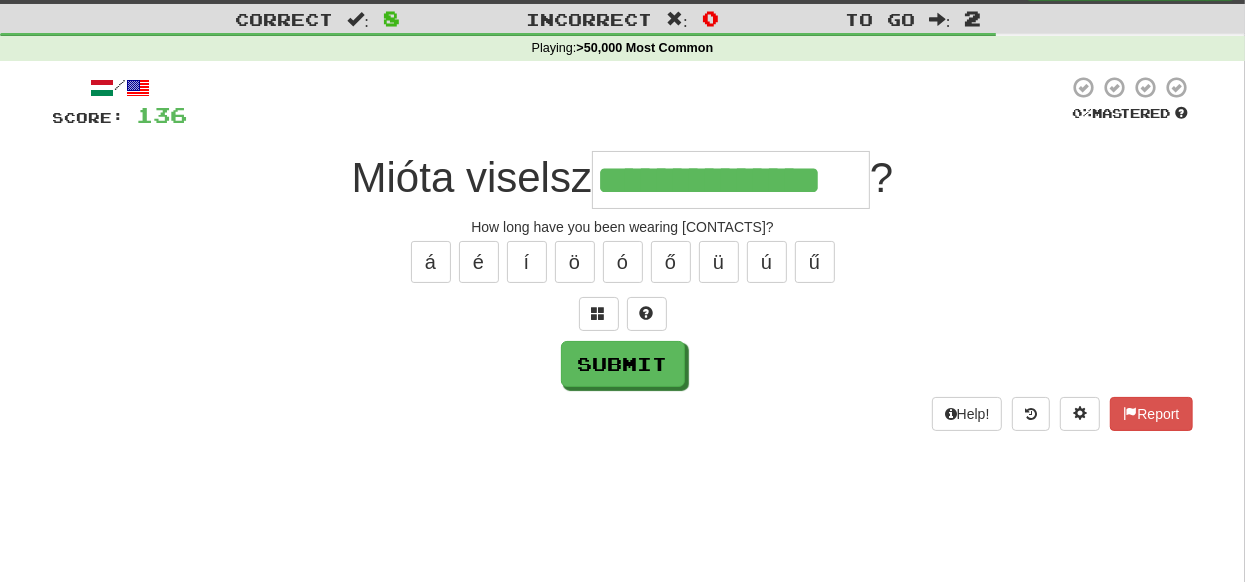 type on "**********" 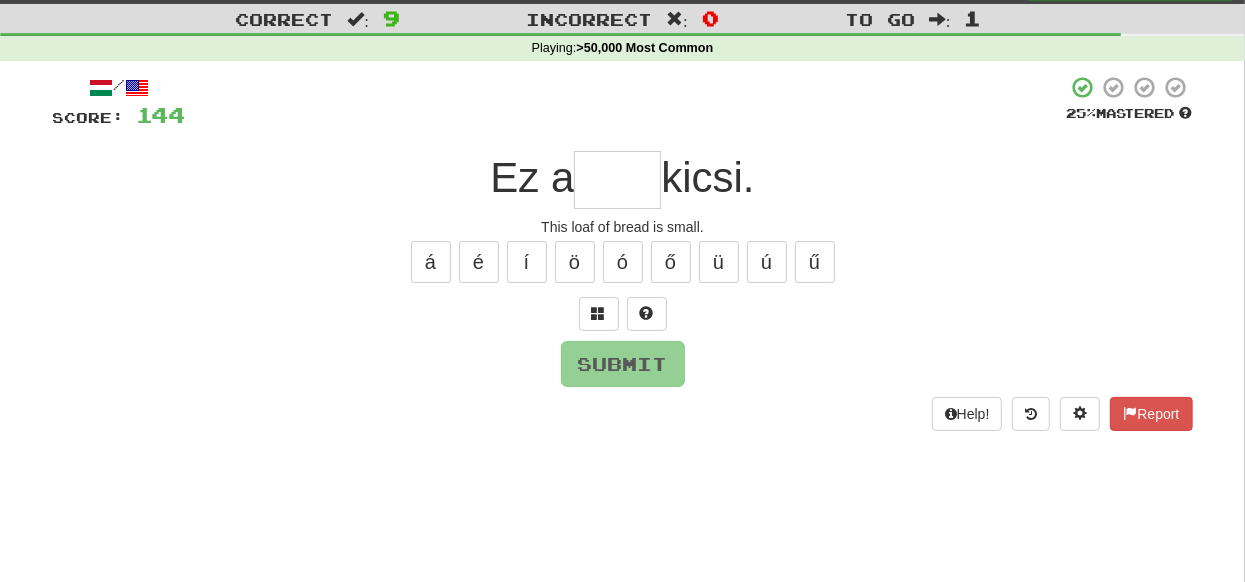 type on "*" 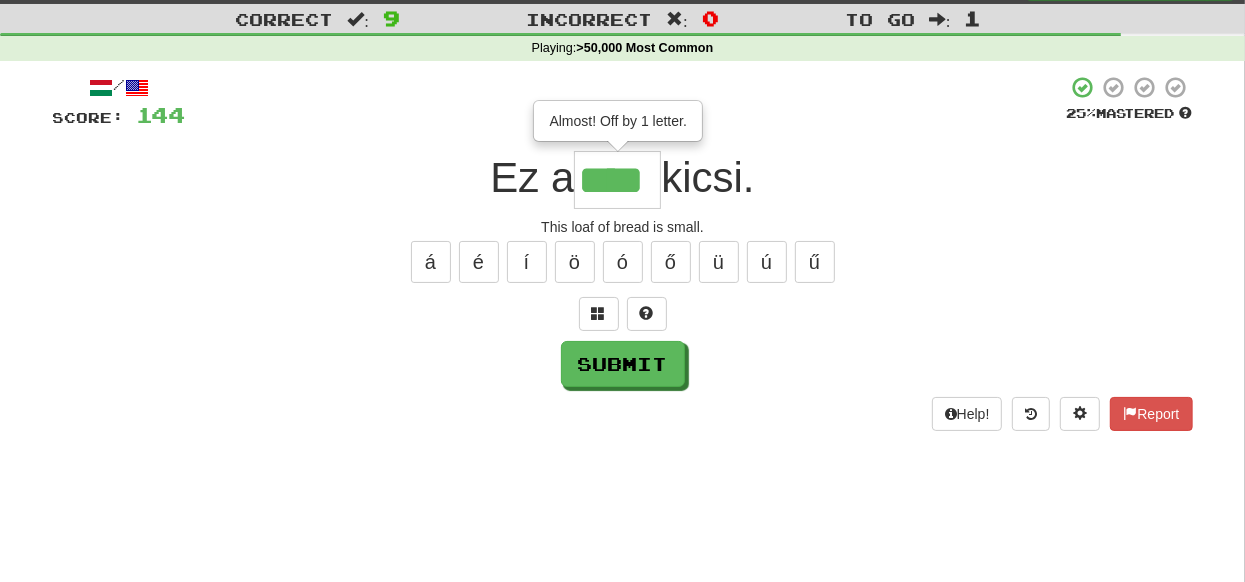type on "****" 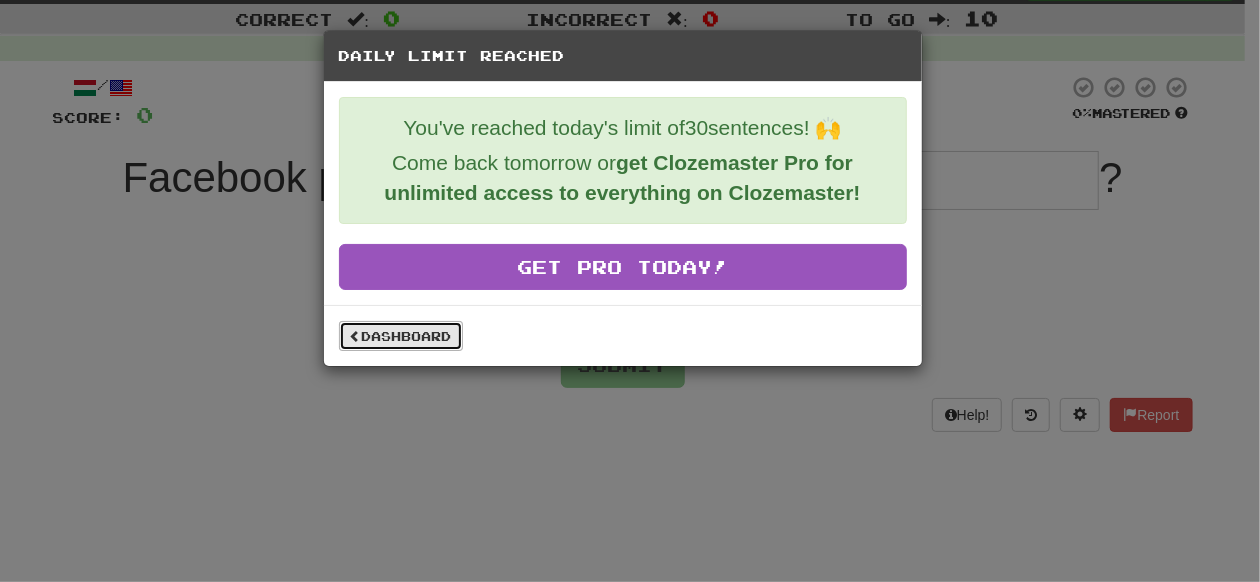 click on "Dashboard" at bounding box center (401, 336) 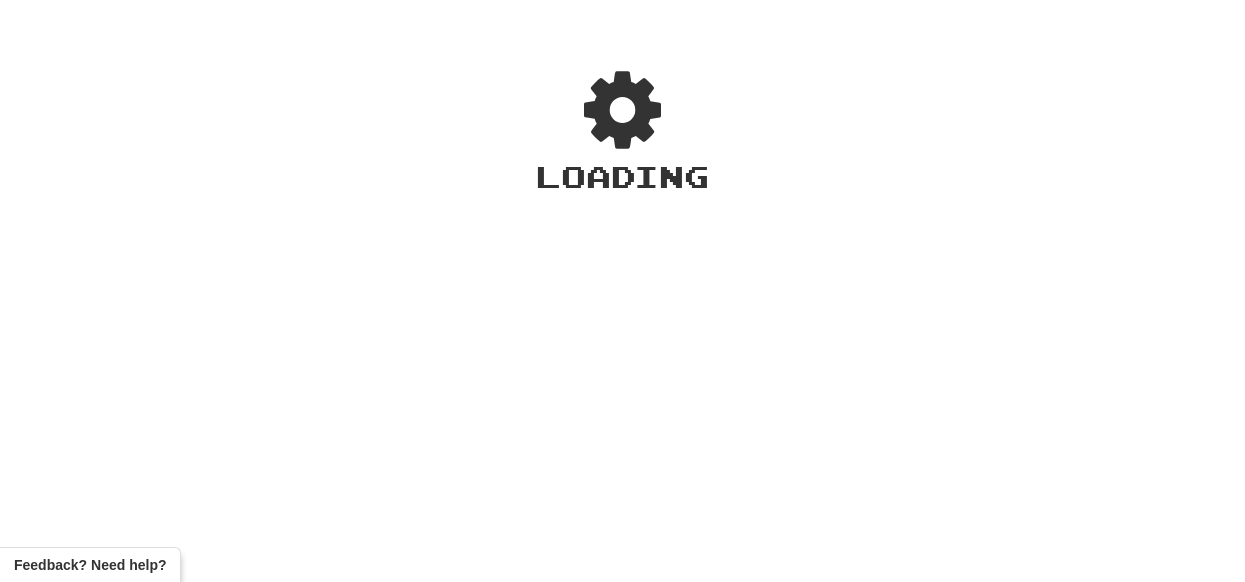 scroll, scrollTop: 0, scrollLeft: 0, axis: both 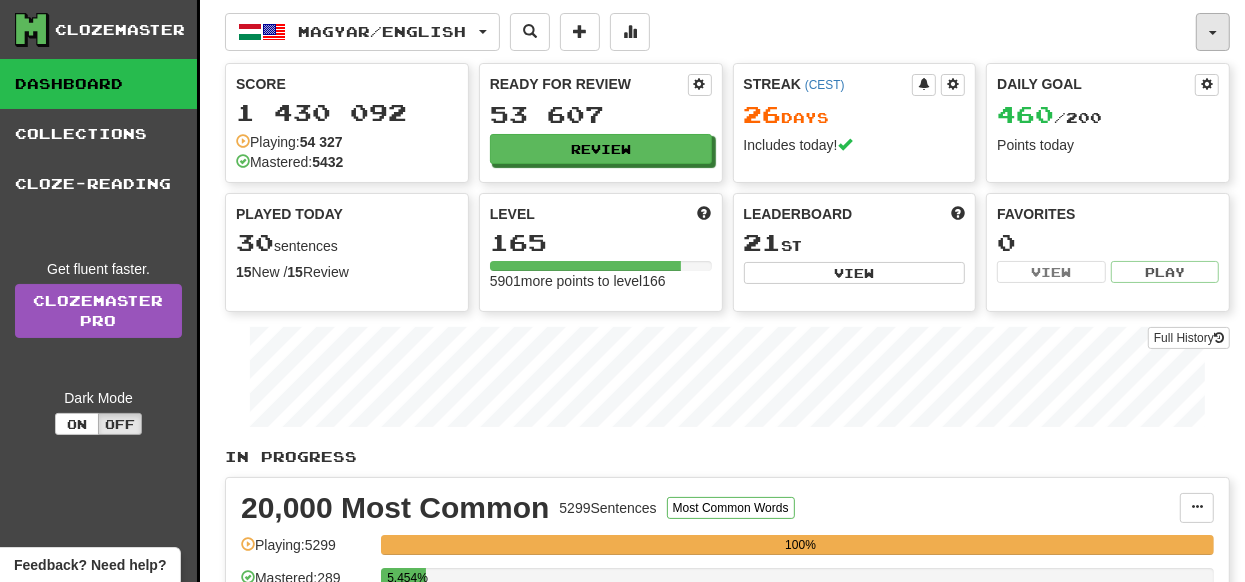 click at bounding box center (1213, 33) 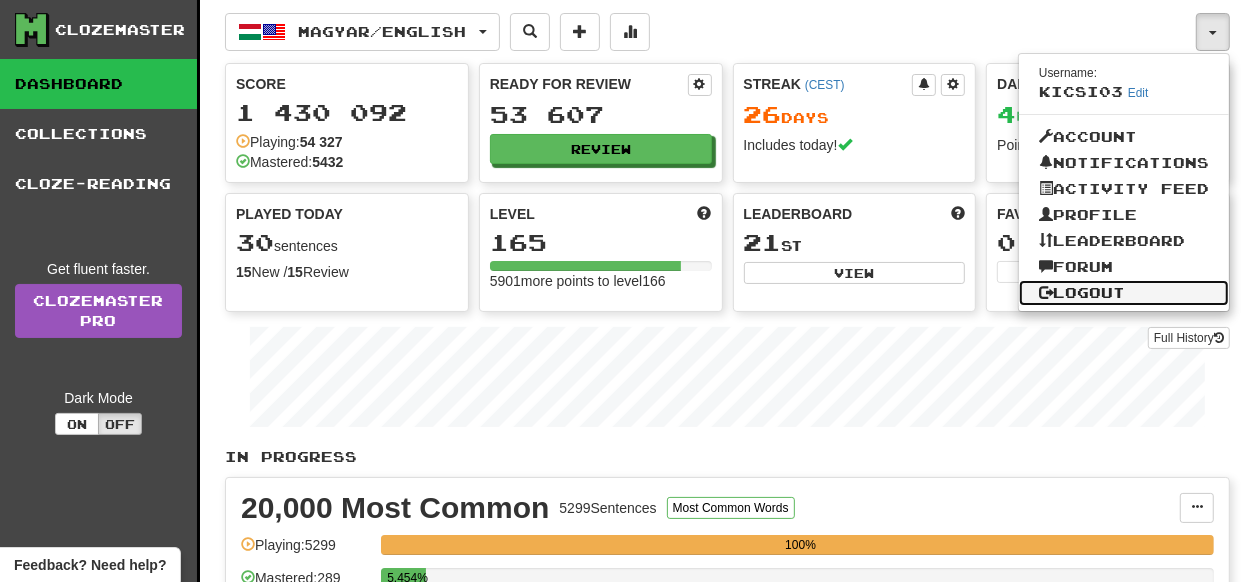 click on "Logout" at bounding box center [1124, 293] 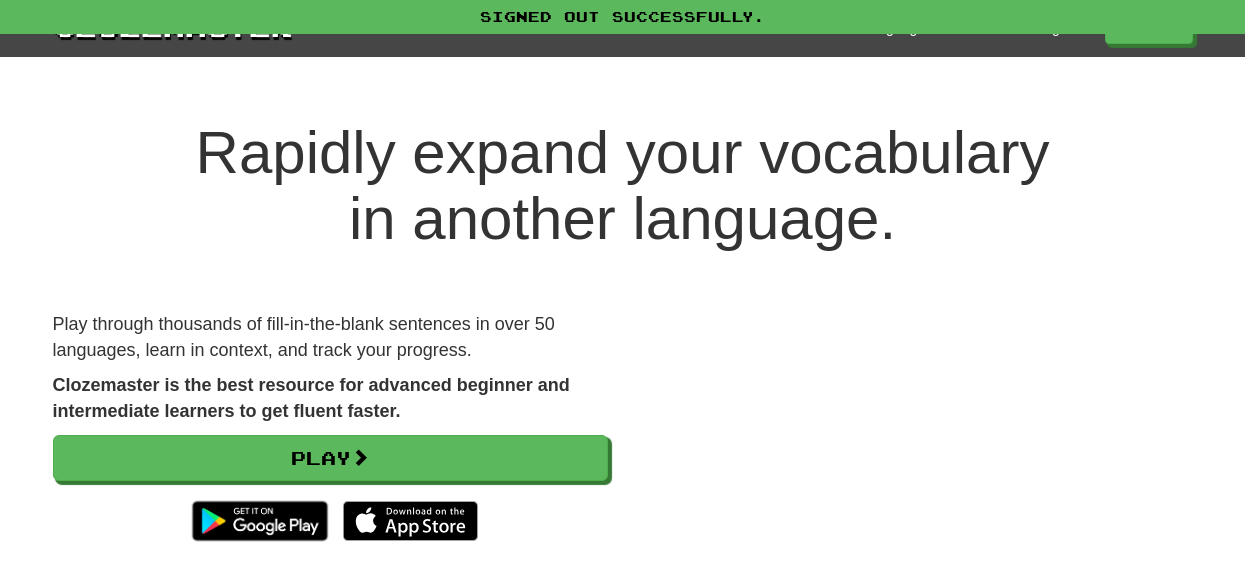 scroll, scrollTop: 0, scrollLeft: 0, axis: both 